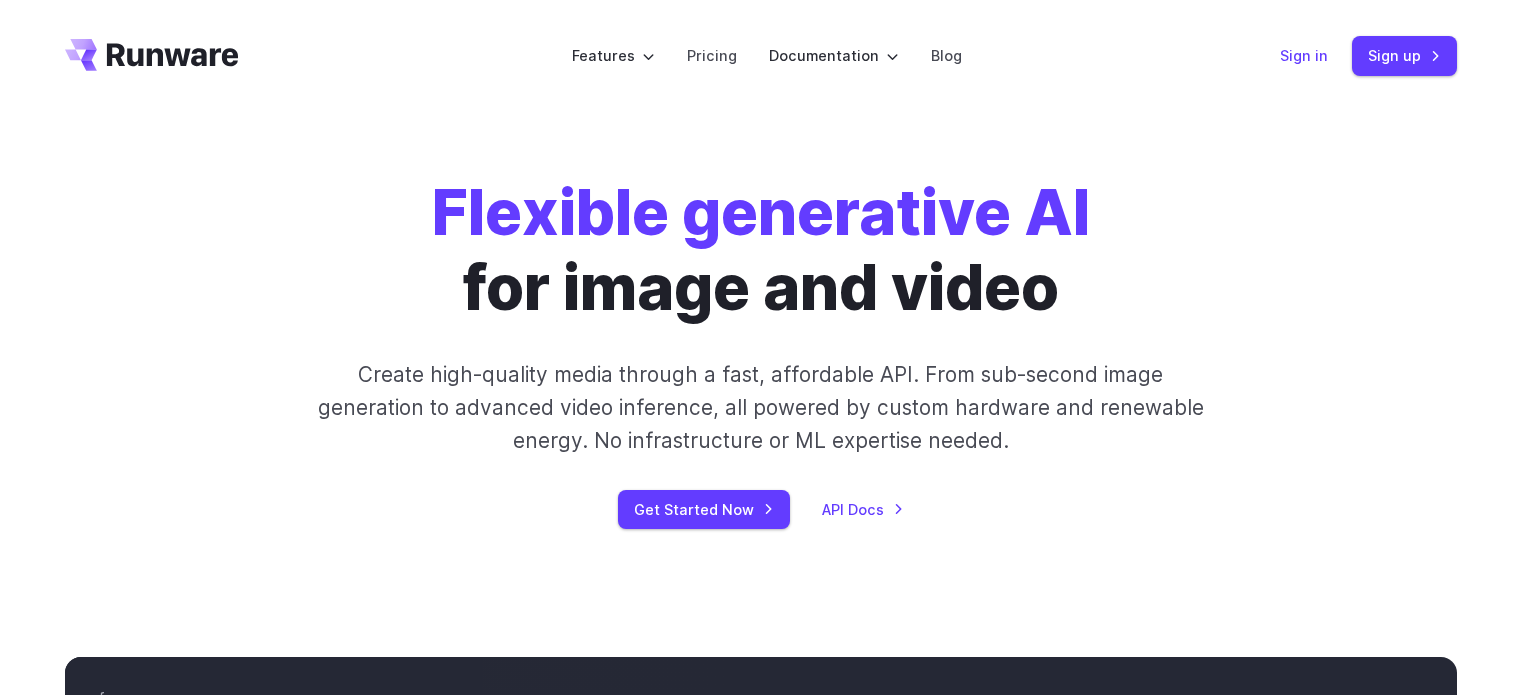 scroll, scrollTop: 0, scrollLeft: 0, axis: both 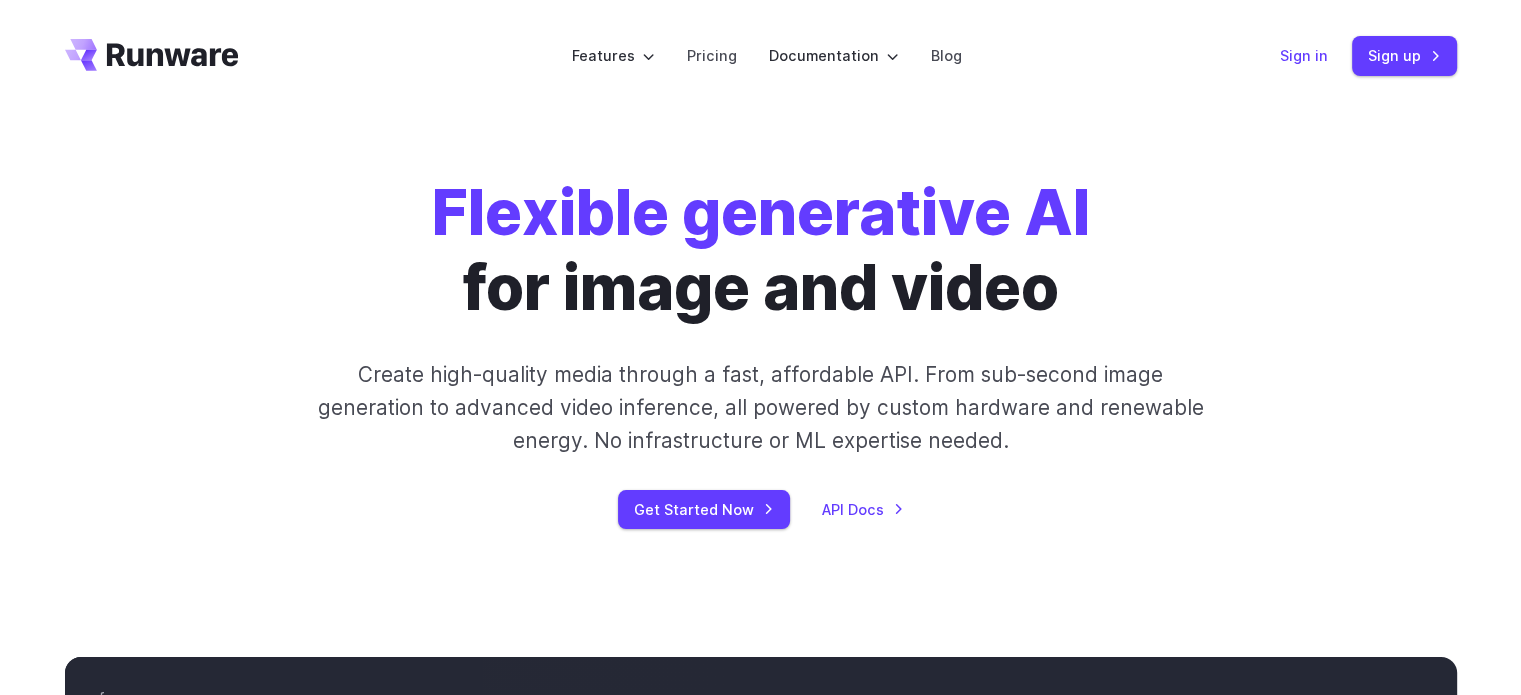 click on "Sign in" at bounding box center (1304, 55) 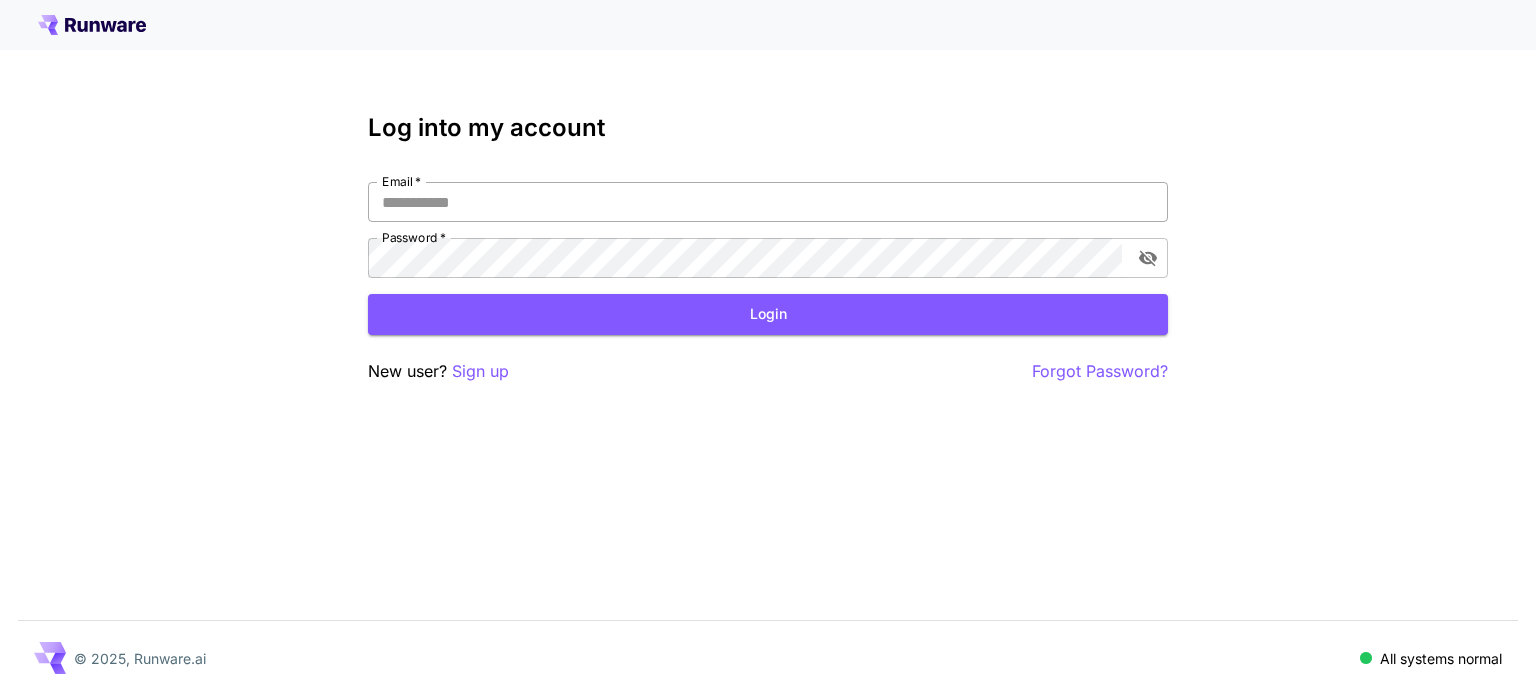 scroll, scrollTop: 0, scrollLeft: 0, axis: both 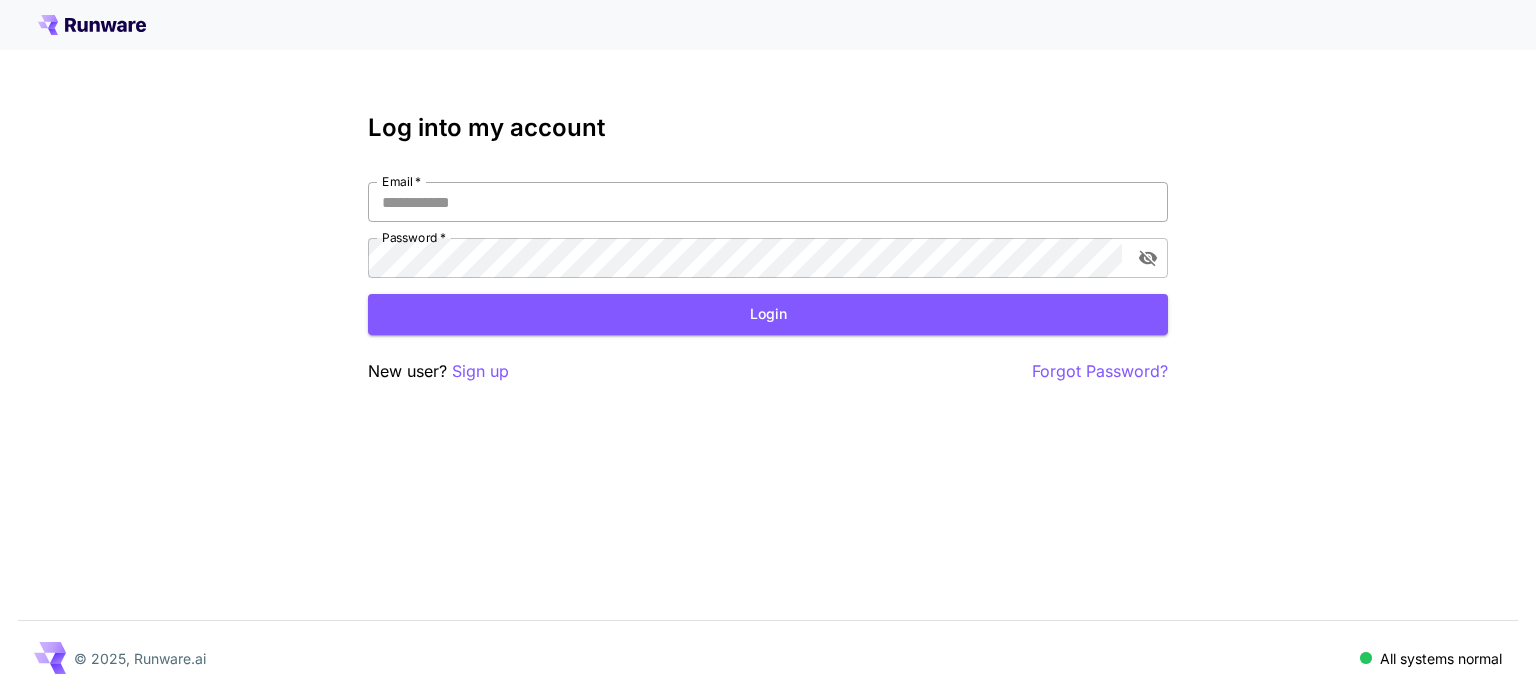 click on "Email   *" at bounding box center [768, 202] 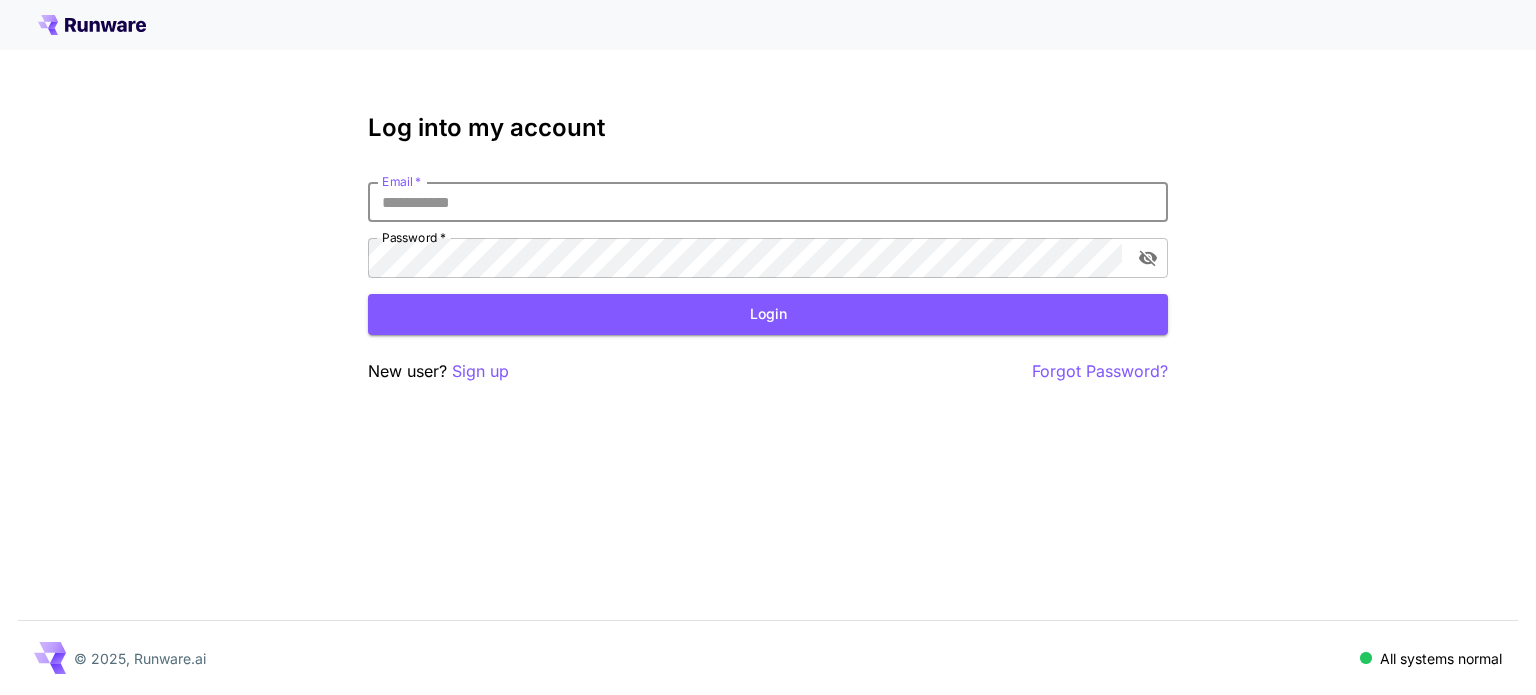 click on "Email   *" at bounding box center (768, 202) 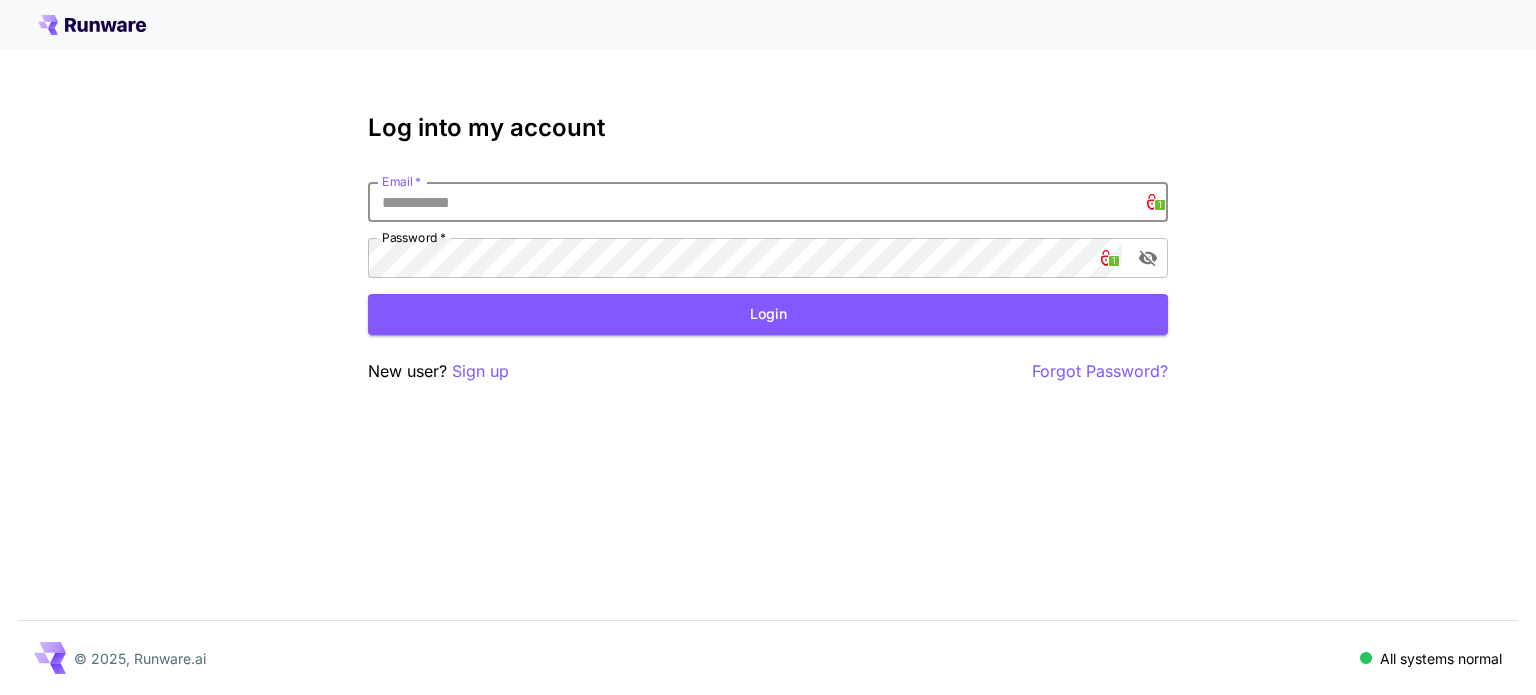 click on "Email   *" at bounding box center (768, 202) 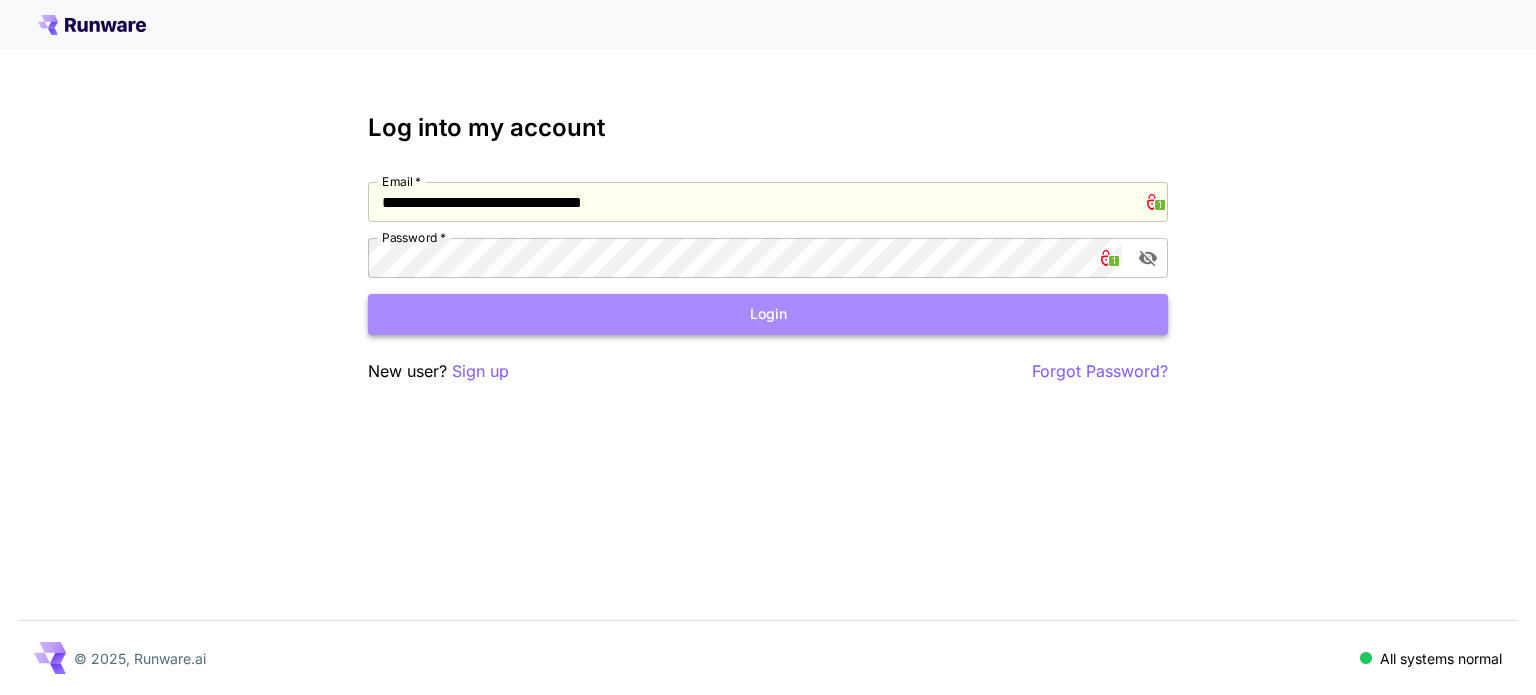 click on "Login" at bounding box center (768, 314) 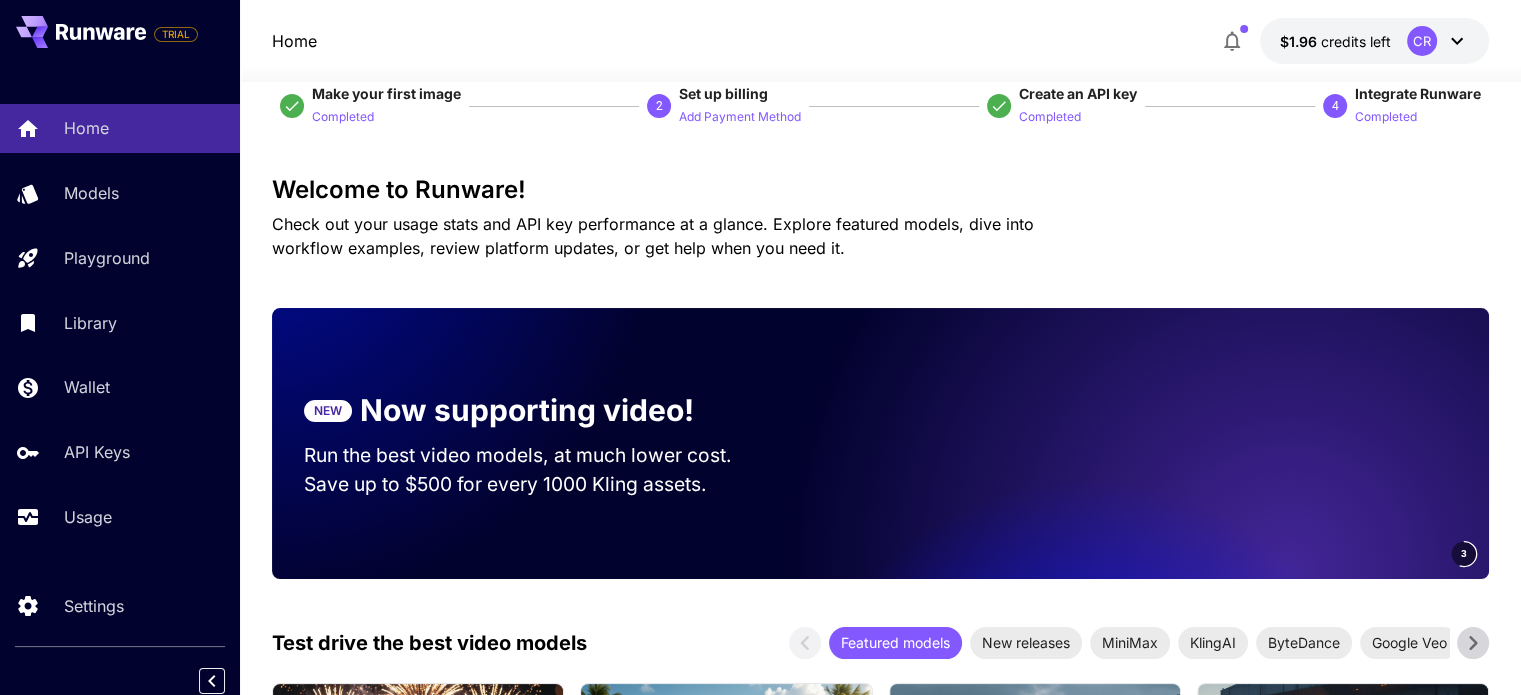scroll, scrollTop: 0, scrollLeft: 0, axis: both 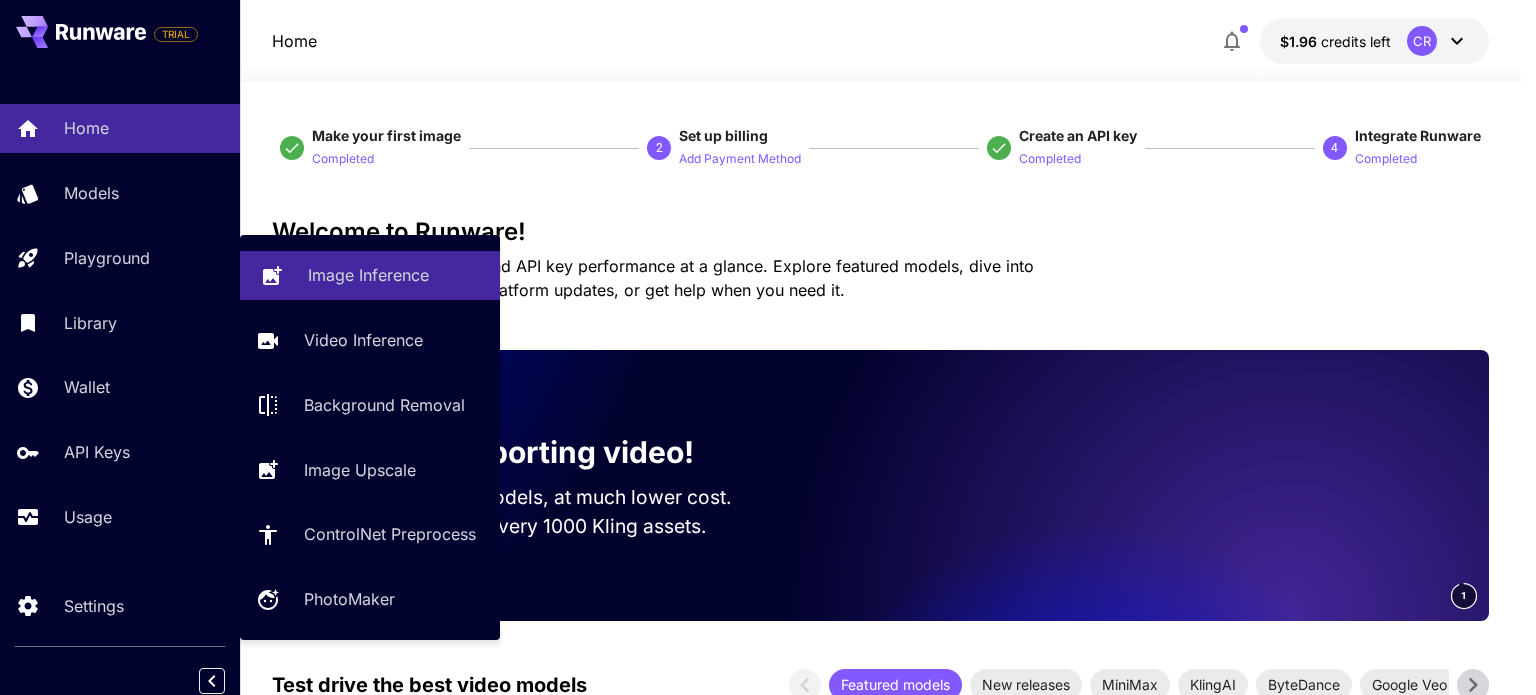 click on "Image Inference" at bounding box center (368, 275) 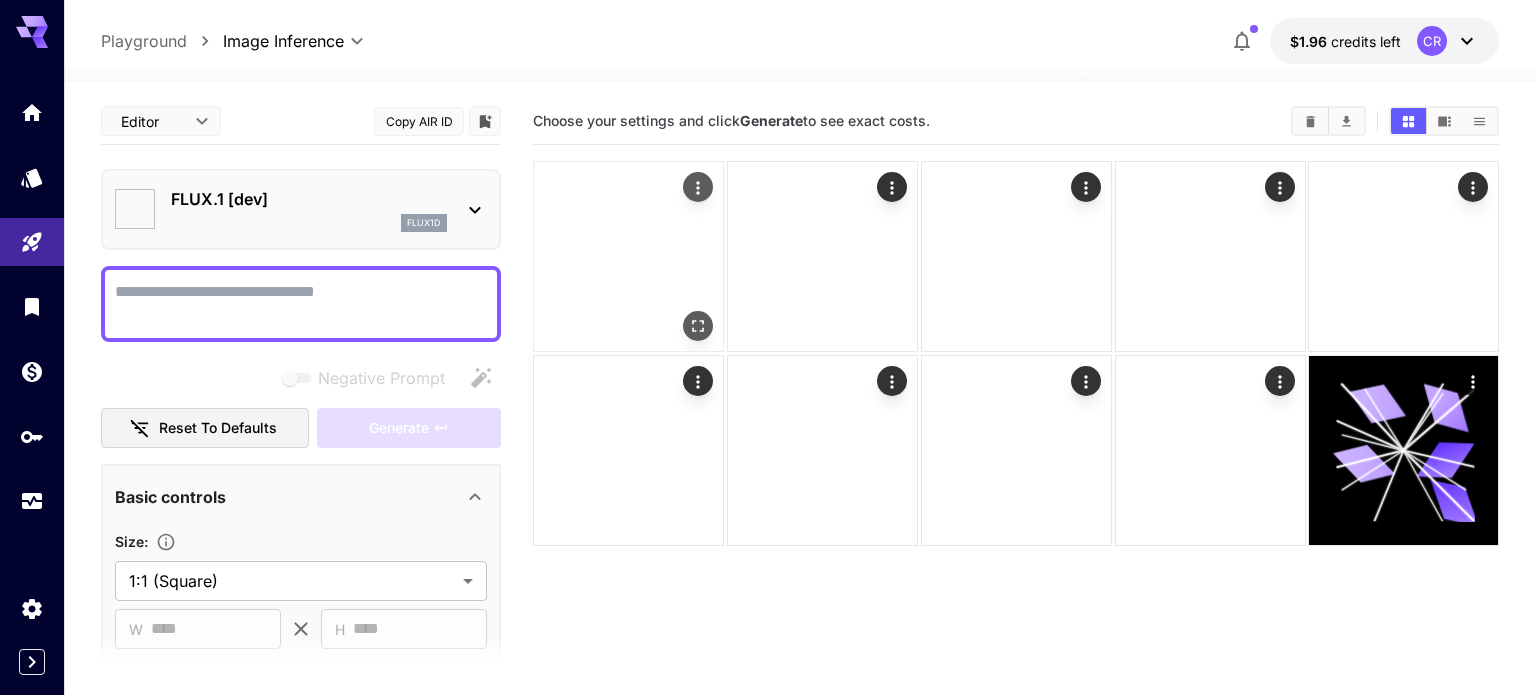 type on "**********" 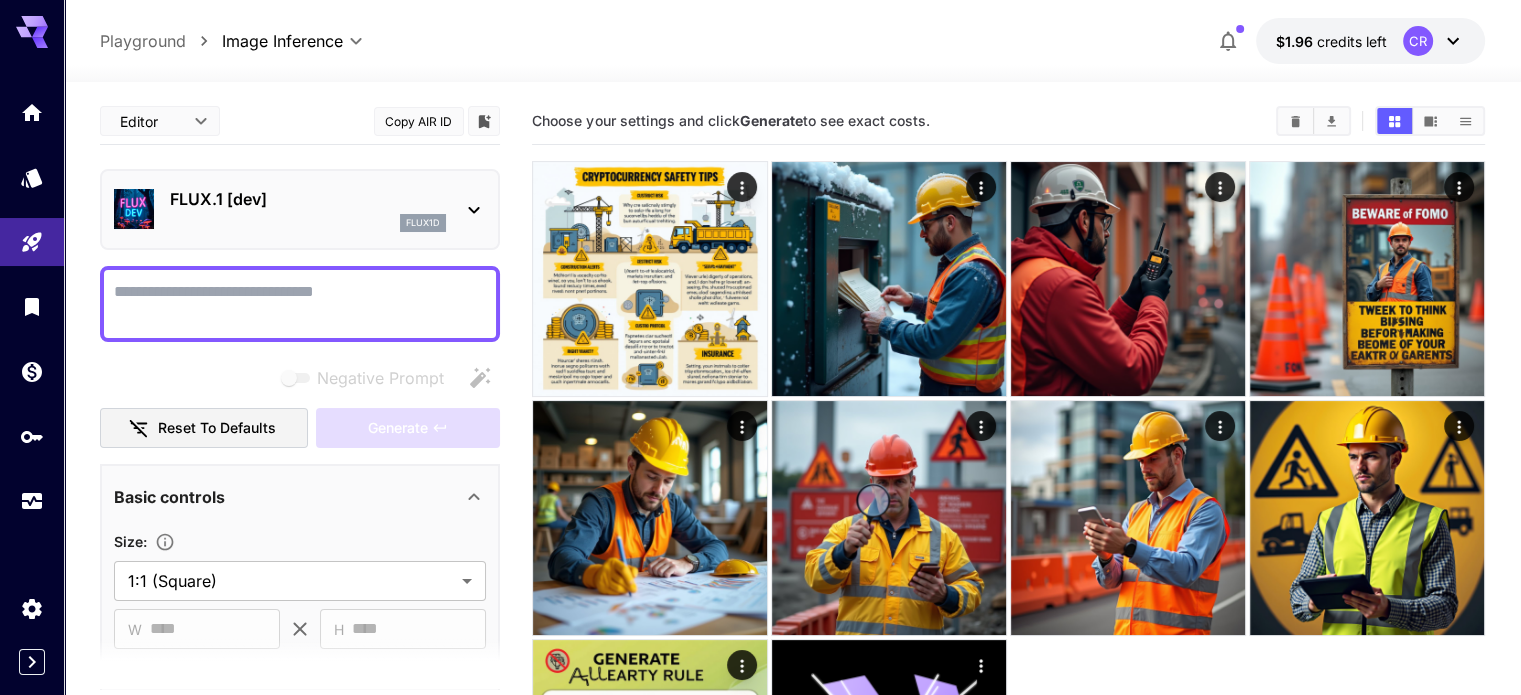 click on "Negative Prompt" at bounding box center (300, 304) 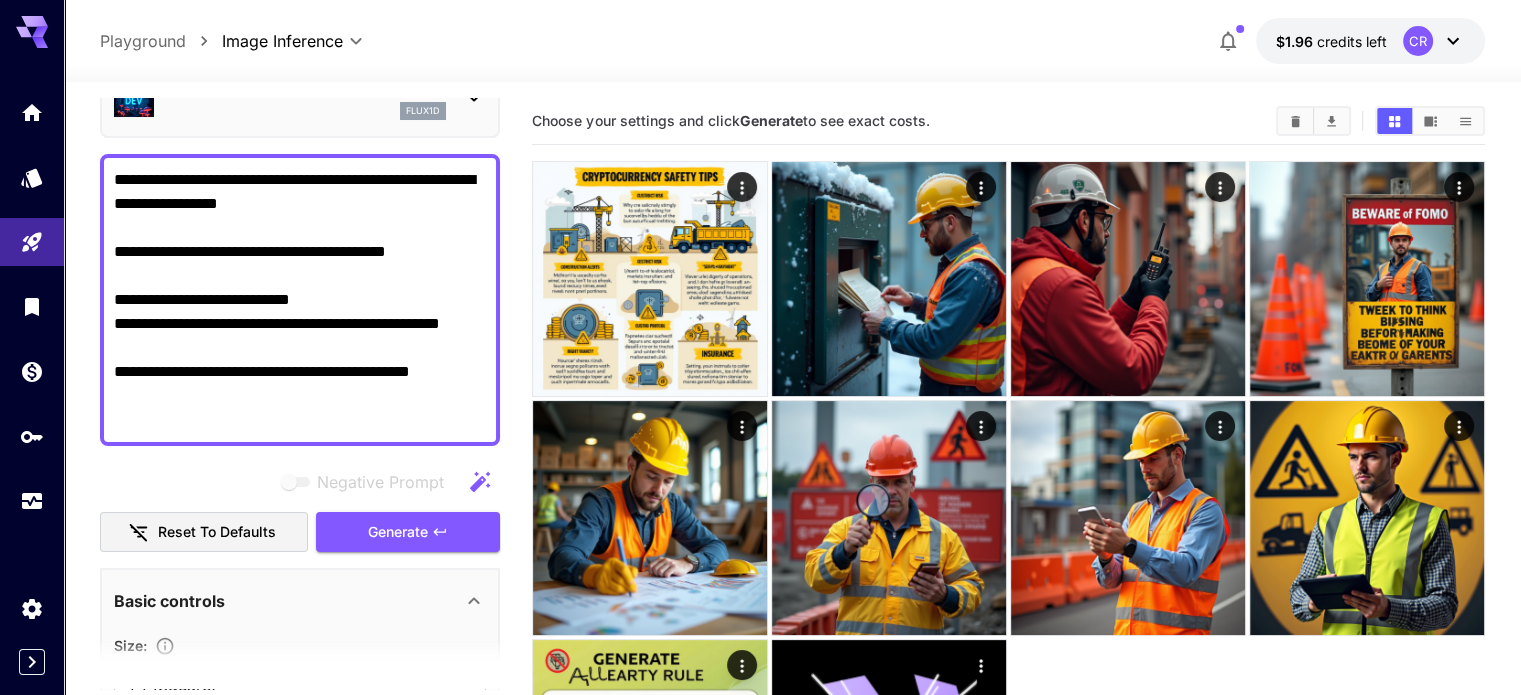 scroll, scrollTop: 114, scrollLeft: 0, axis: vertical 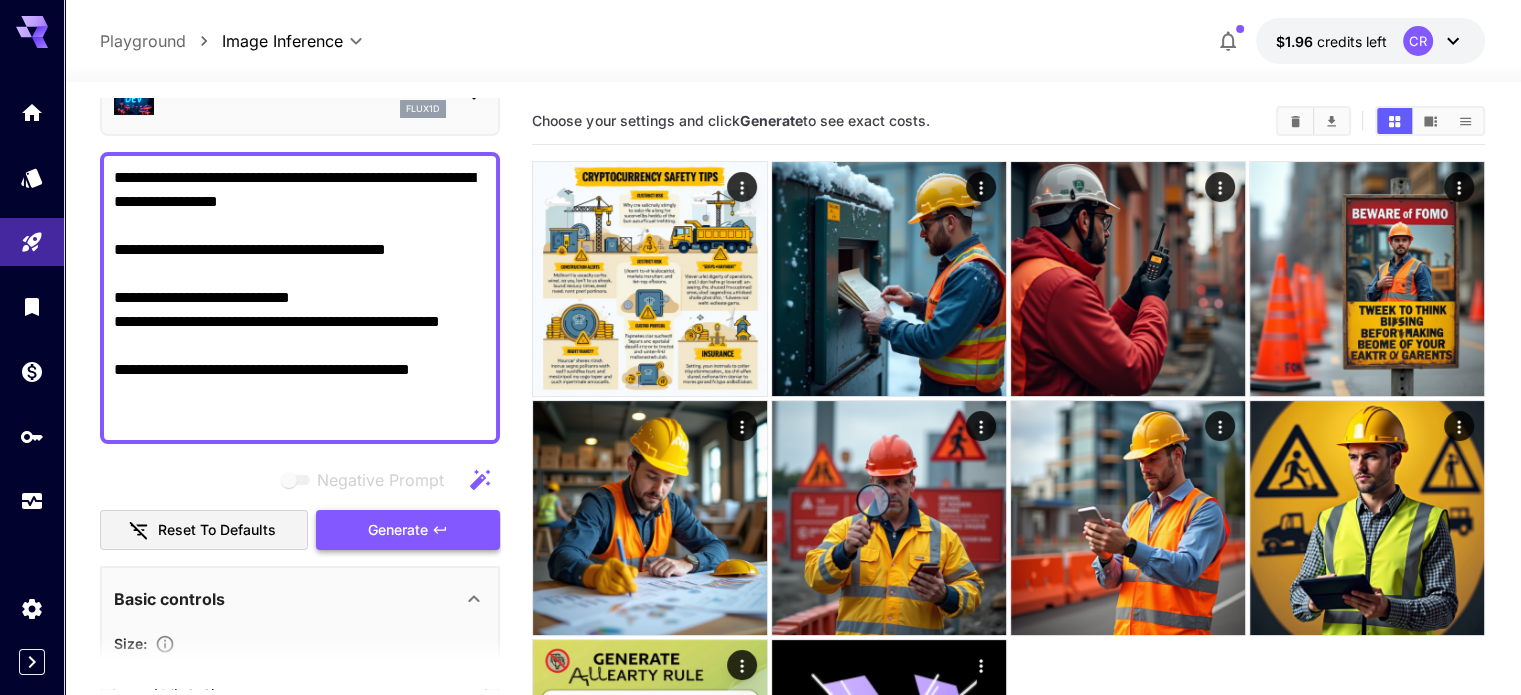 type on "**********" 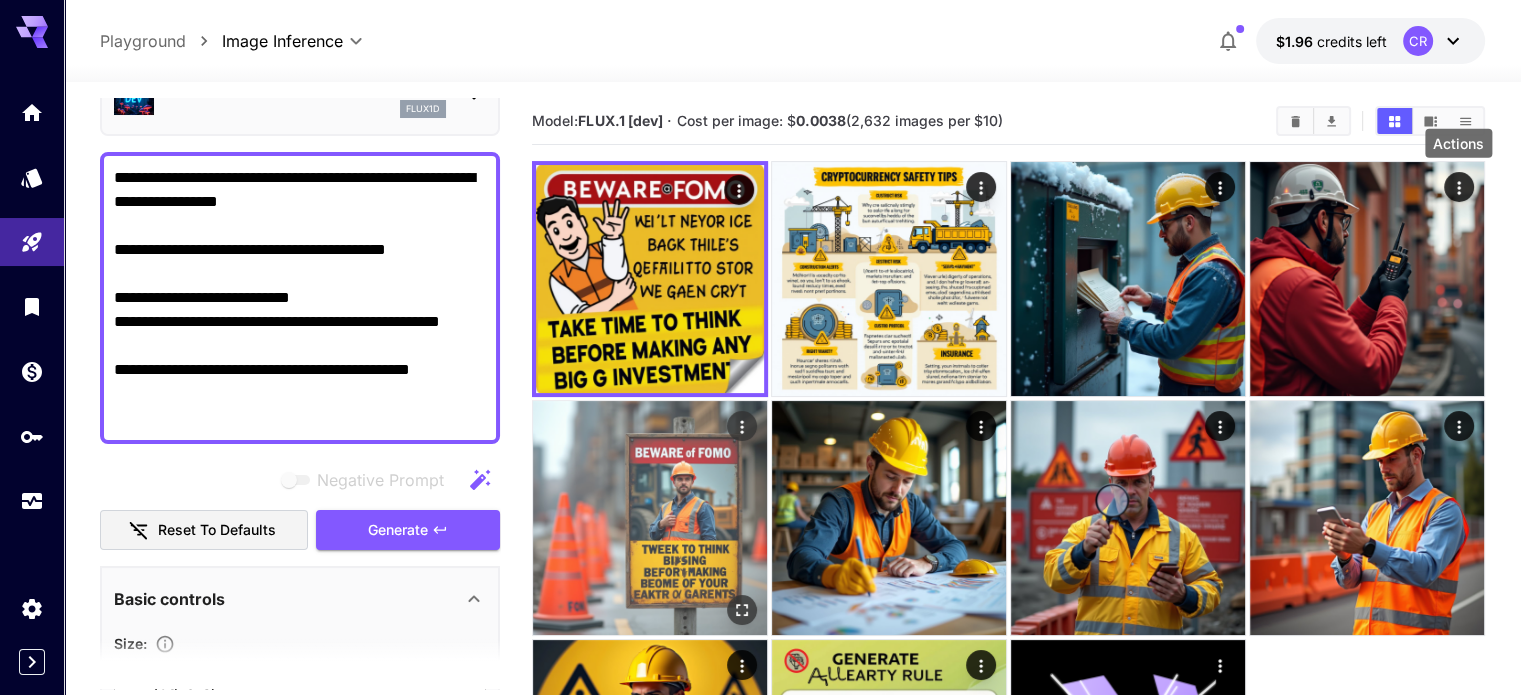 click 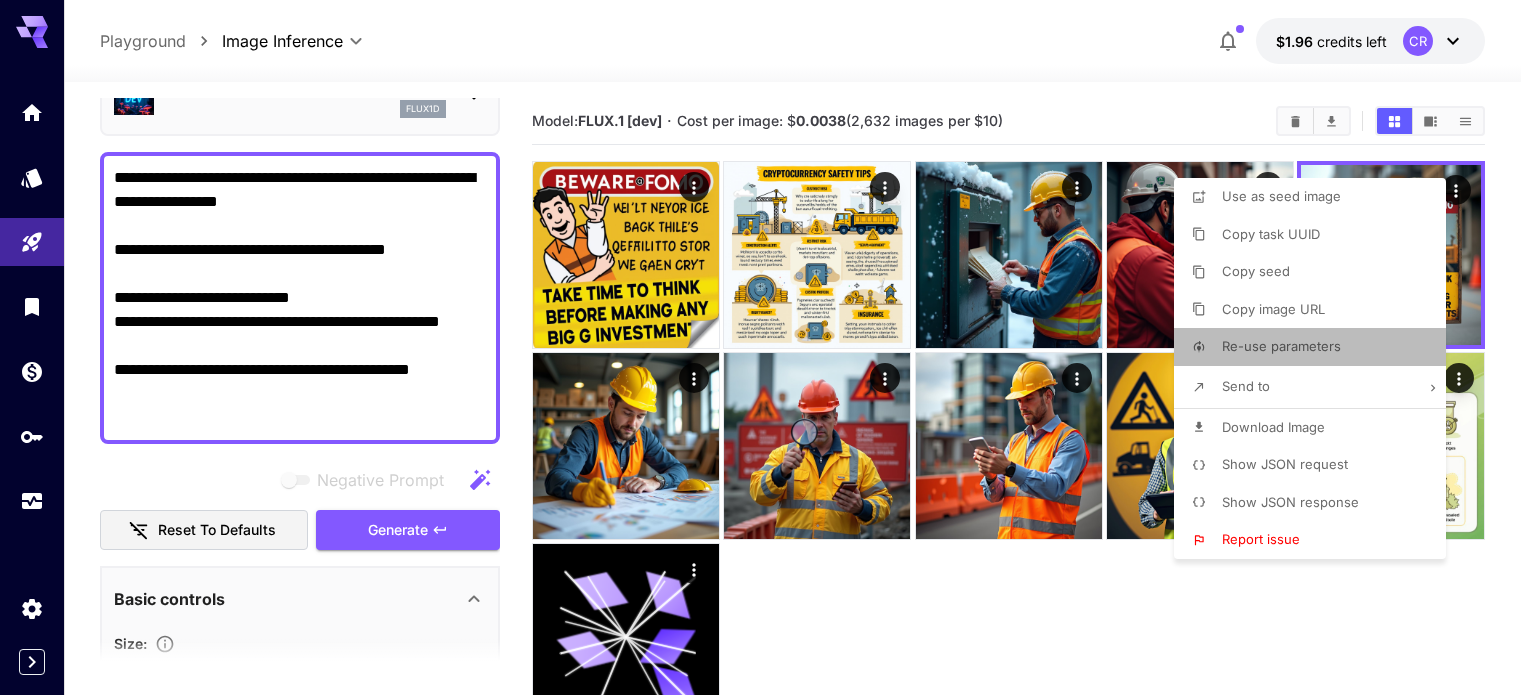click on "Re-use parameters" at bounding box center [1281, 346] 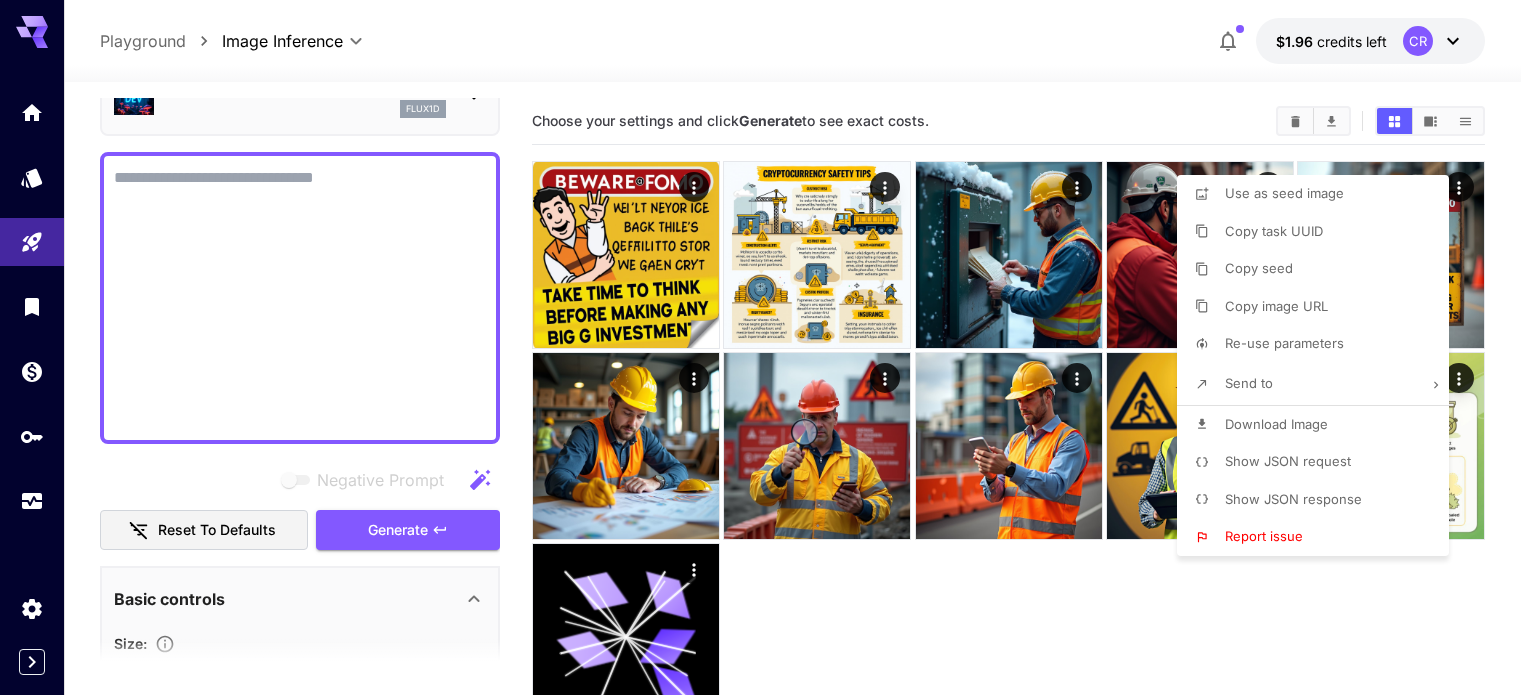 type on "**********" 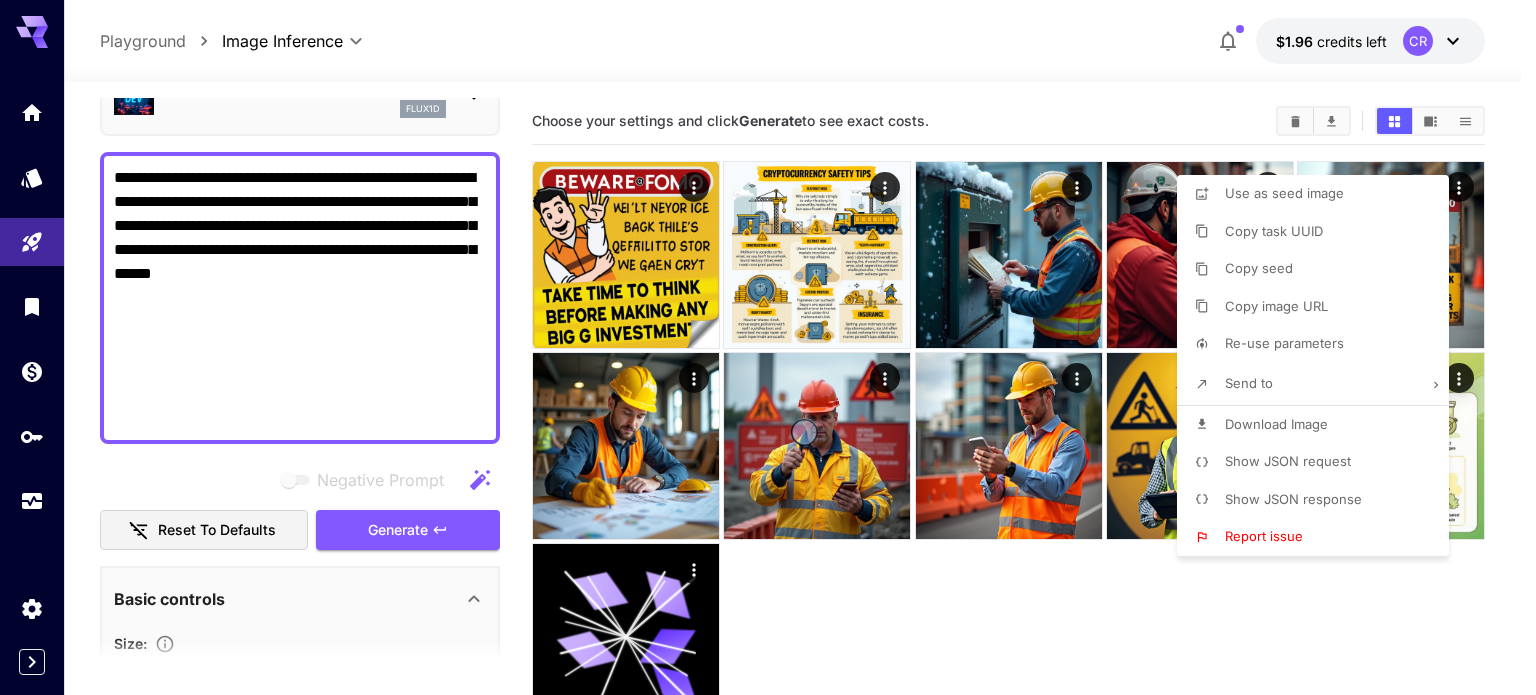 type on "**********" 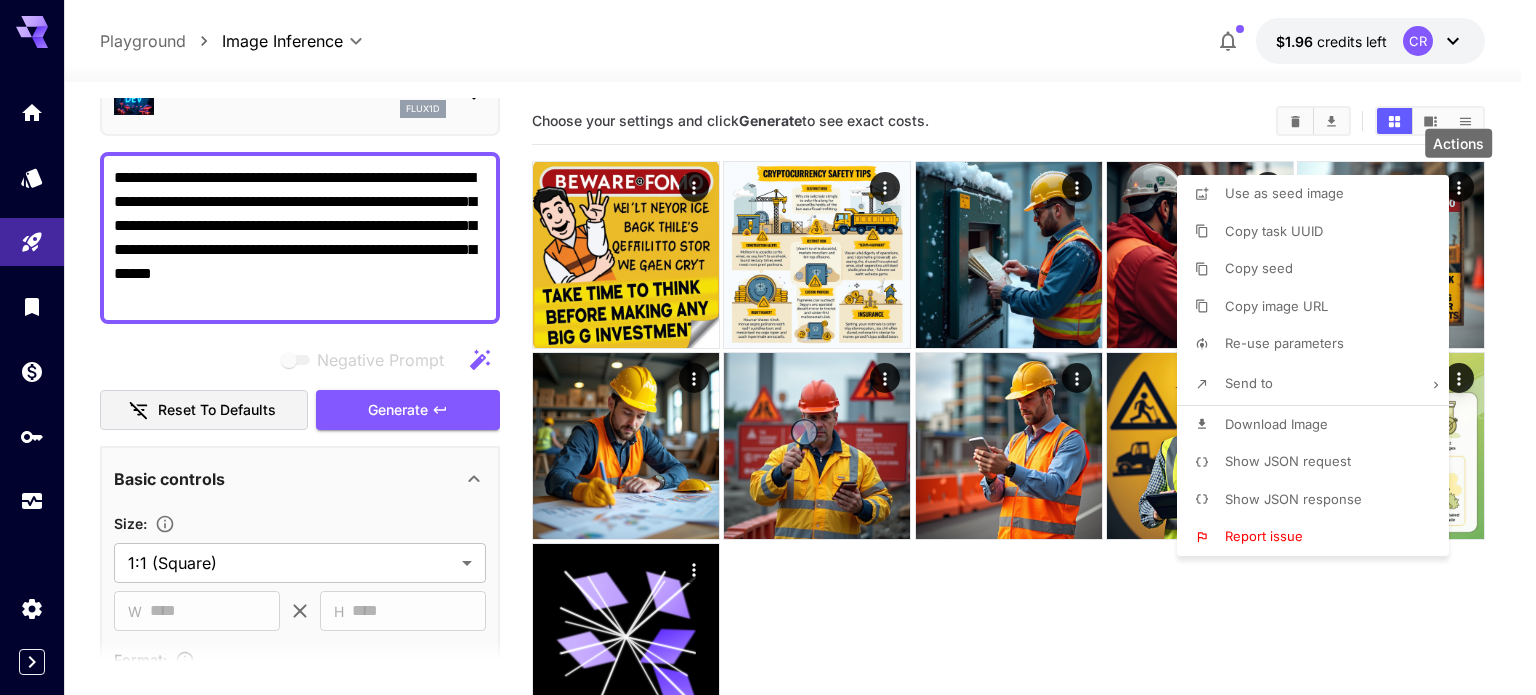 click at bounding box center [768, 347] 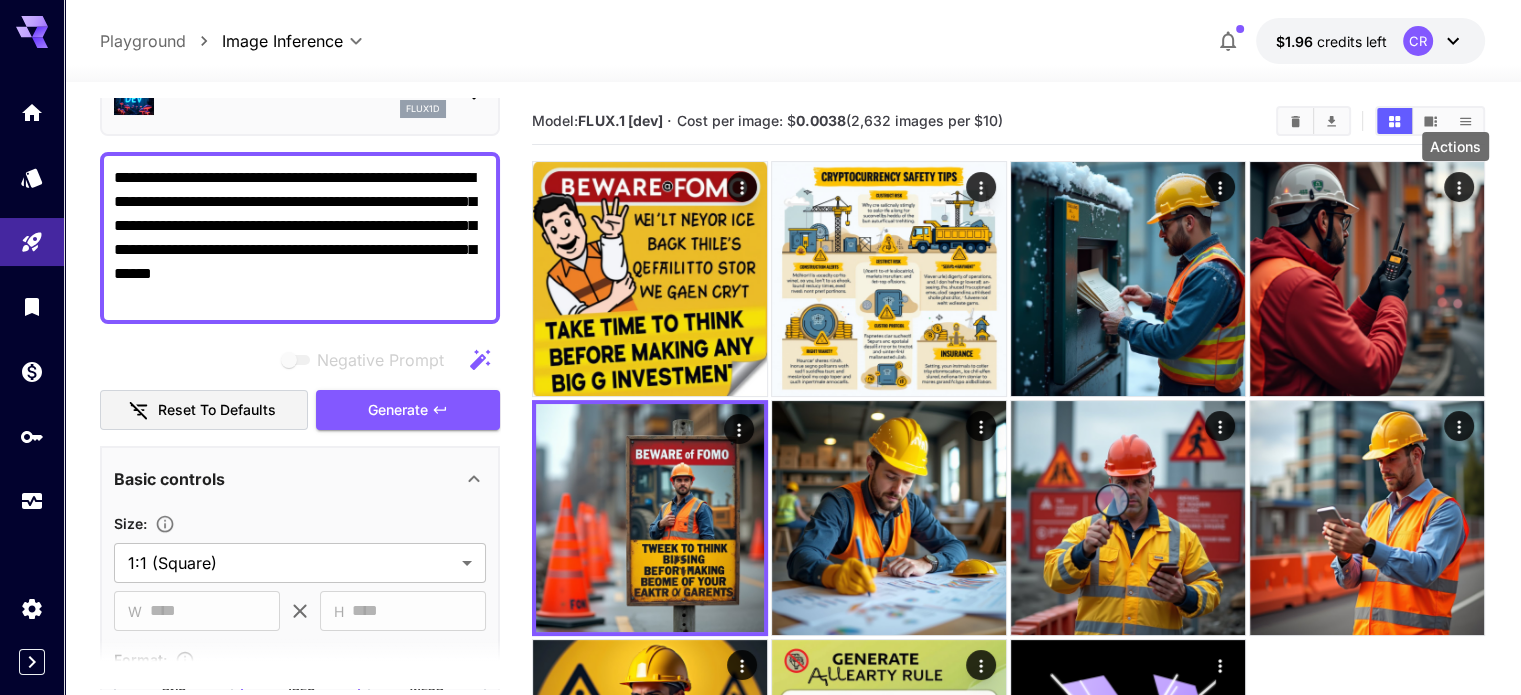 click on "**********" at bounding box center (300, 238) 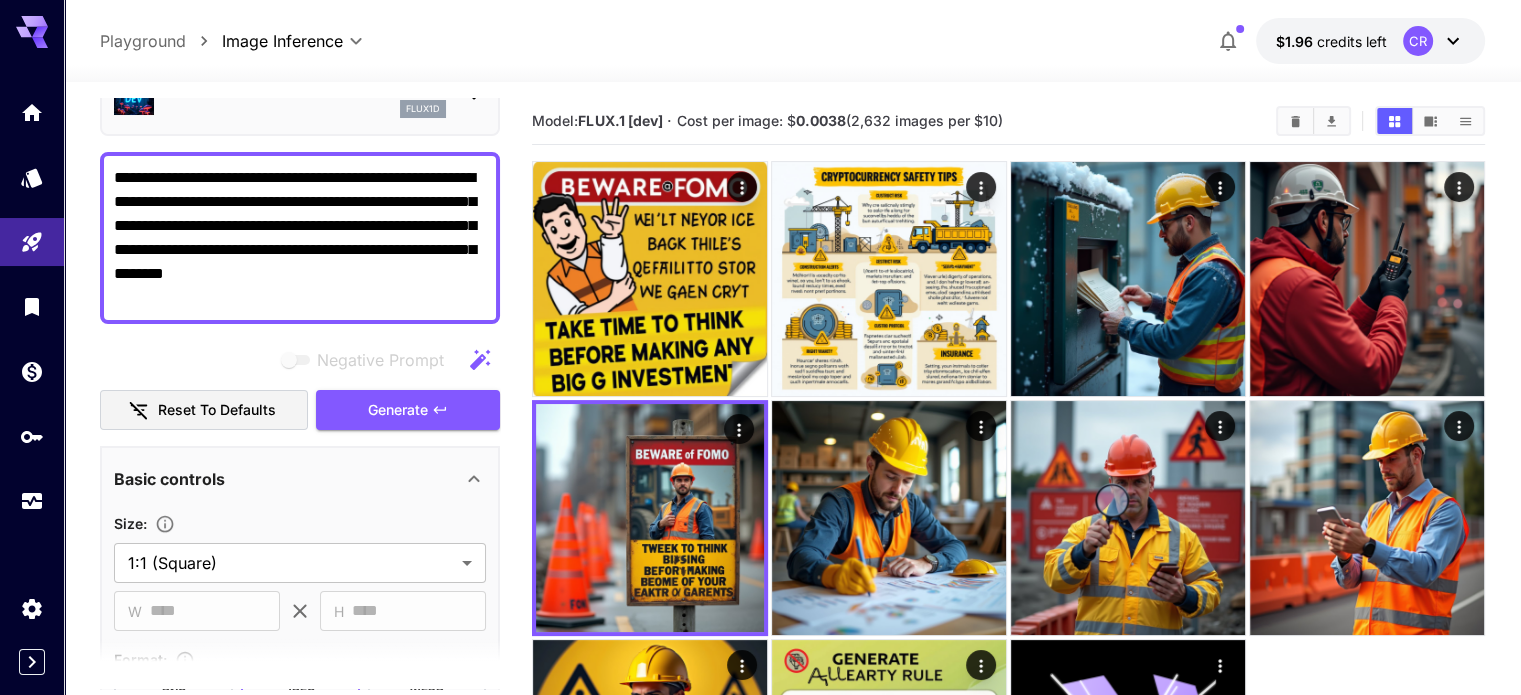paste on "**********" 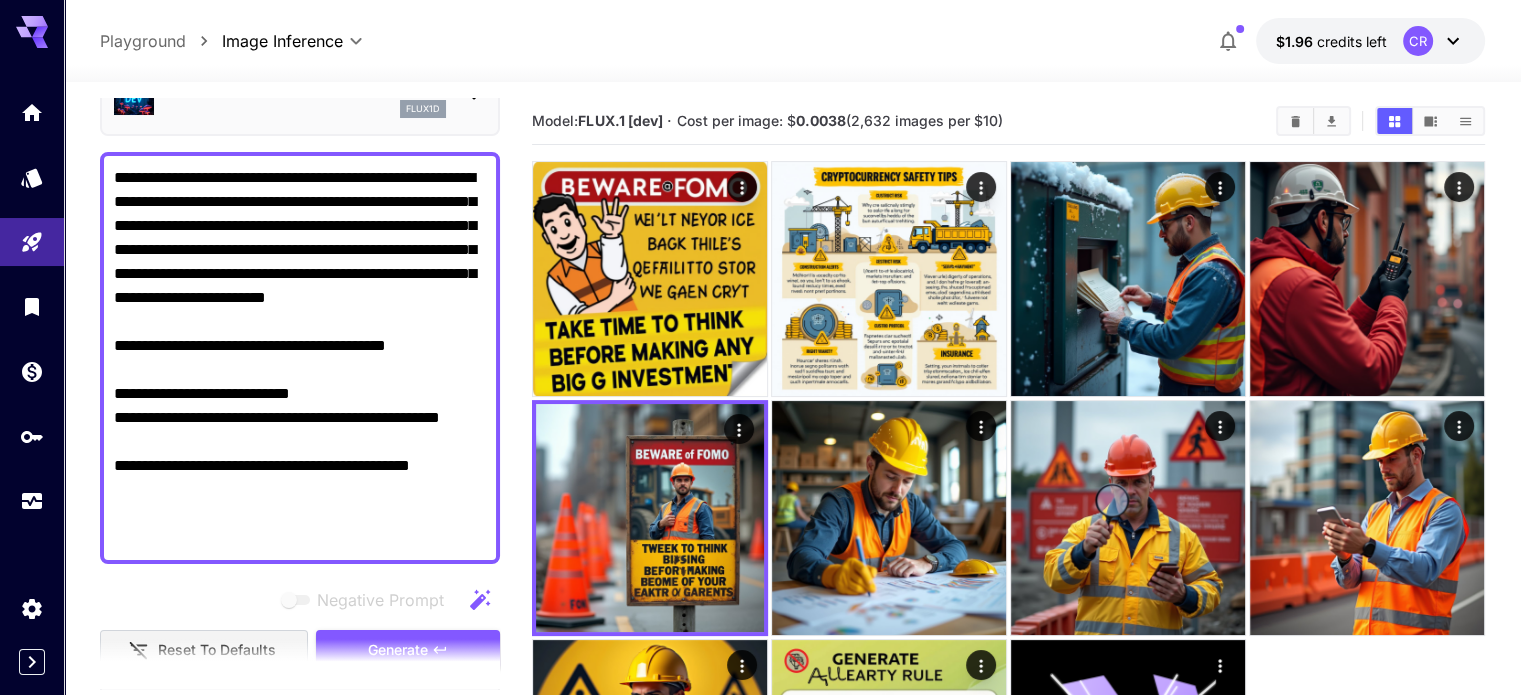 click on "**********" at bounding box center (300, 358) 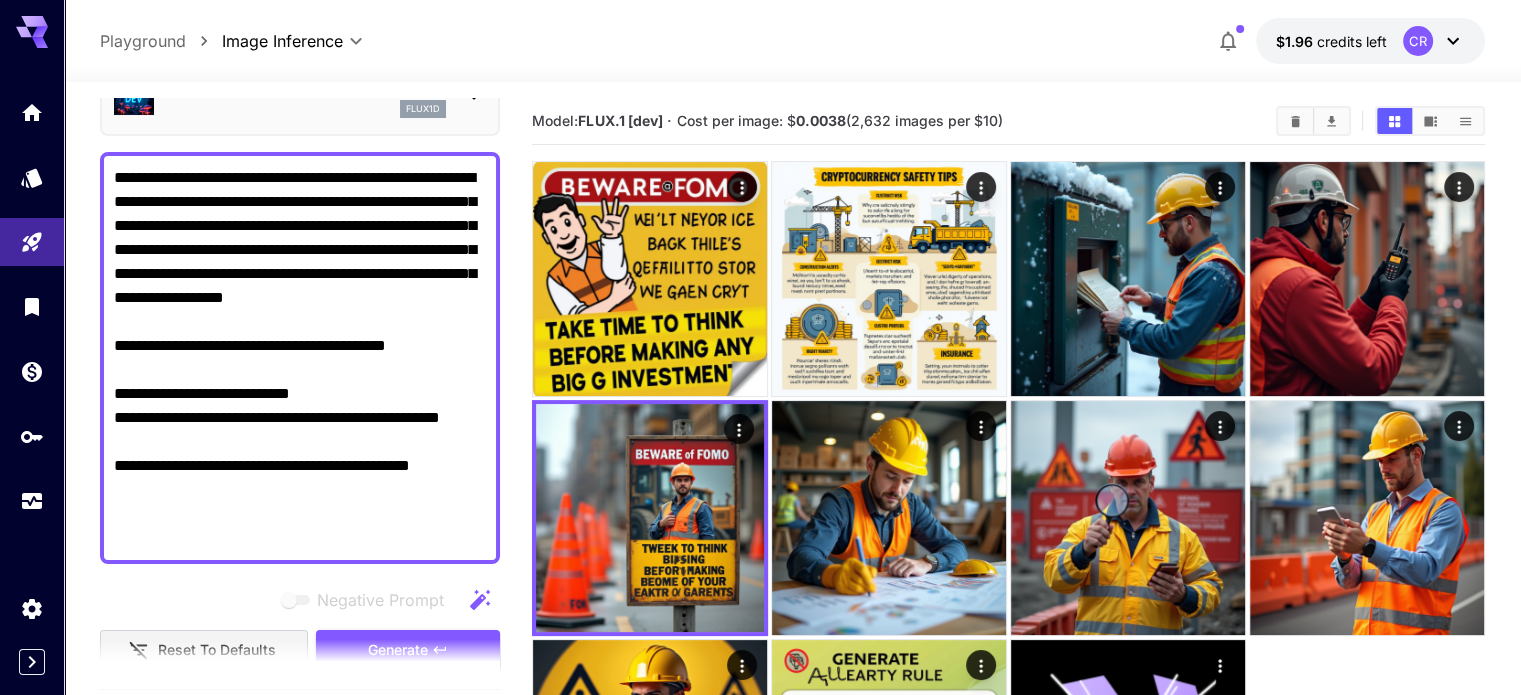 drag, startPoint x: 148, startPoint y: 368, endPoint x: 81, endPoint y: 352, distance: 68.88396 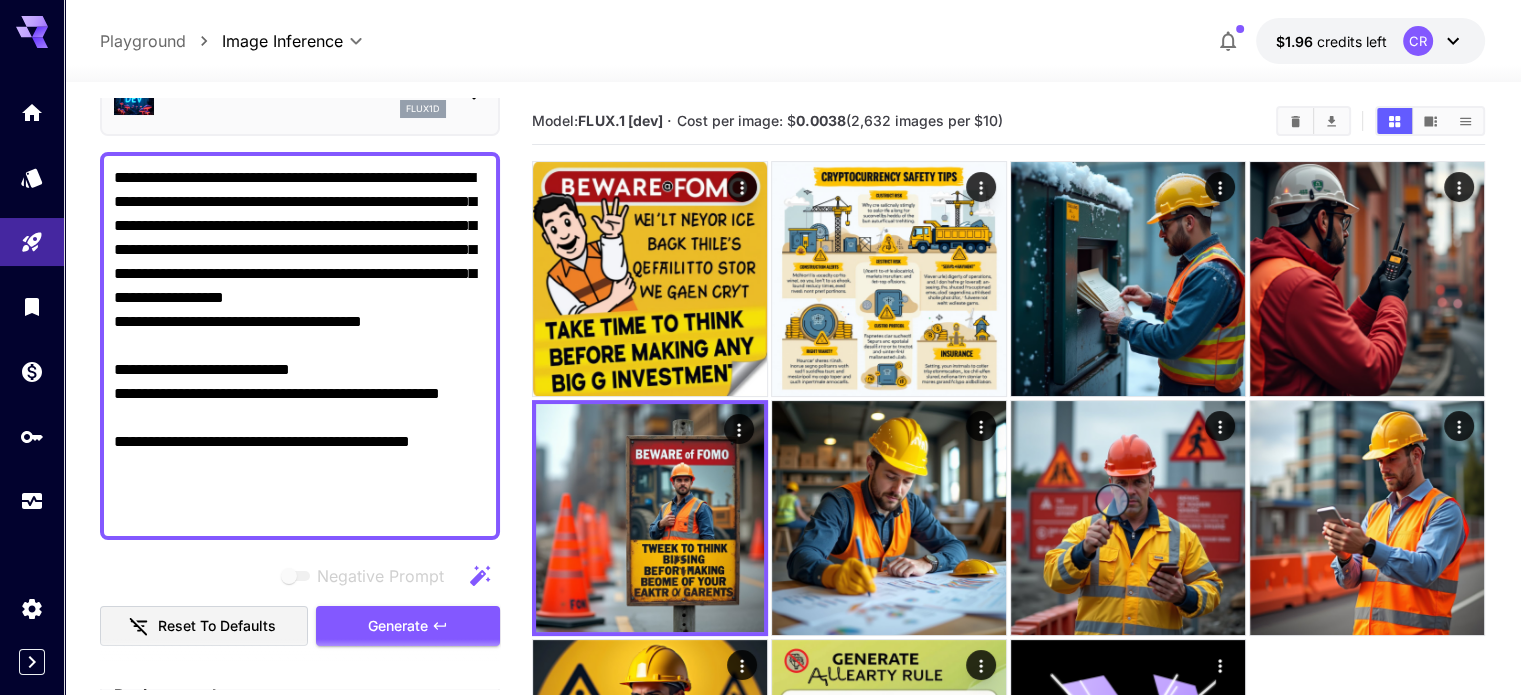 drag, startPoint x: 337, startPoint y: 393, endPoint x: 117, endPoint y: 390, distance: 220.02045 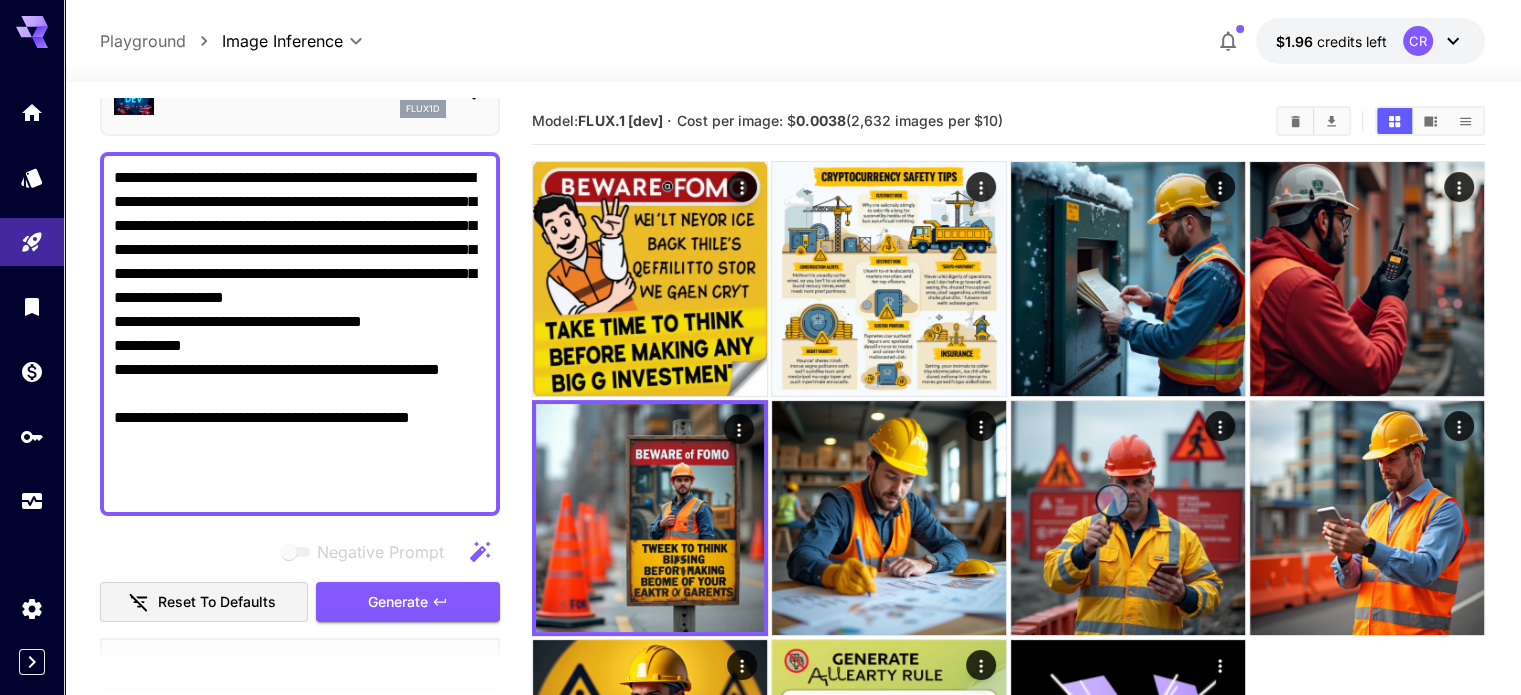 drag, startPoint x: 480, startPoint y: 471, endPoint x: 77, endPoint y: 452, distance: 403.44763 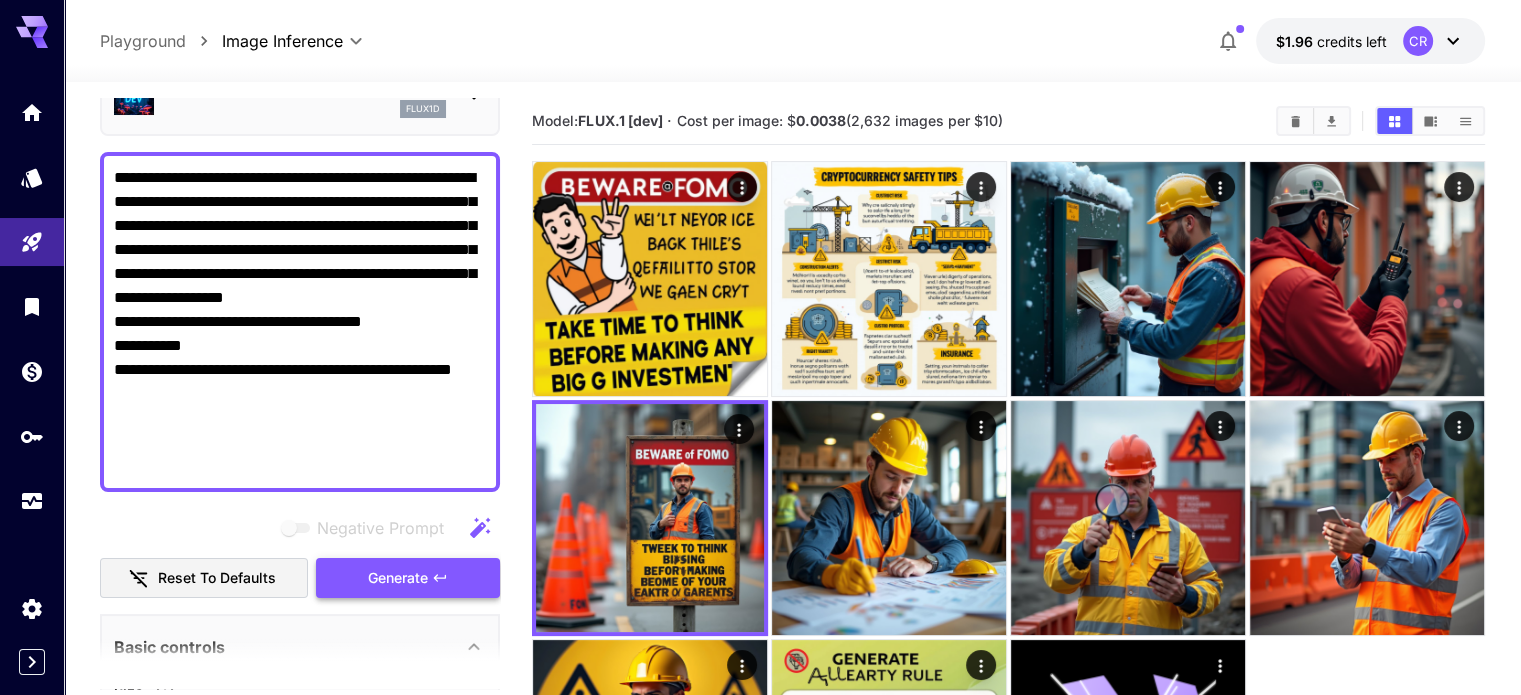 click on "Generate" at bounding box center [398, 578] 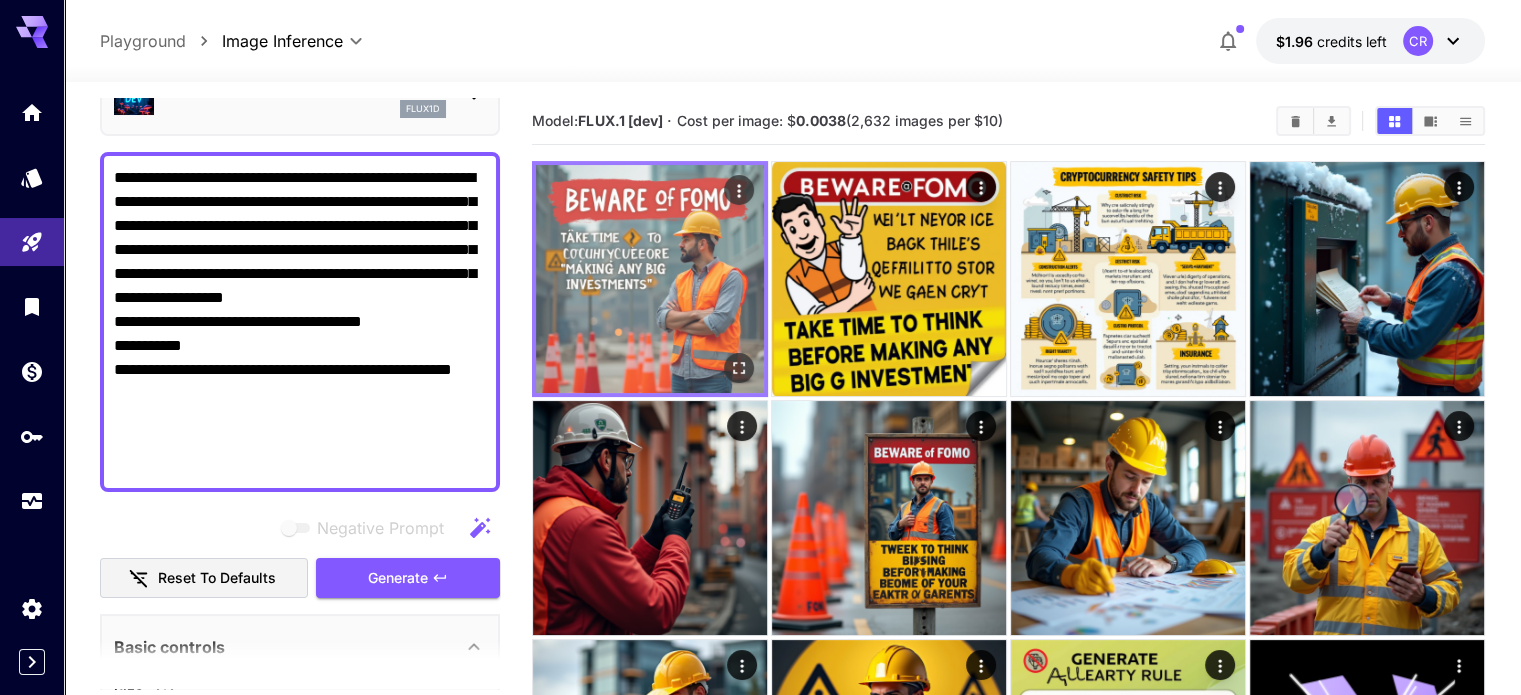 click at bounding box center (650, 279) 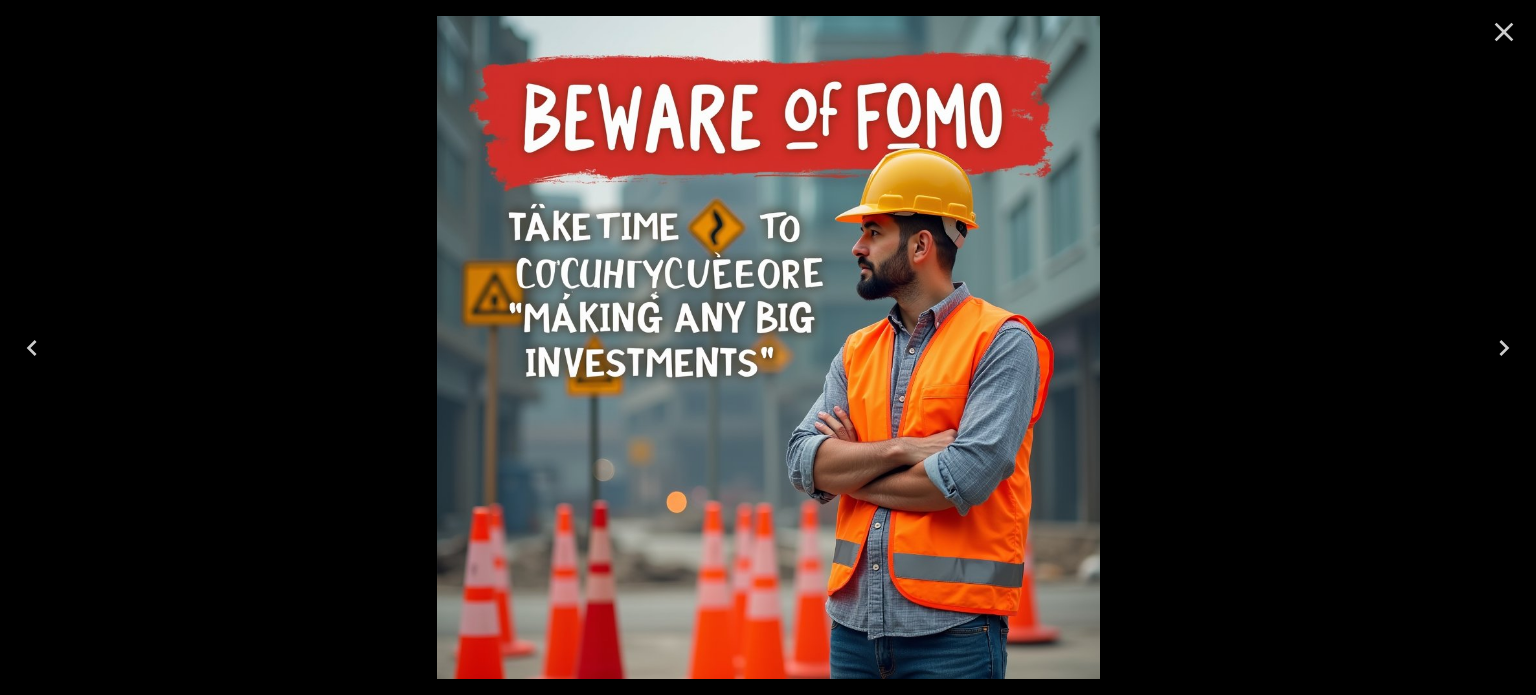 click 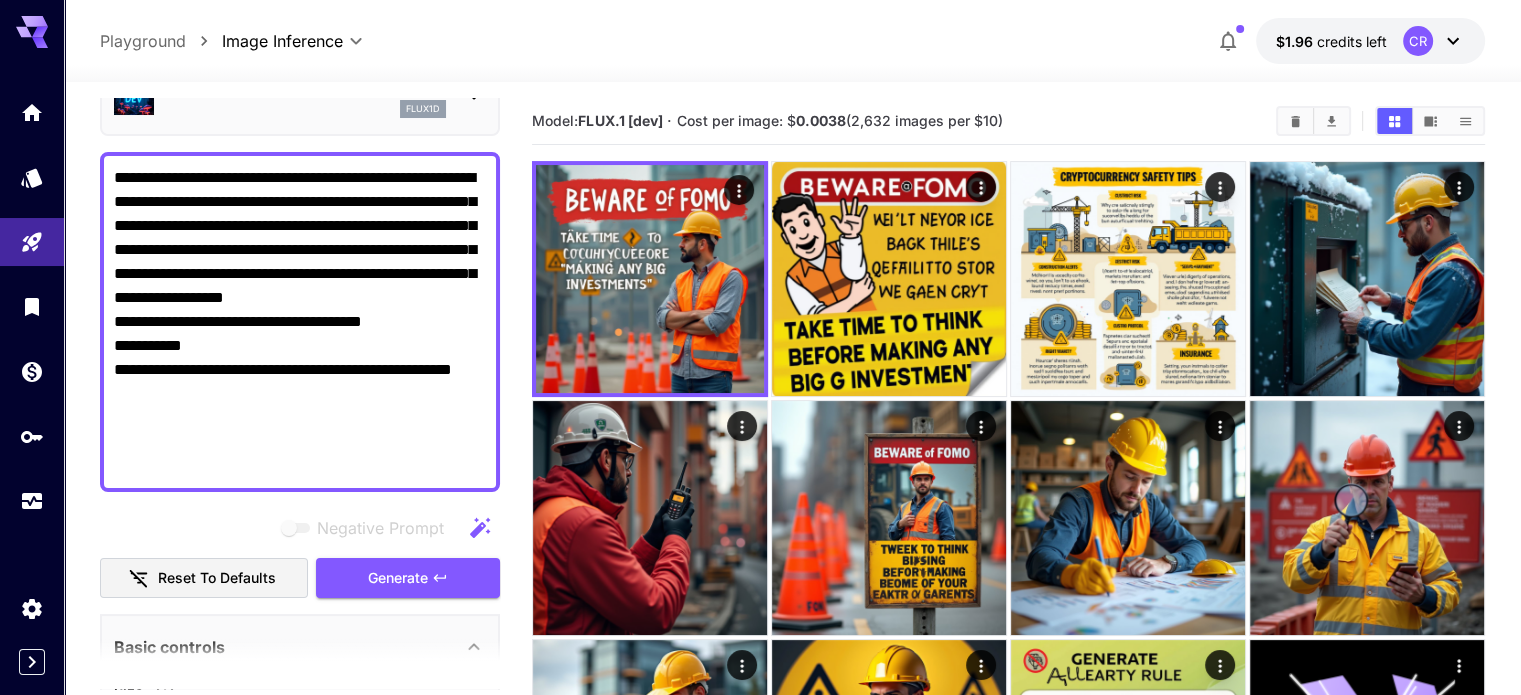 drag, startPoint x: 240, startPoint y: 408, endPoint x: 196, endPoint y: 296, distance: 120.33287 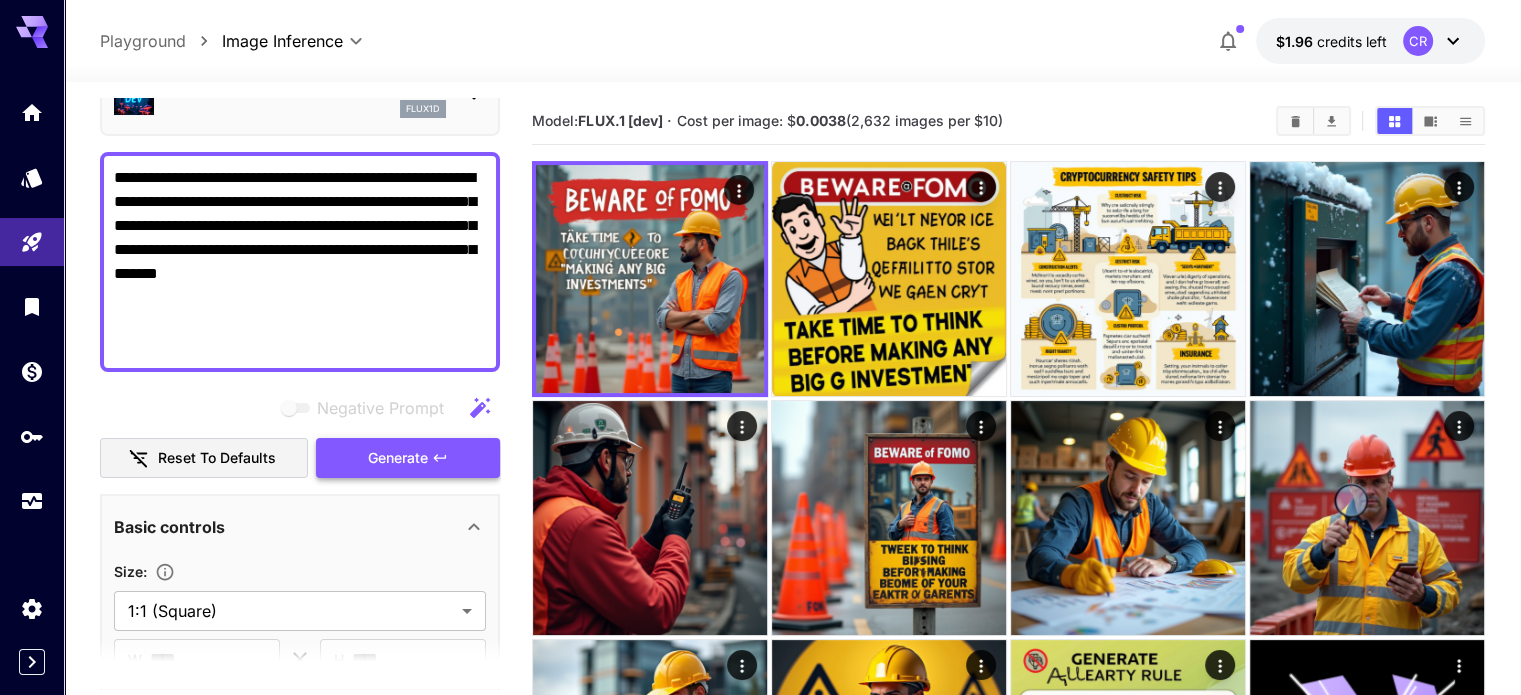 type on "**********" 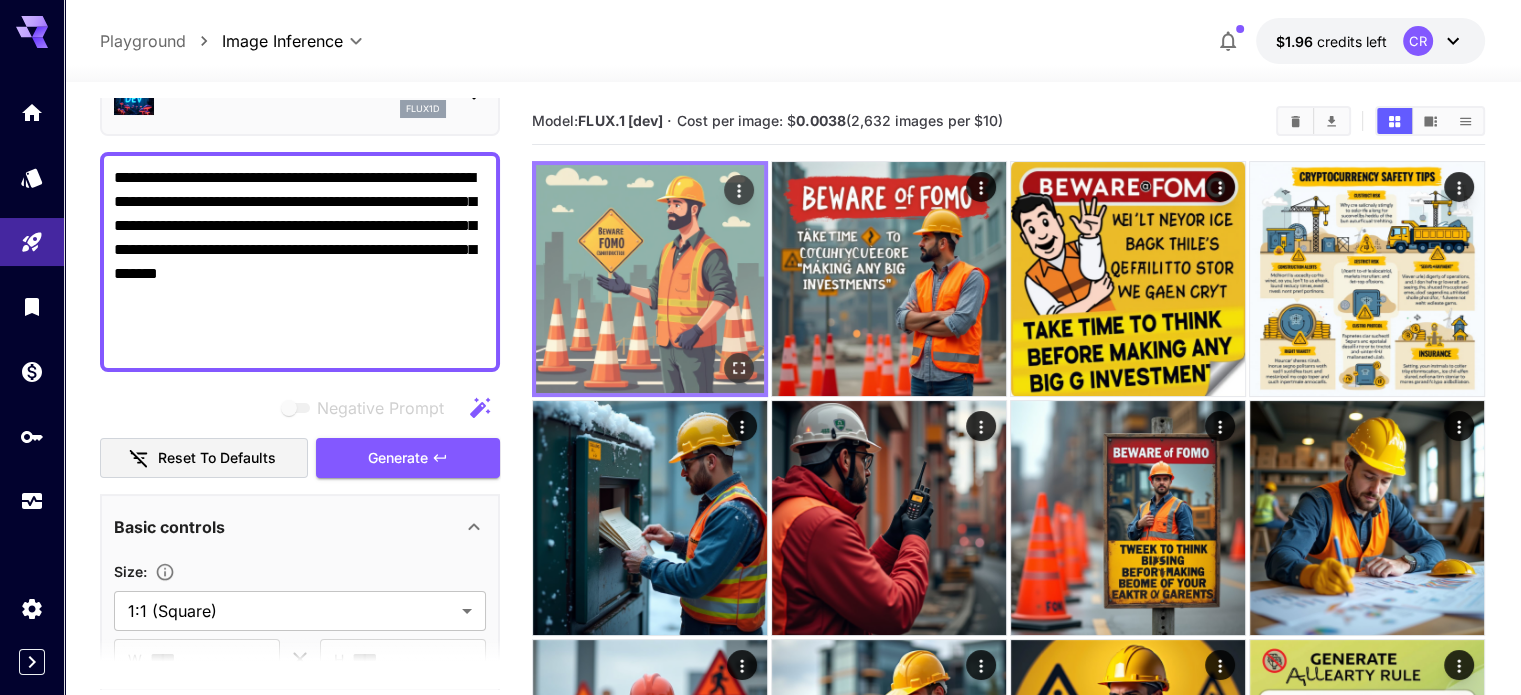 click at bounding box center (650, 279) 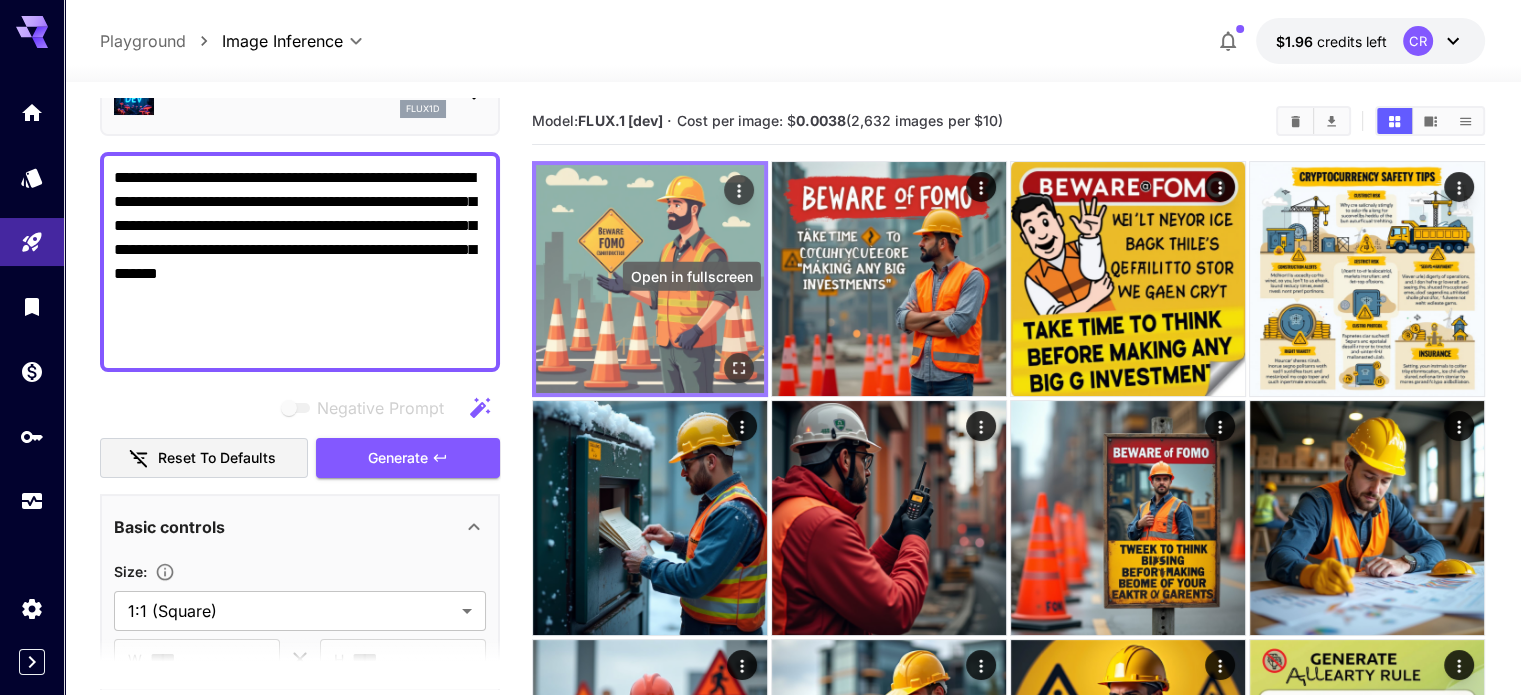 click 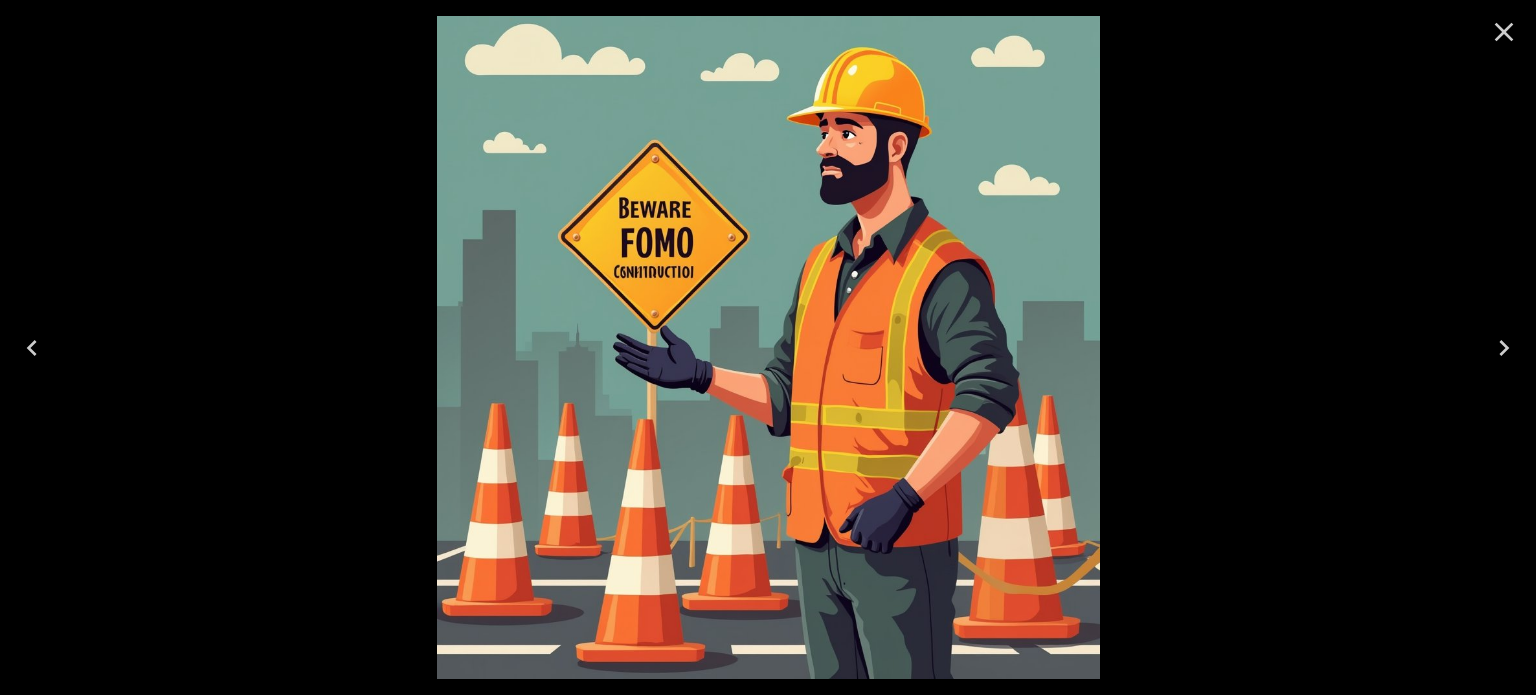 click 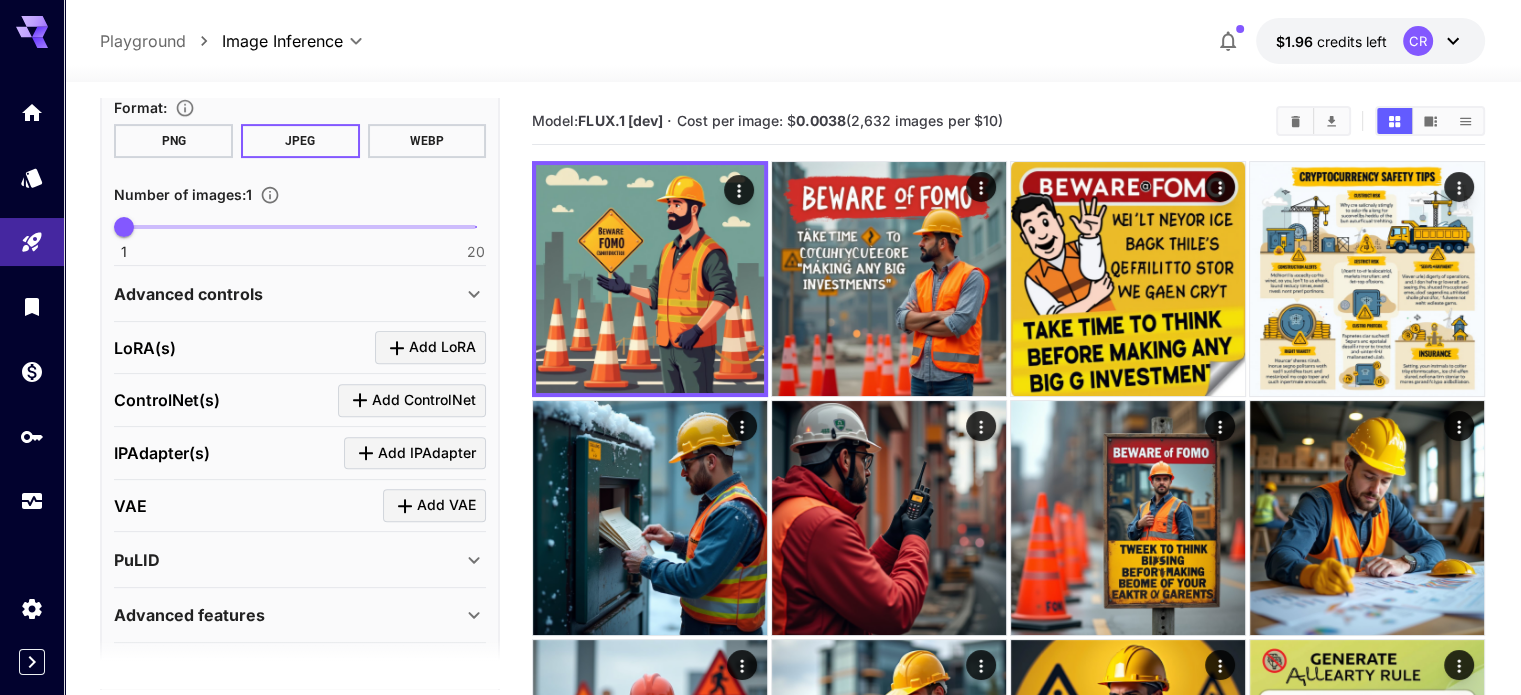 scroll, scrollTop: 768, scrollLeft: 0, axis: vertical 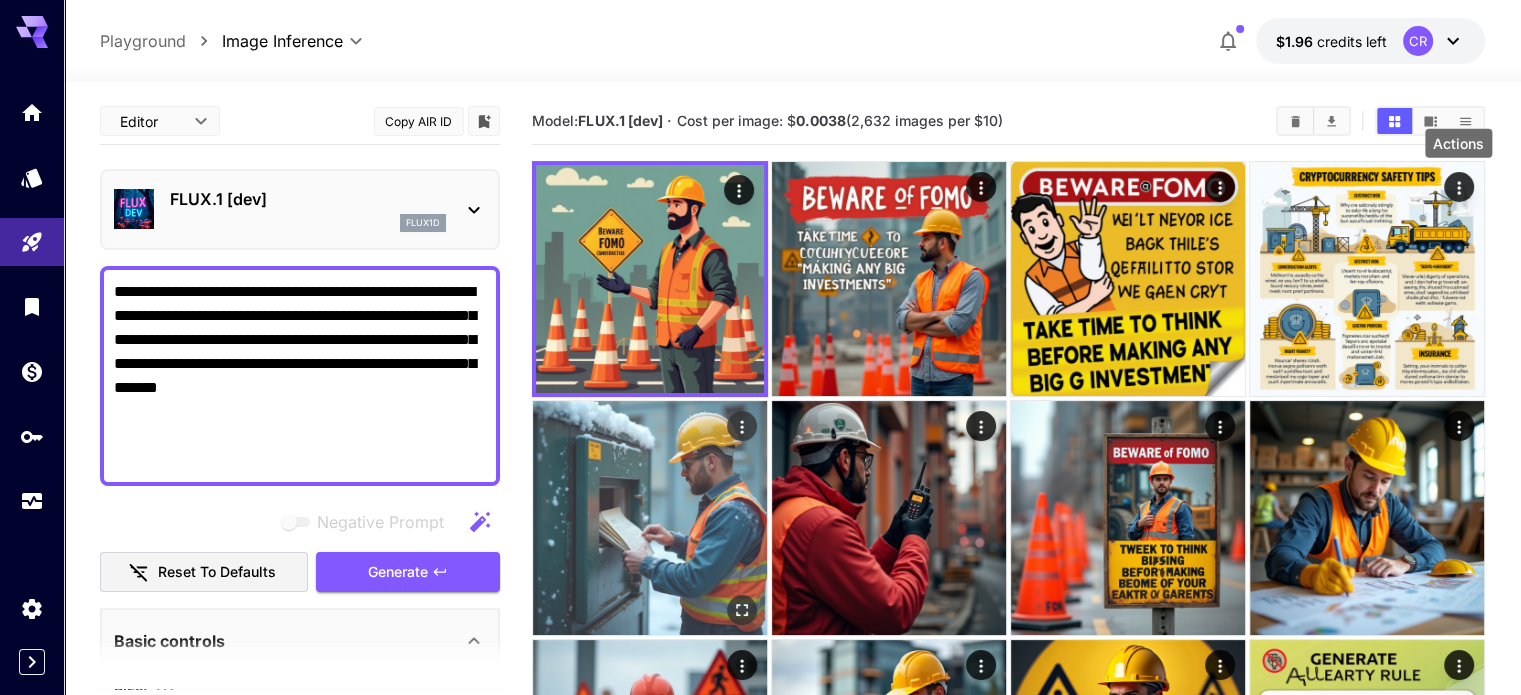 click 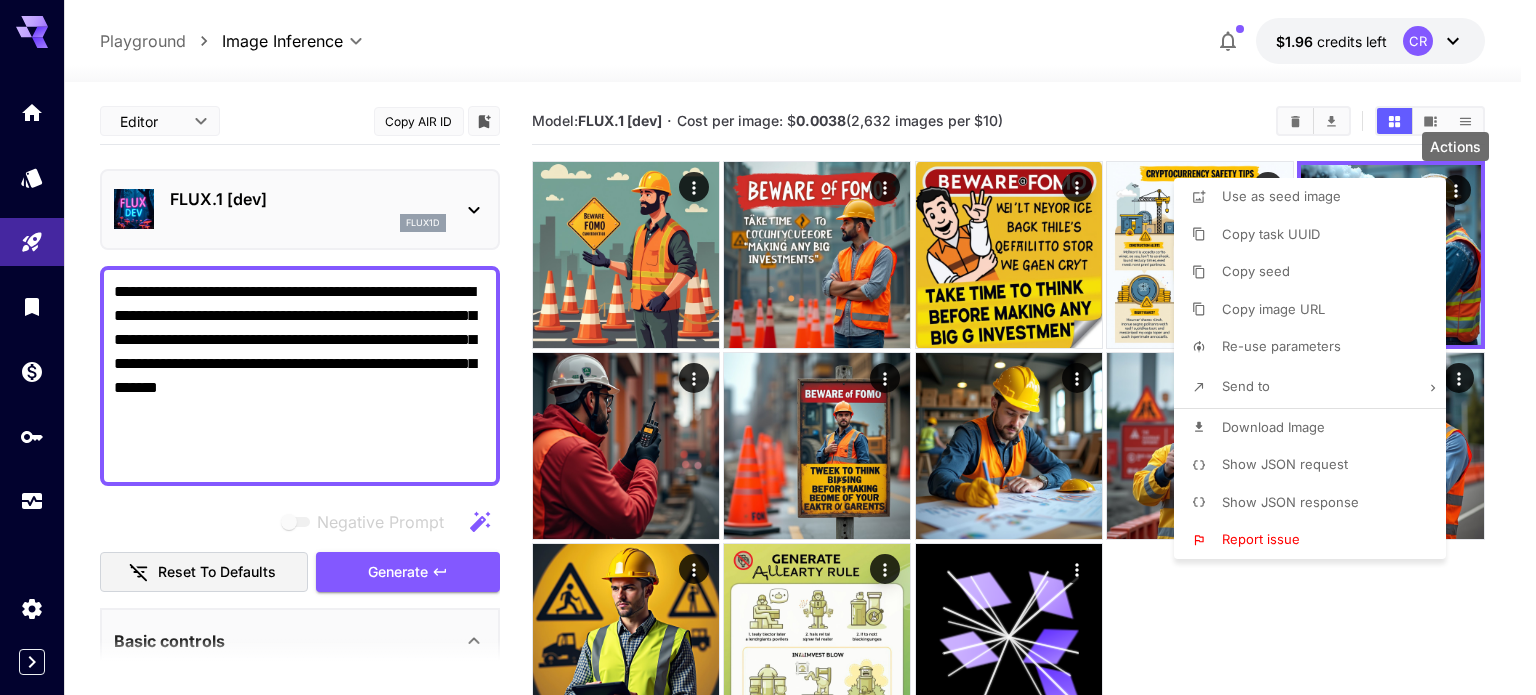click on "Use as seed image" at bounding box center [1281, 196] 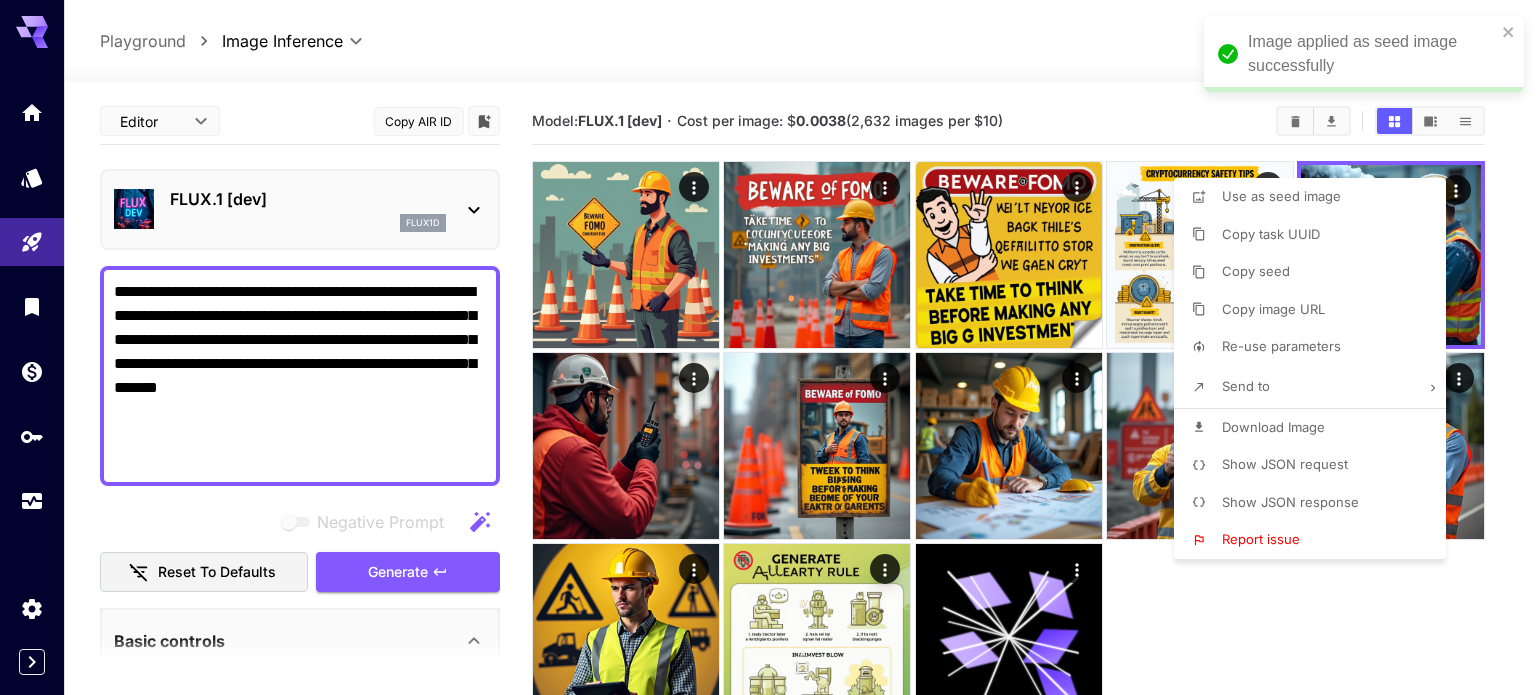scroll, scrollTop: 158, scrollLeft: 0, axis: vertical 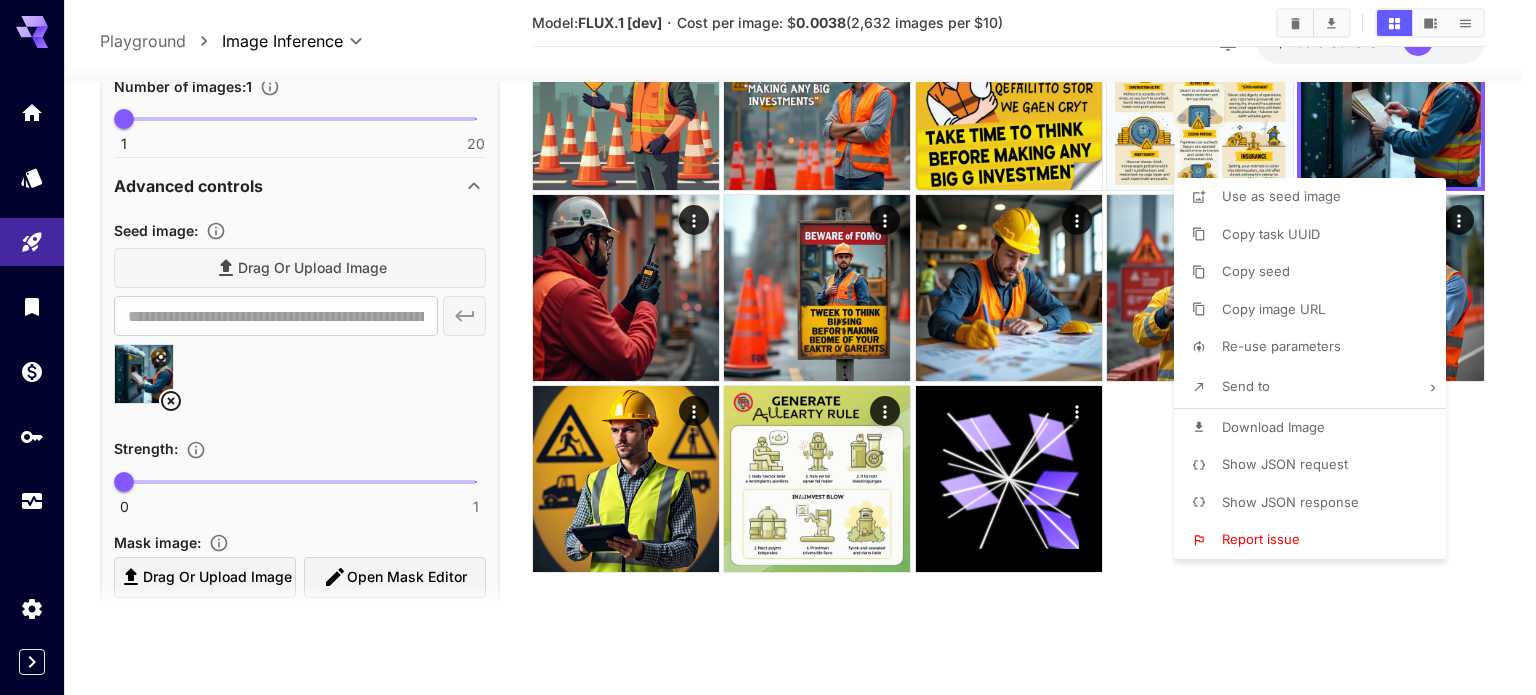 click at bounding box center [768, 347] 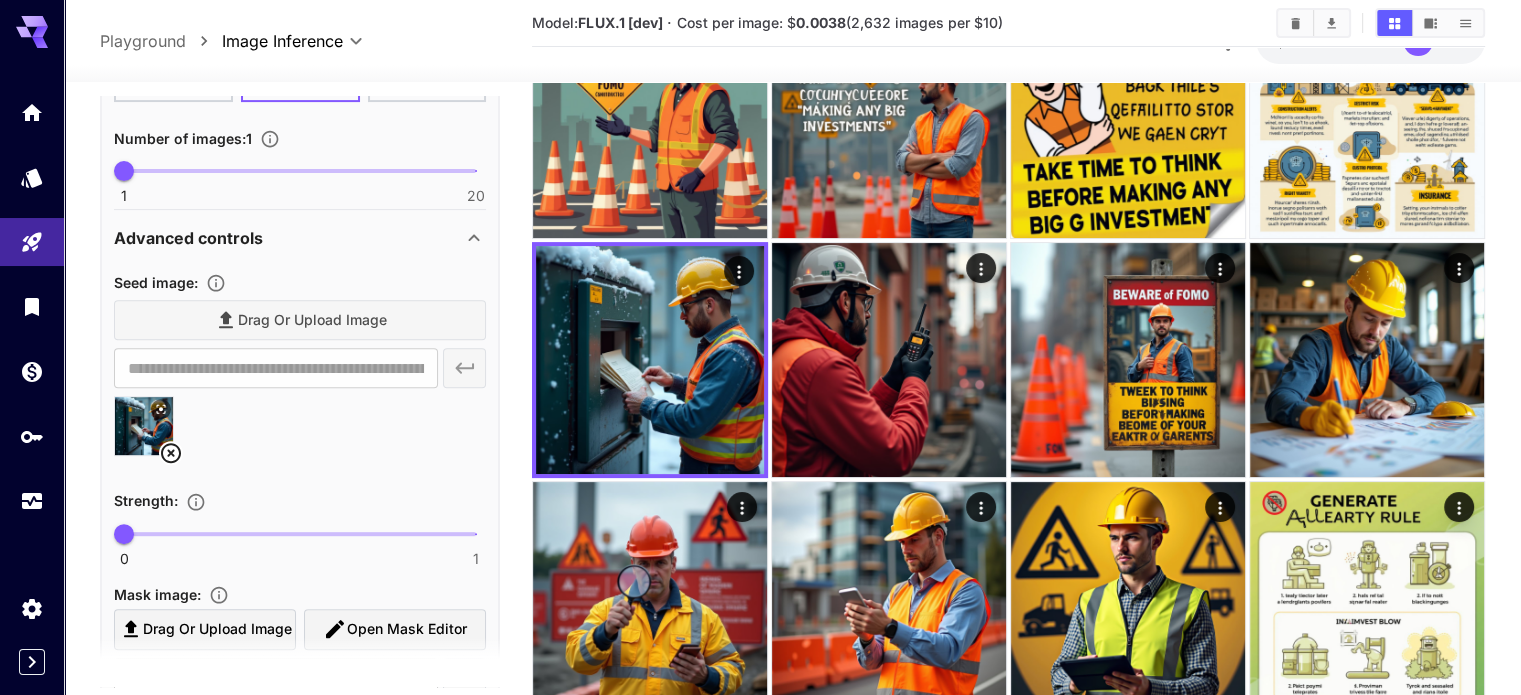 drag, startPoint x: 164, startPoint y: 399, endPoint x: 432, endPoint y: 444, distance: 271.75174 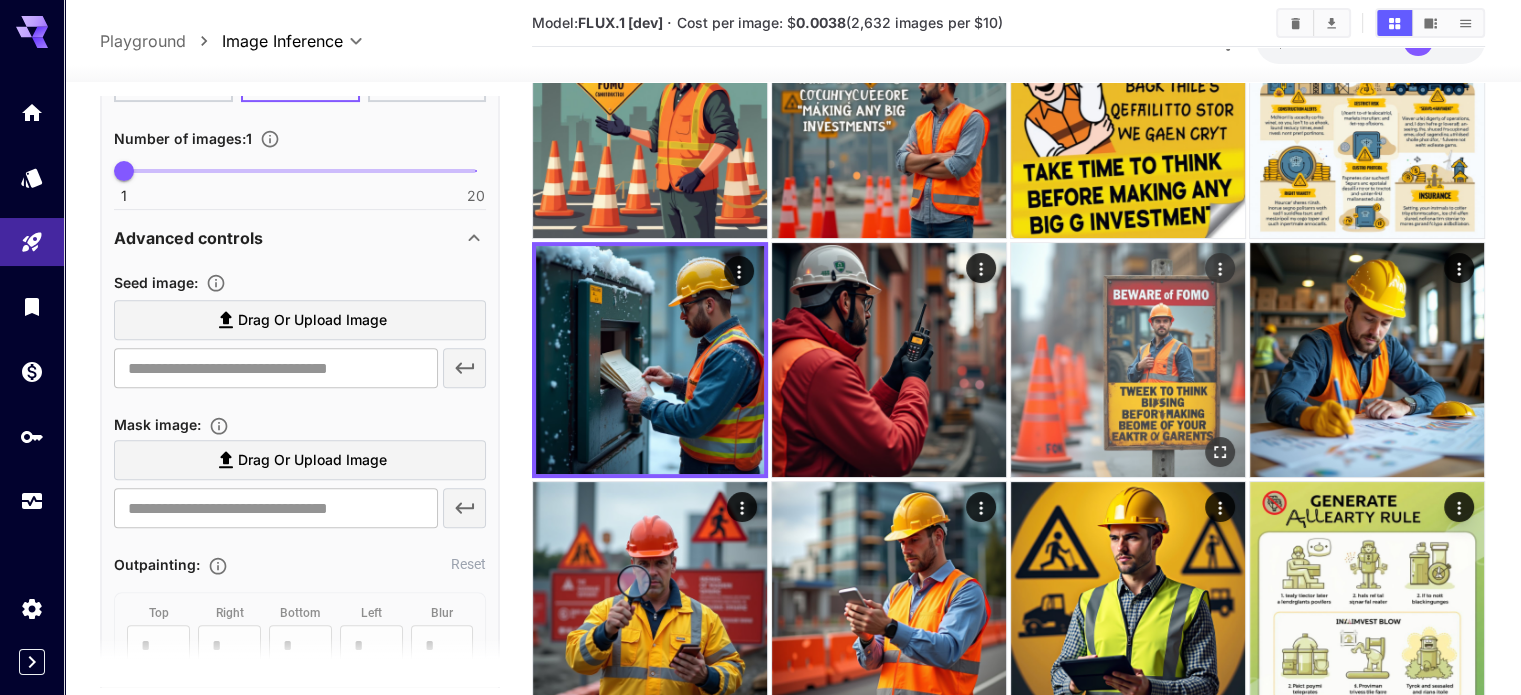 click 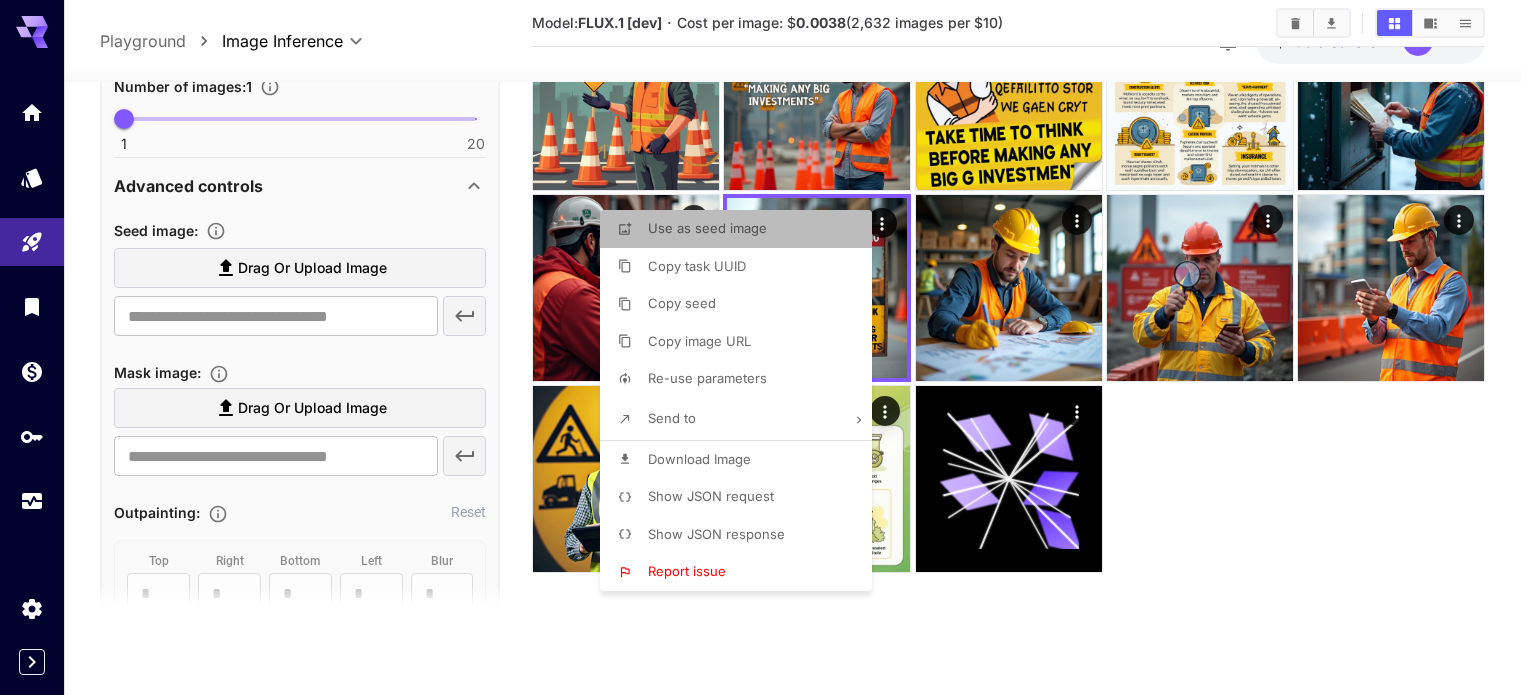 drag, startPoint x: 725, startPoint y: 227, endPoint x: 686, endPoint y: 228, distance: 39.012817 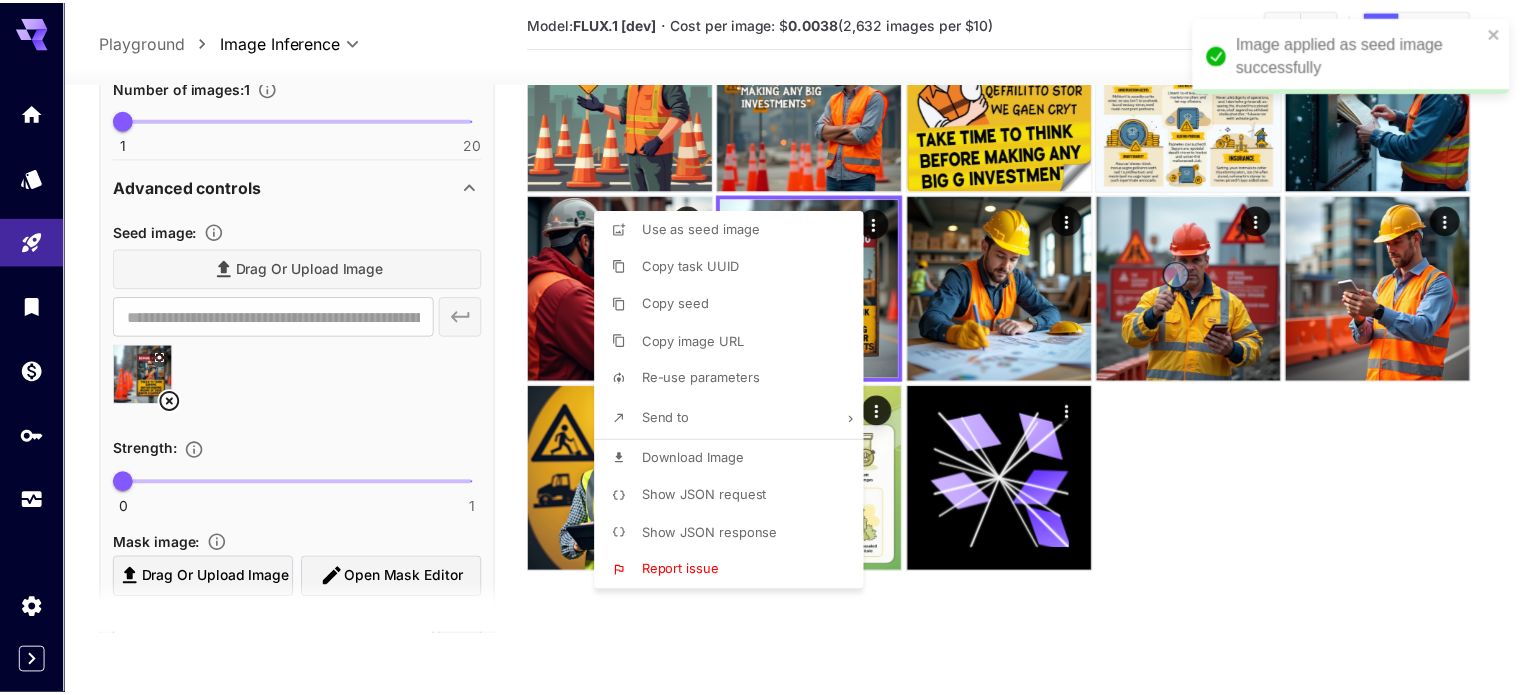 scroll, scrollTop: 882, scrollLeft: 0, axis: vertical 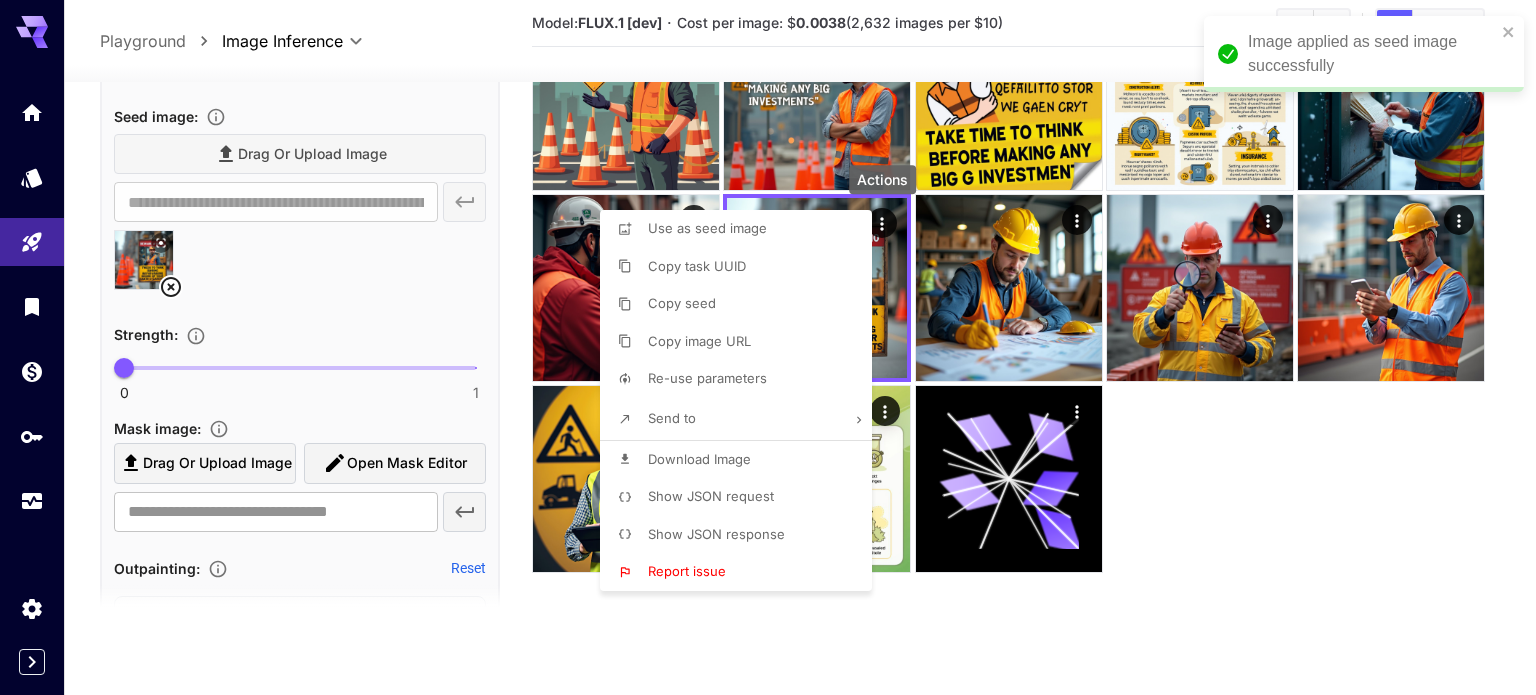 click at bounding box center (768, 347) 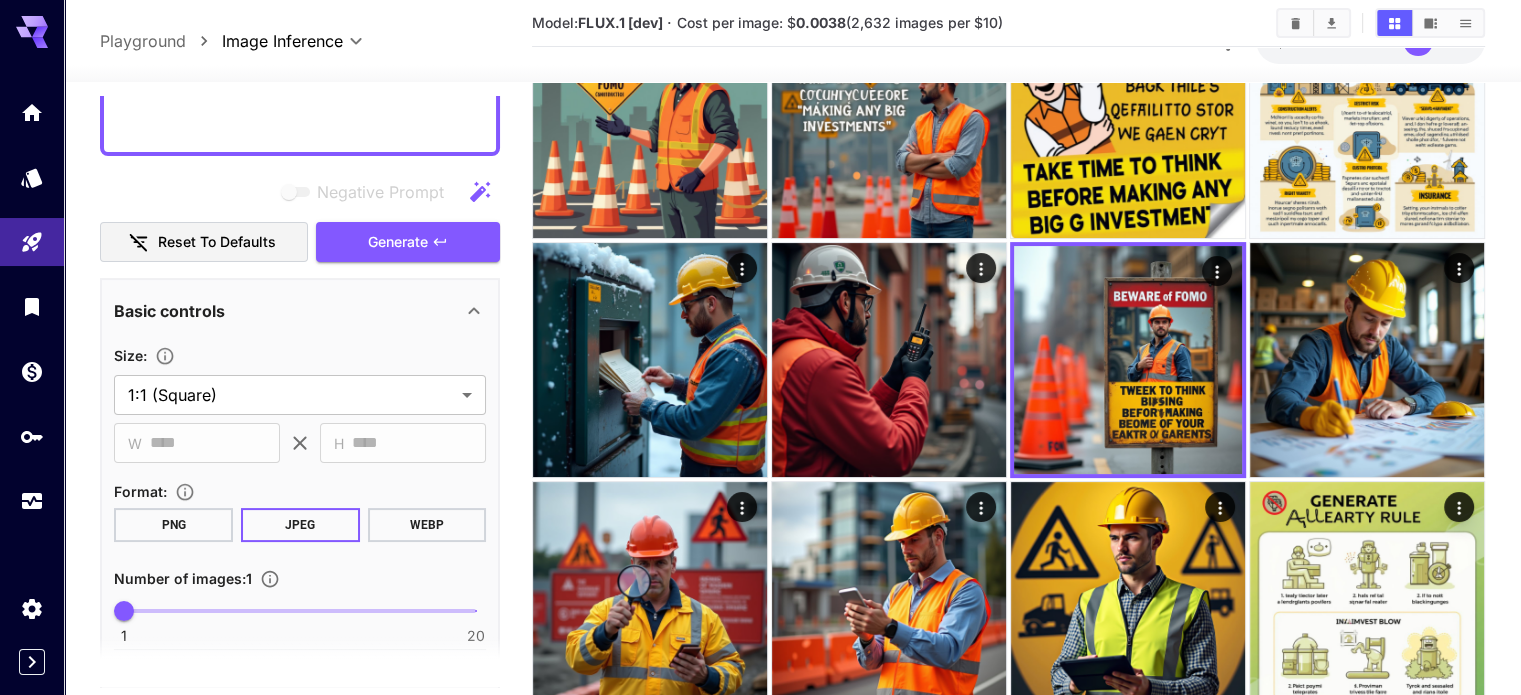 scroll, scrollTop: 0, scrollLeft: 0, axis: both 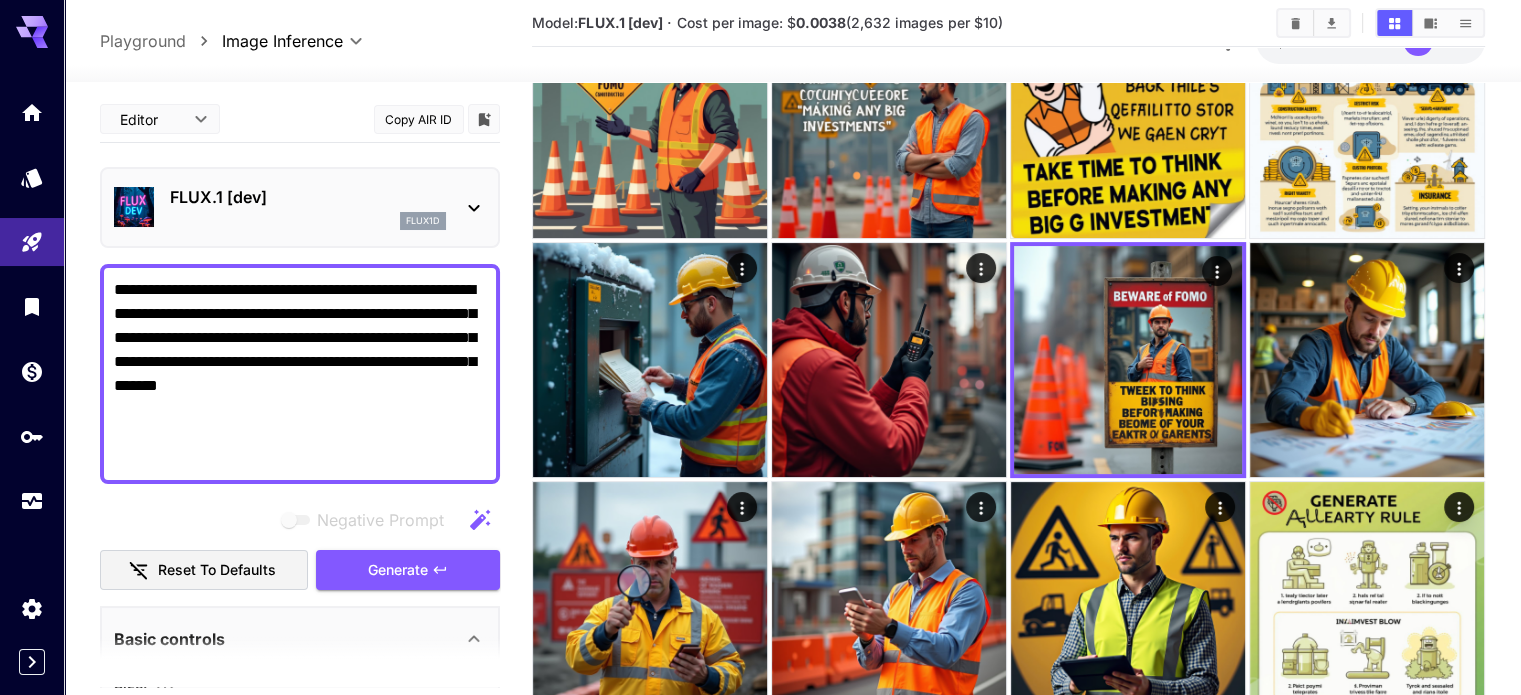 click on "**********" at bounding box center [300, 374] 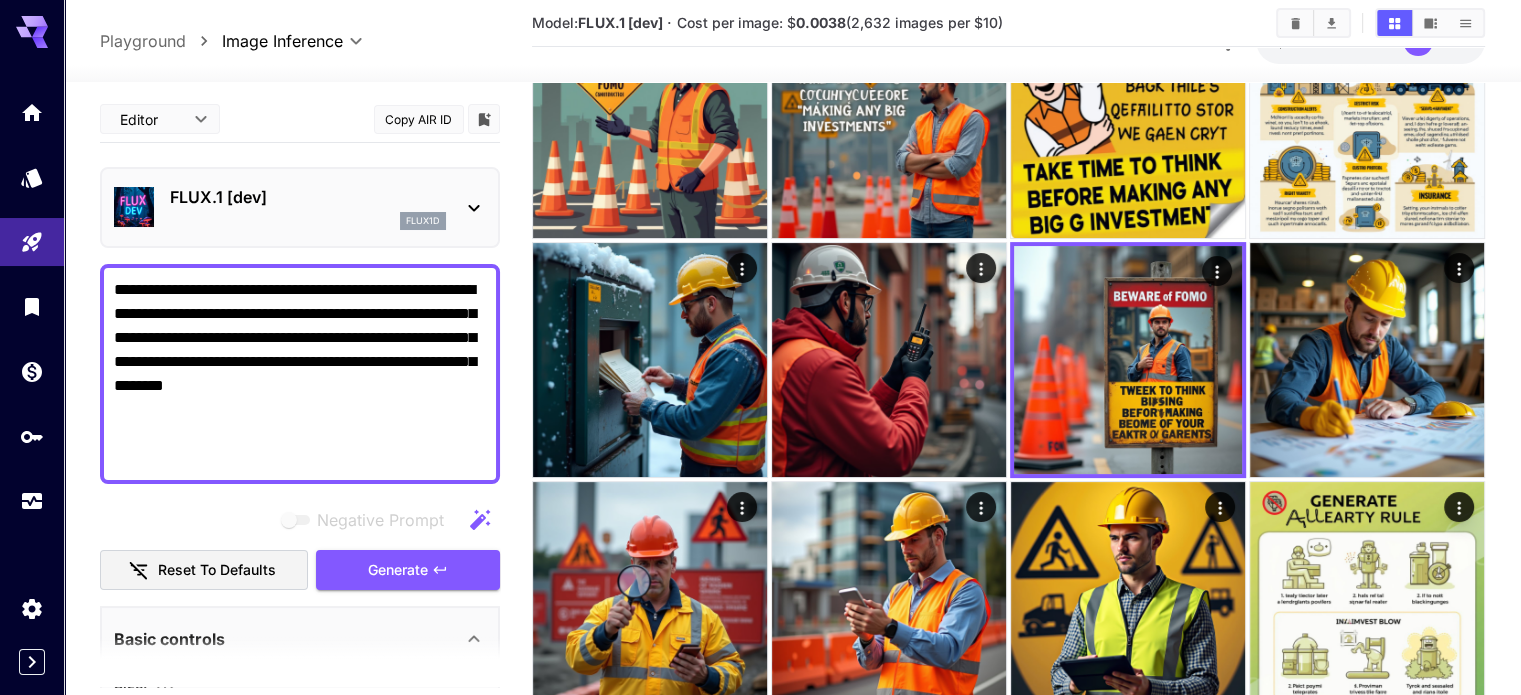 paste on "**********" 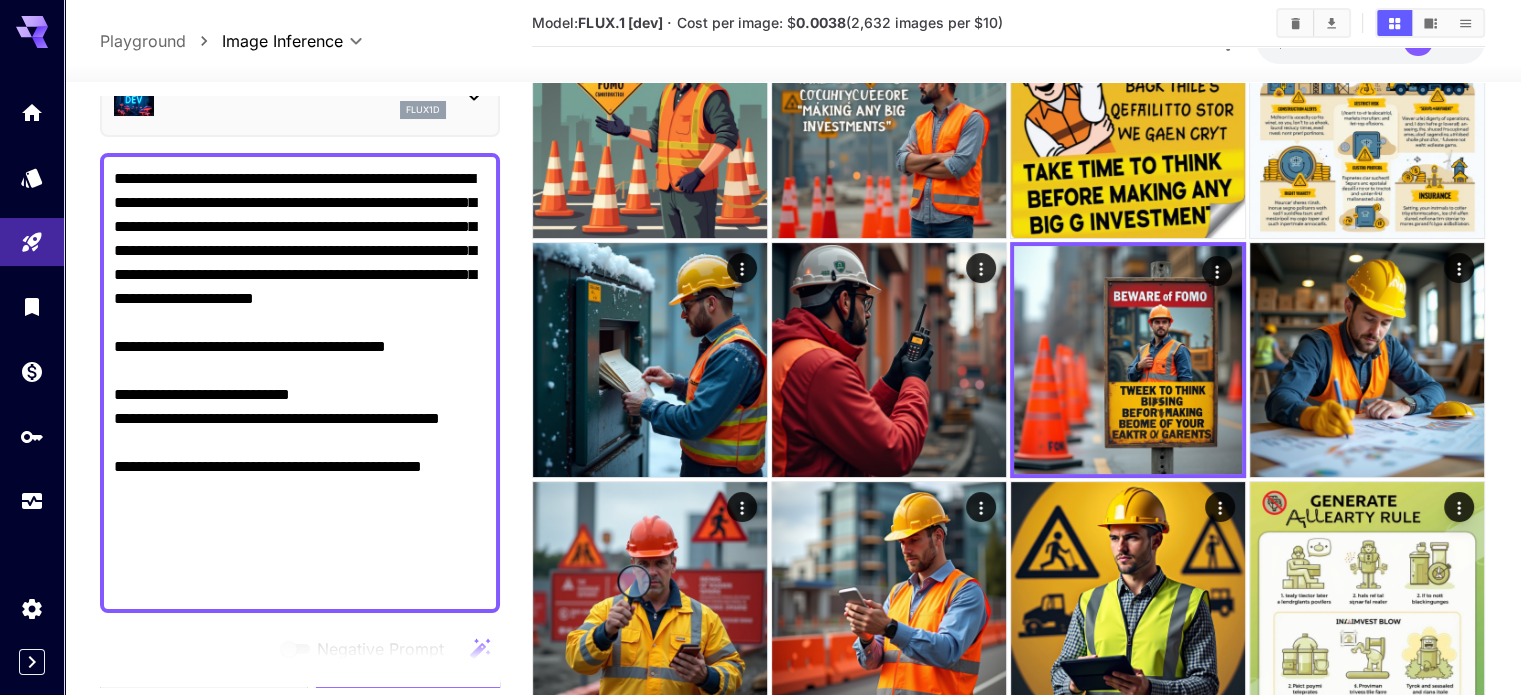 scroll, scrollTop: 110, scrollLeft: 0, axis: vertical 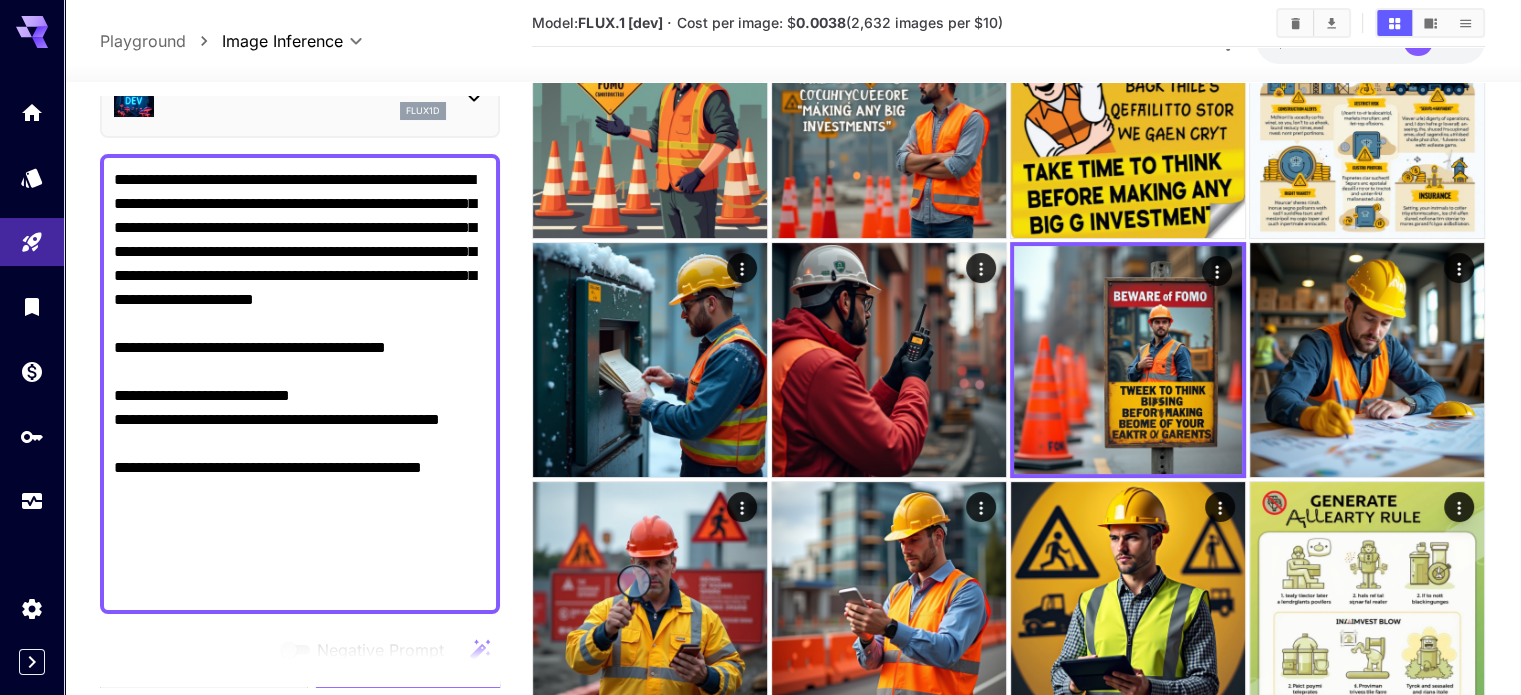 click on "**********" at bounding box center [300, 384] 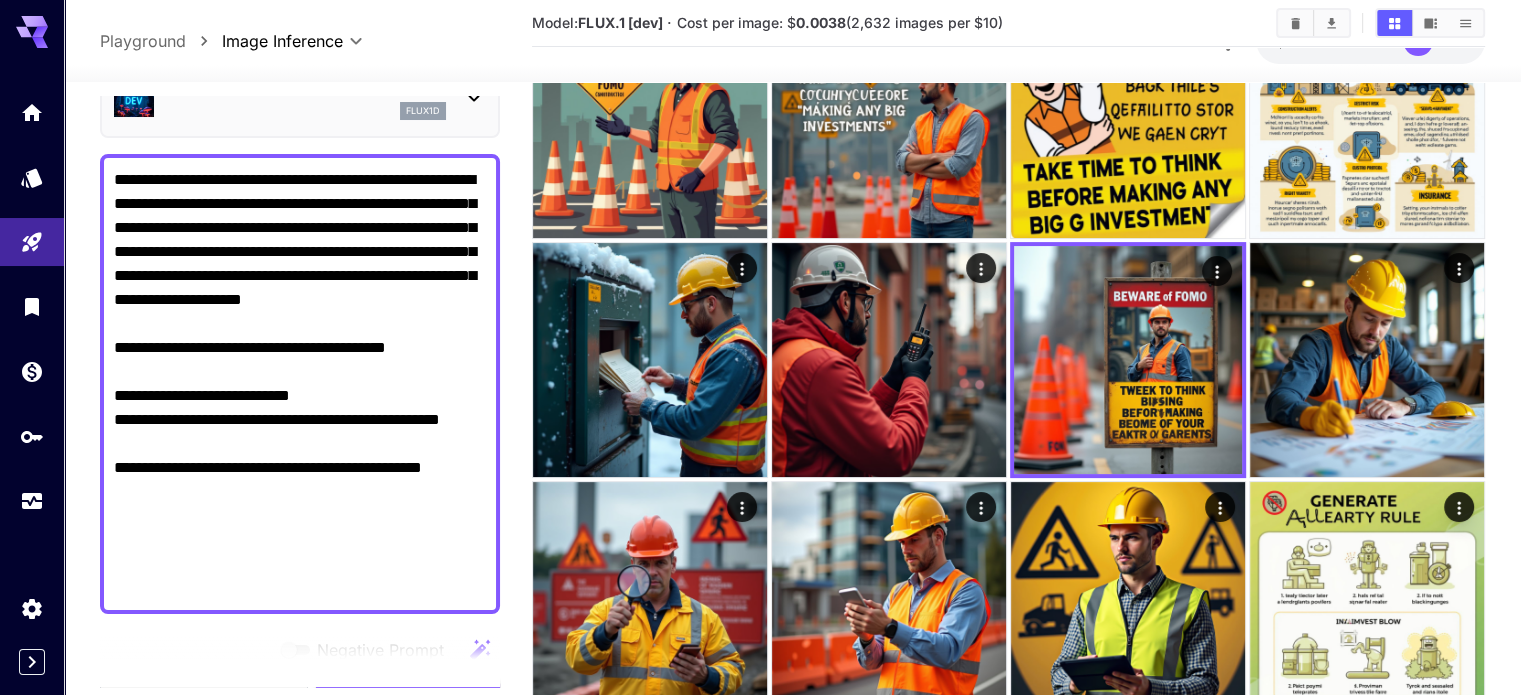 click on "Model:  FLUX.1 [dev] · Cost per image: $ 0.0038  (2,632 images per $10)" at bounding box center (1008, 447) 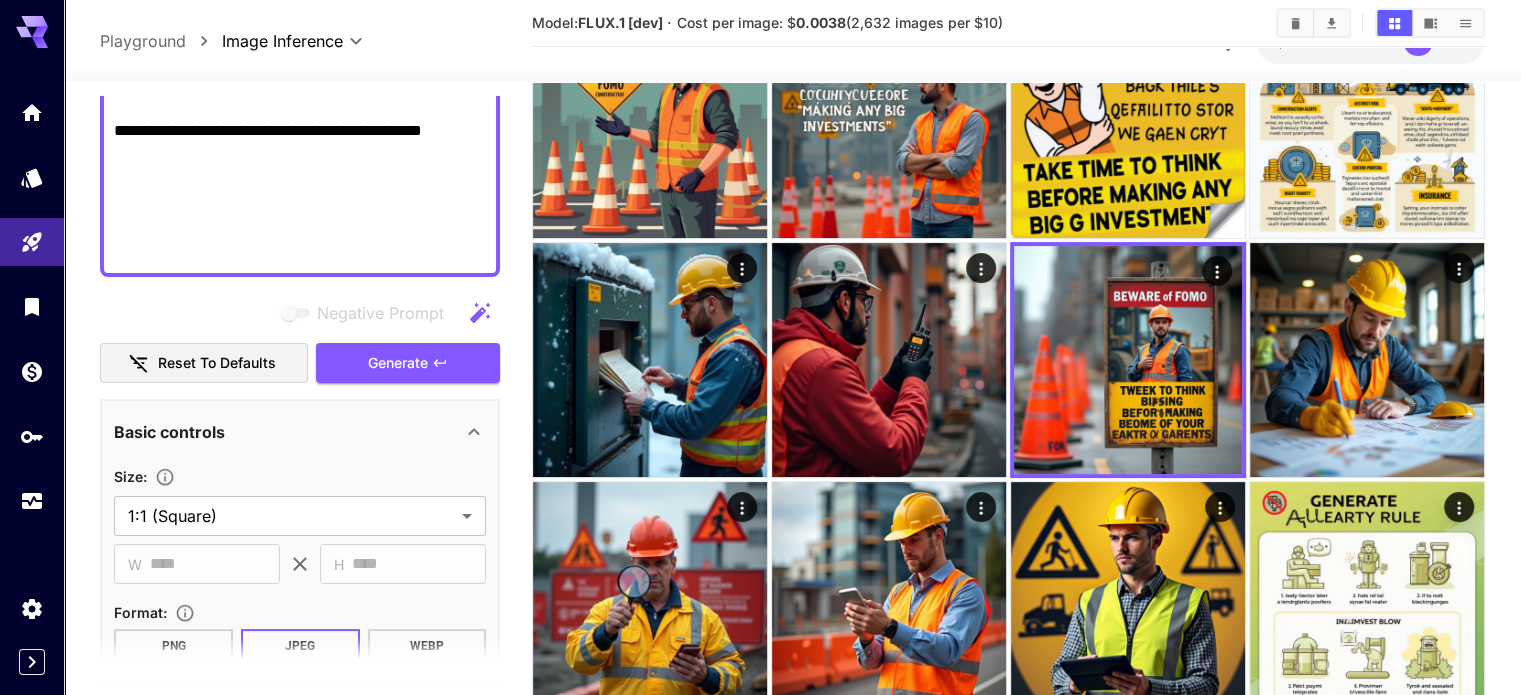 scroll, scrollTop: 440, scrollLeft: 0, axis: vertical 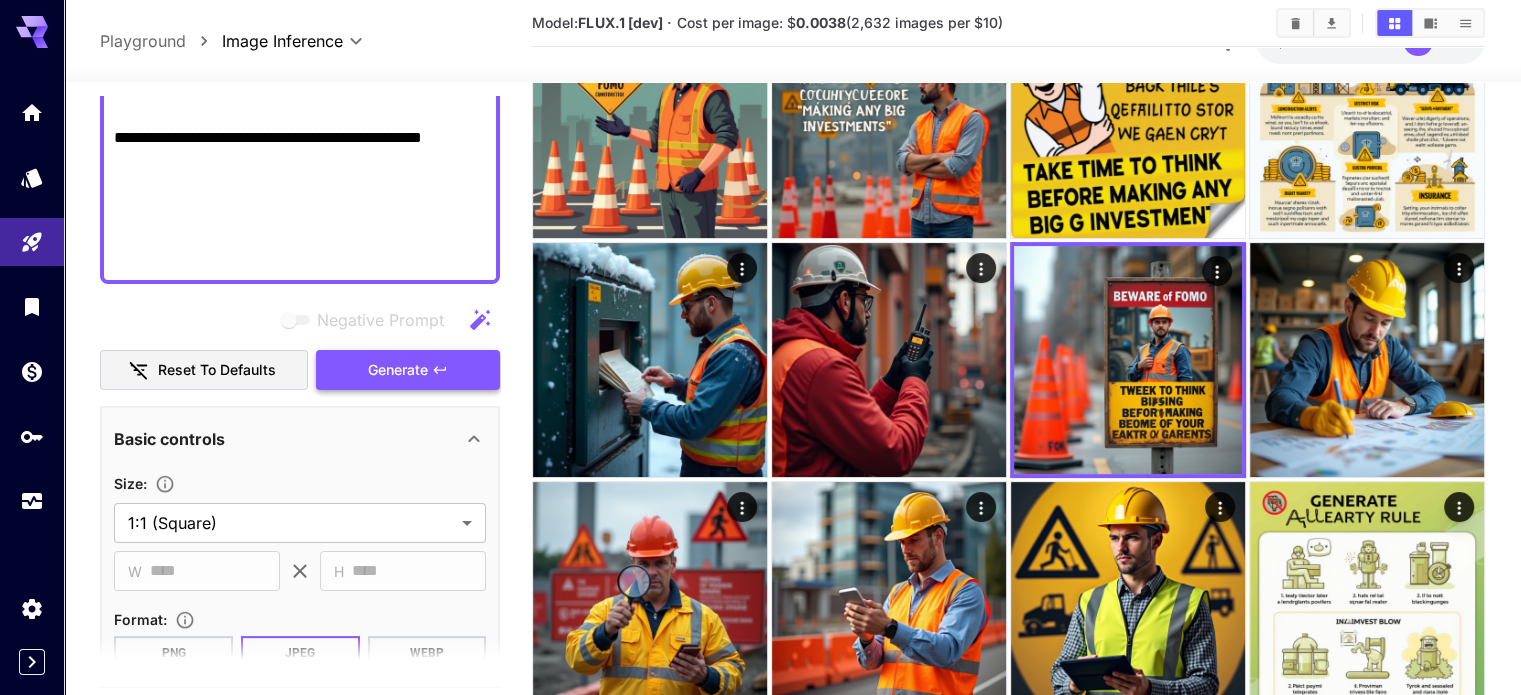 click on "Generate" at bounding box center (398, 370) 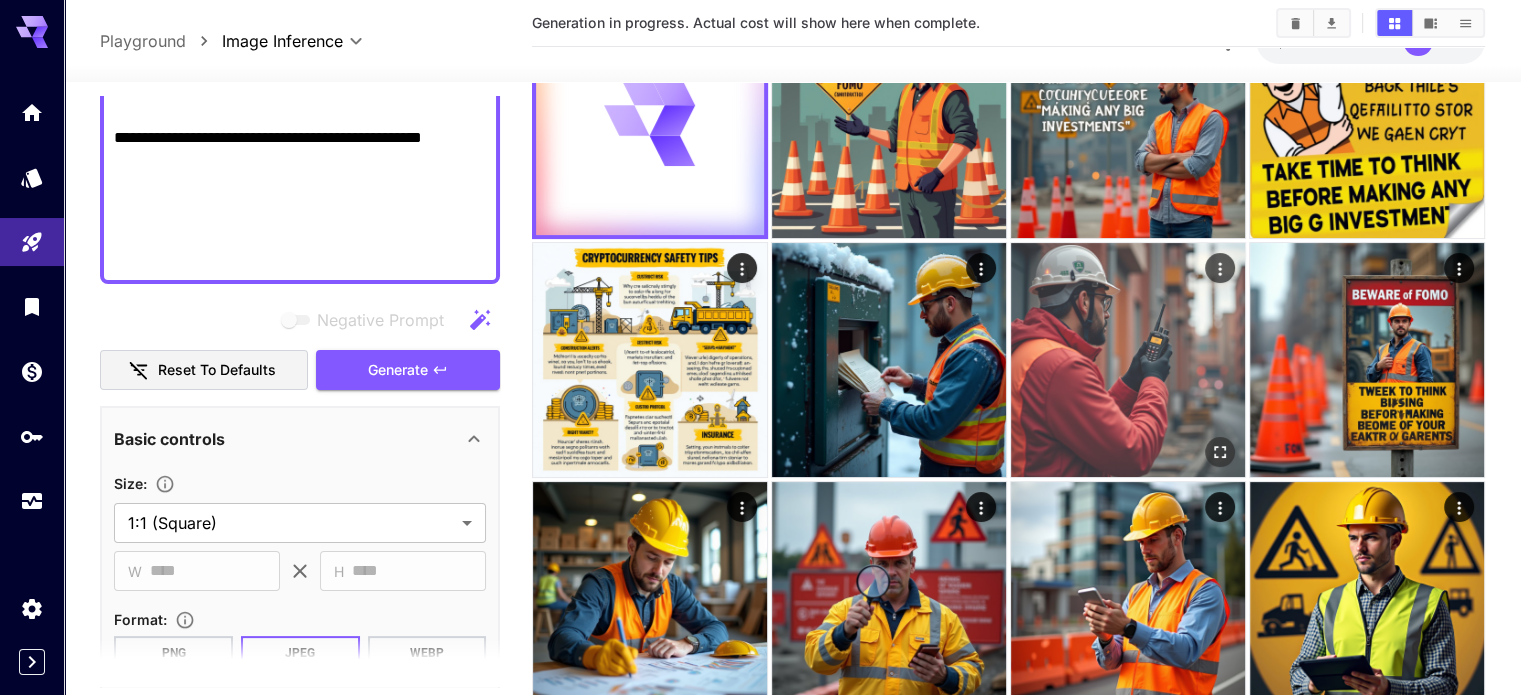scroll, scrollTop: 0, scrollLeft: 0, axis: both 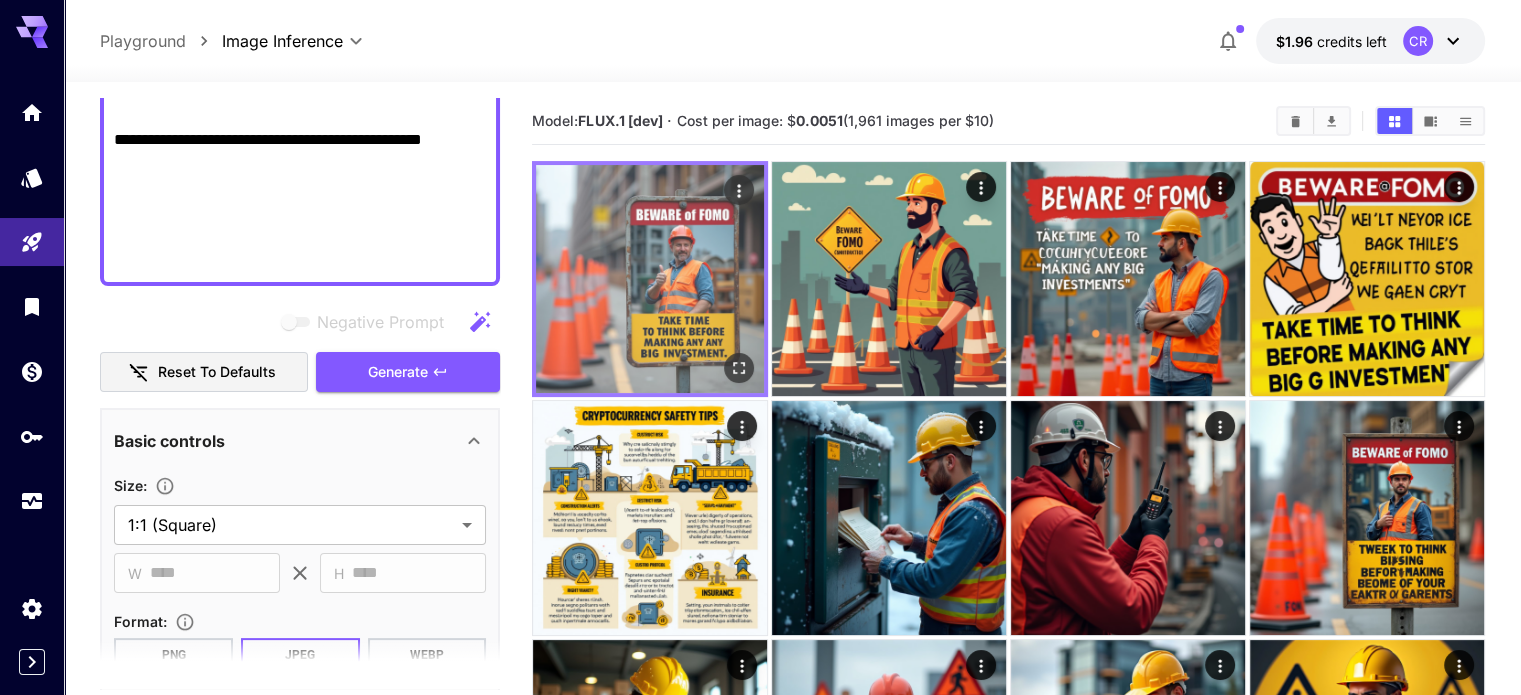 click at bounding box center [650, 279] 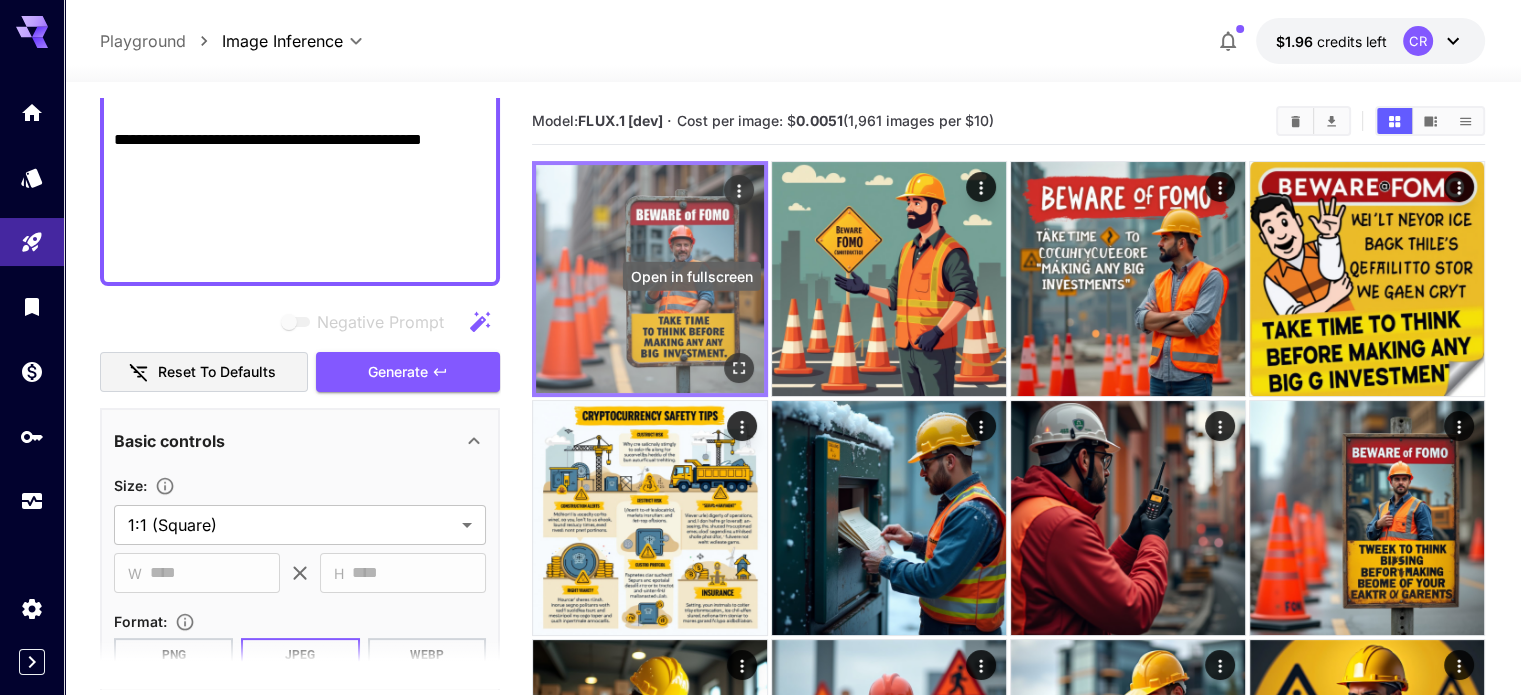 click 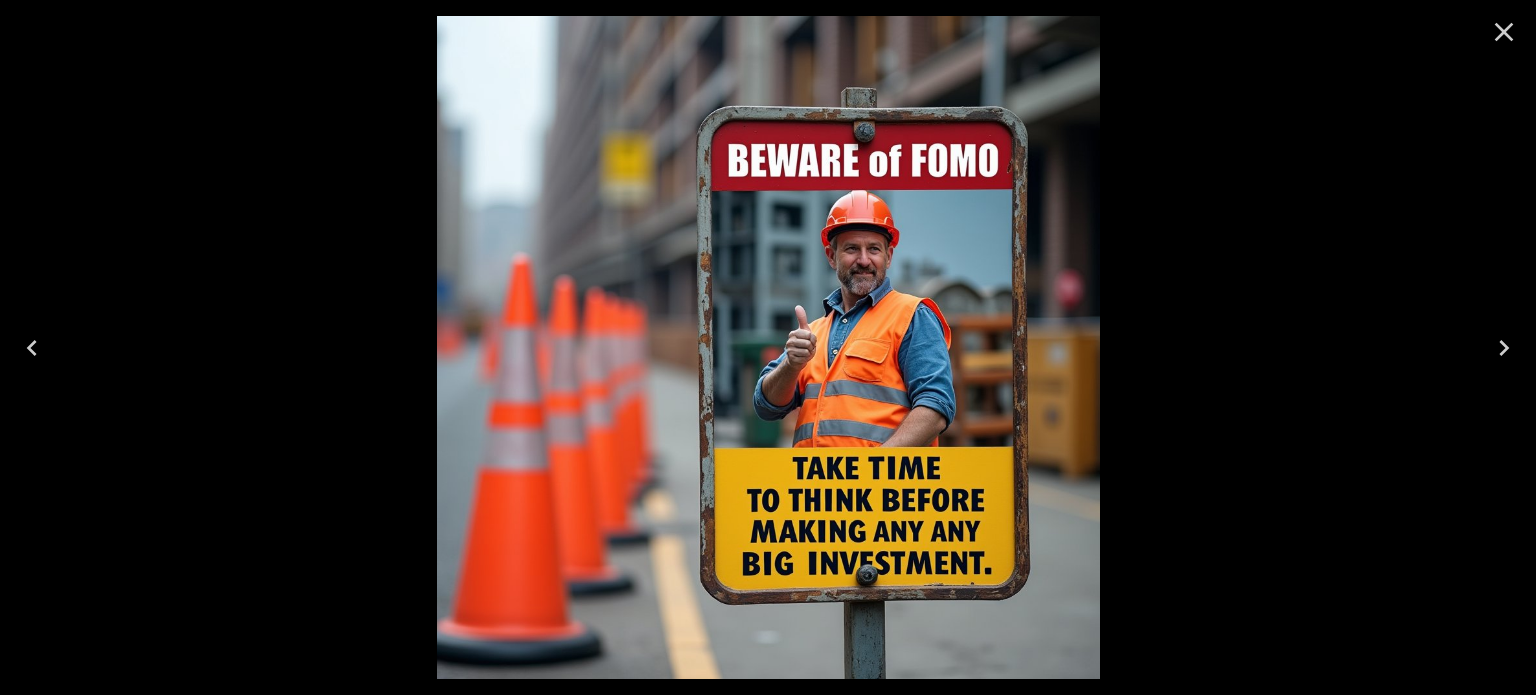 click 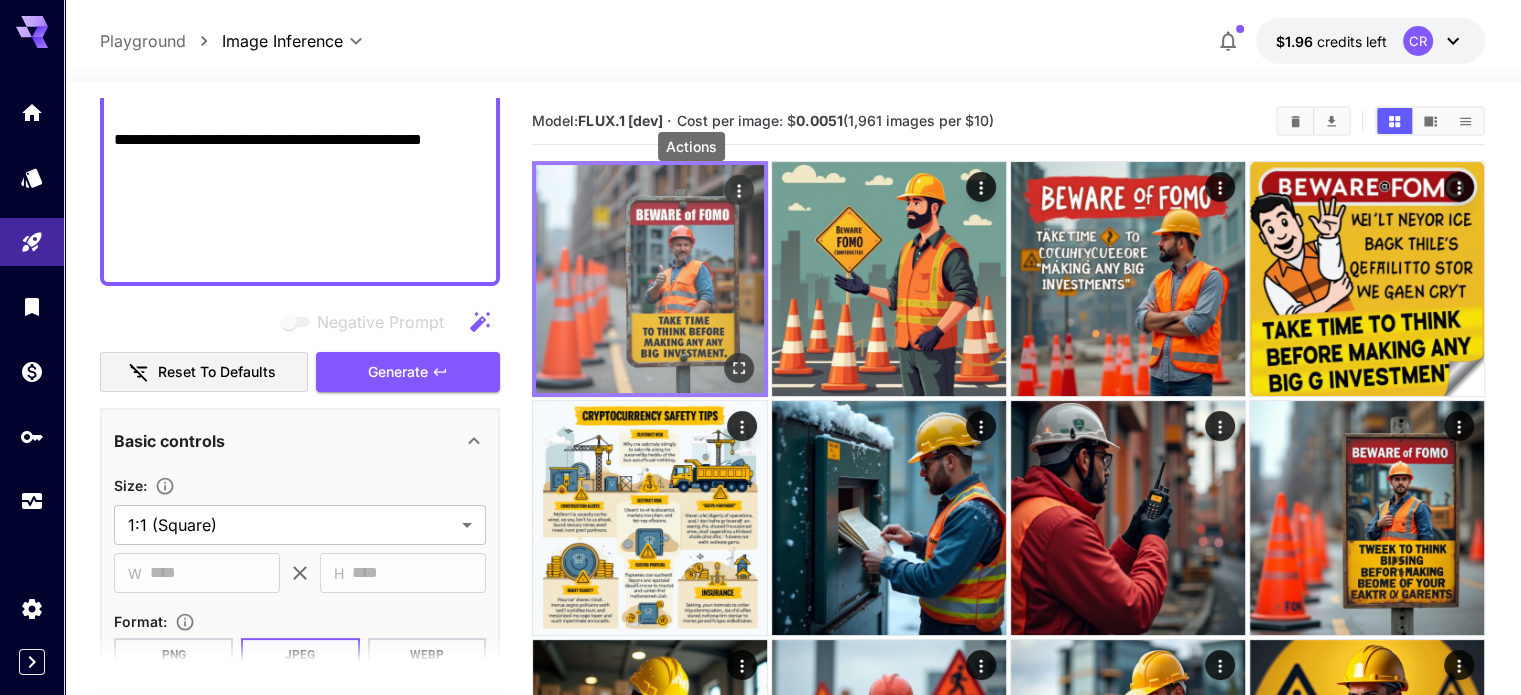 click 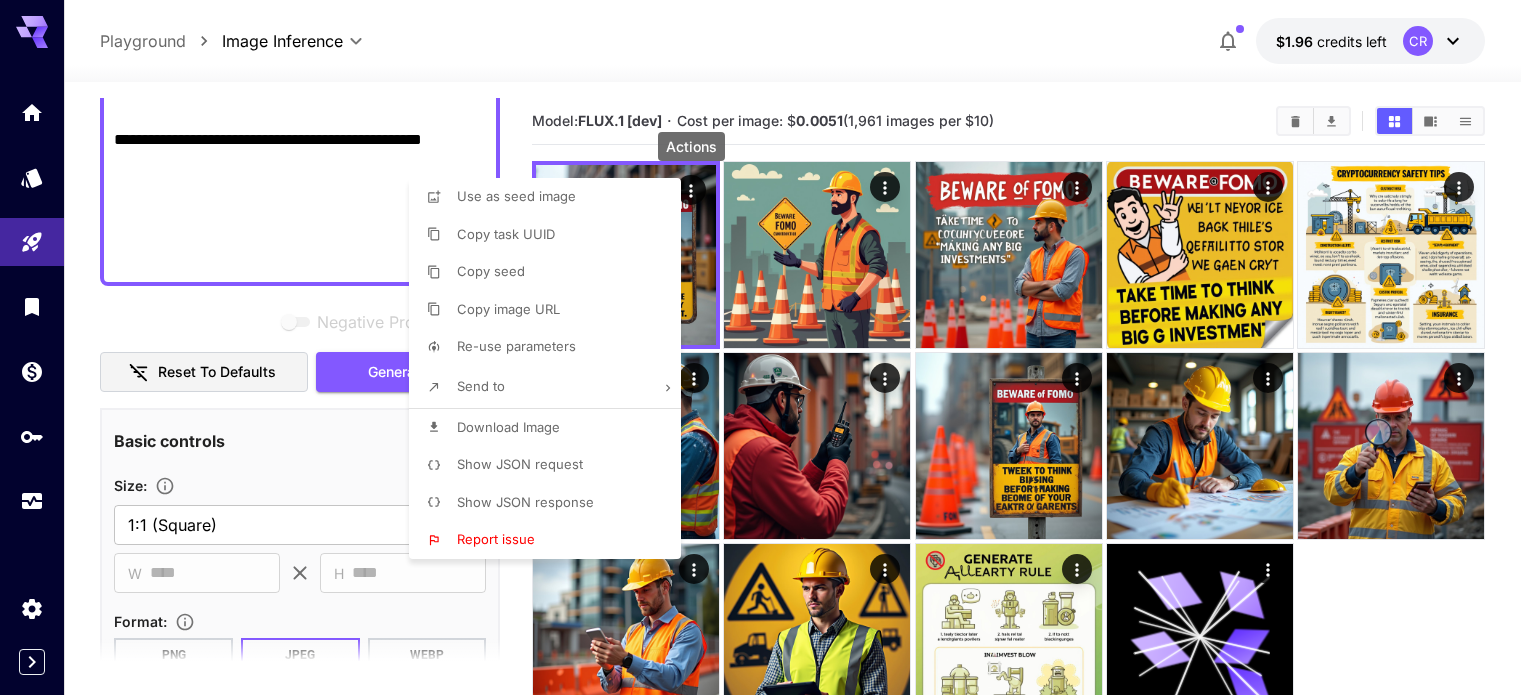 click on "Download Image" at bounding box center (551, 428) 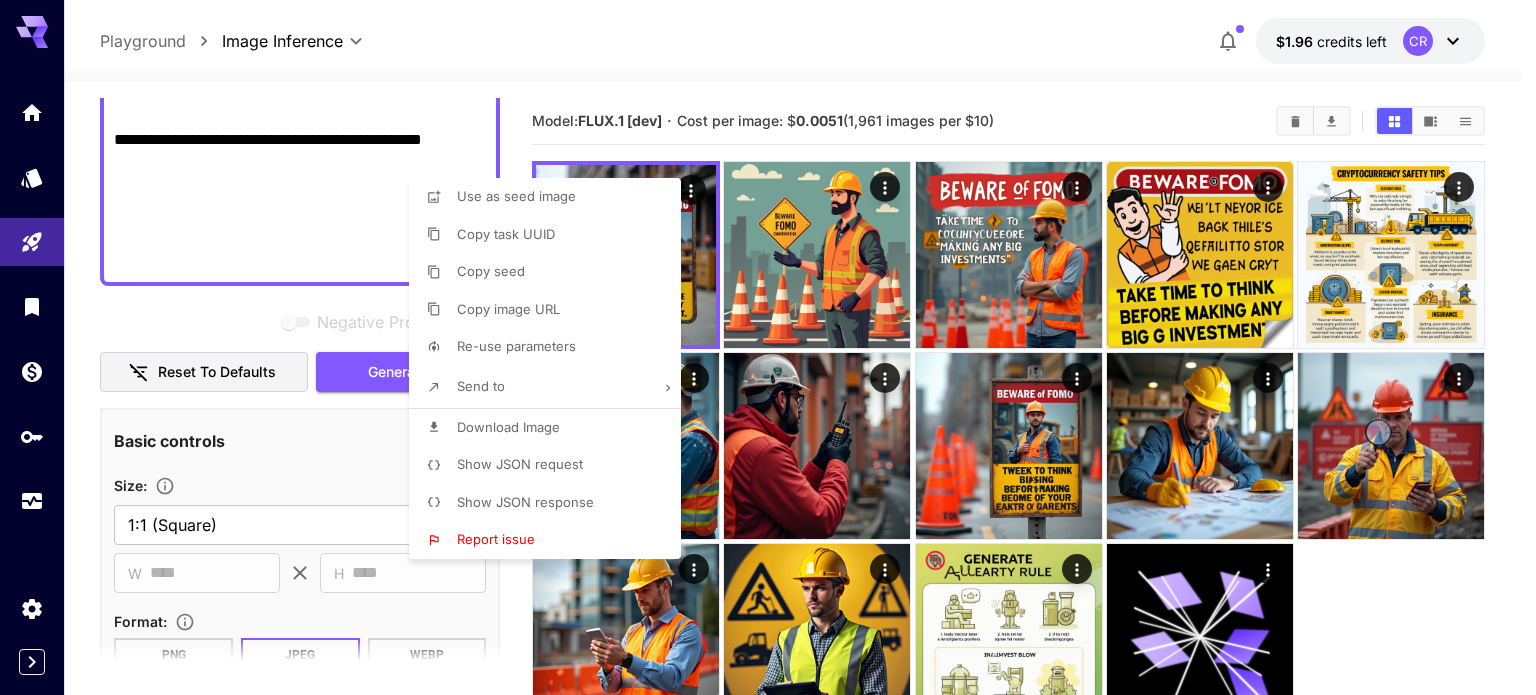 click at bounding box center [768, 347] 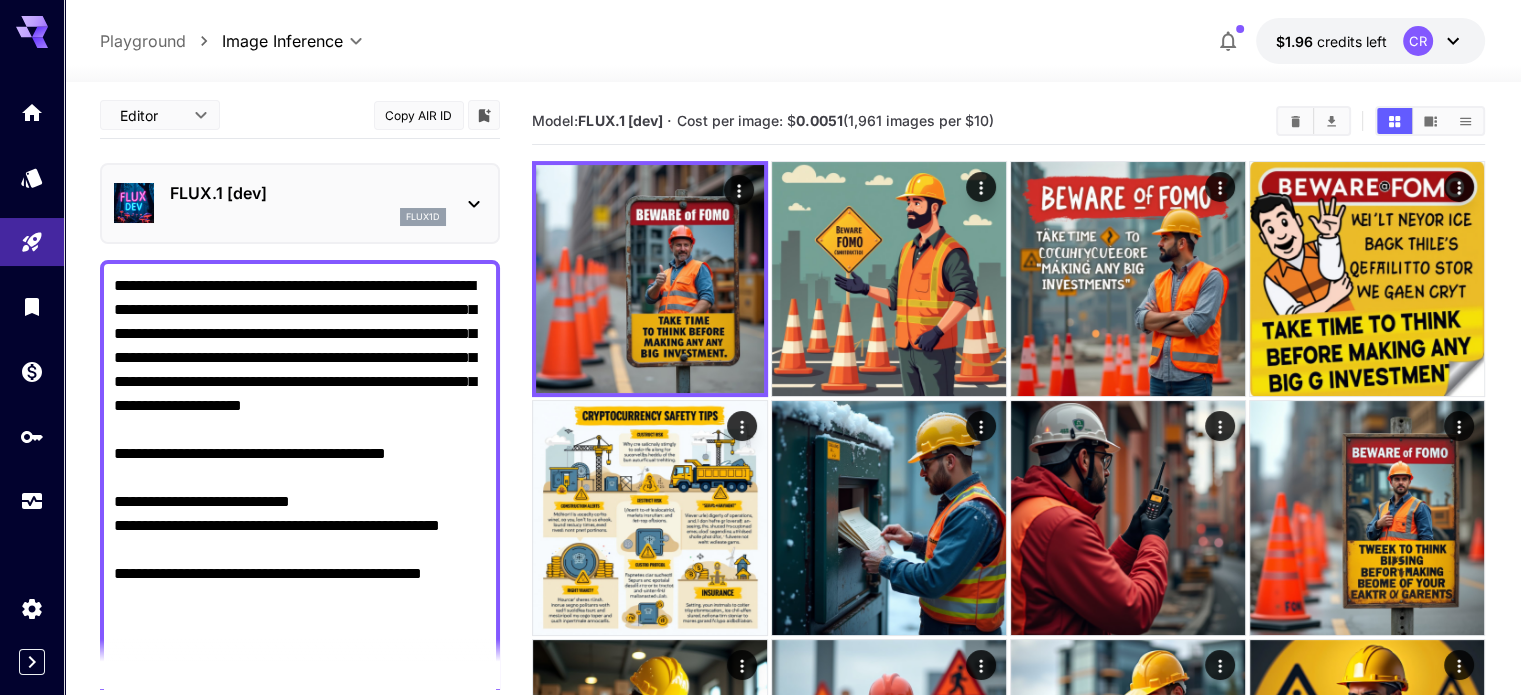 scroll, scrollTop: 0, scrollLeft: 0, axis: both 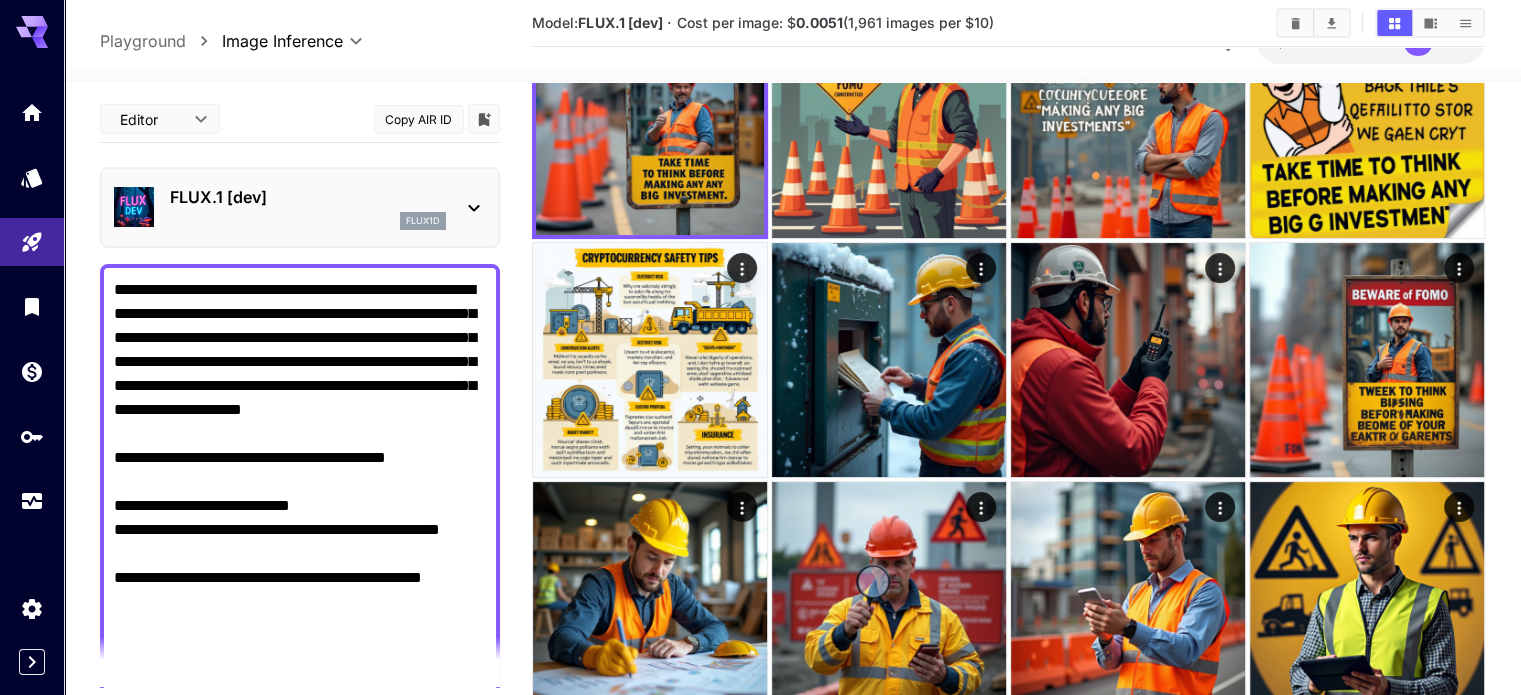 click on "**********" at bounding box center (300, 494) 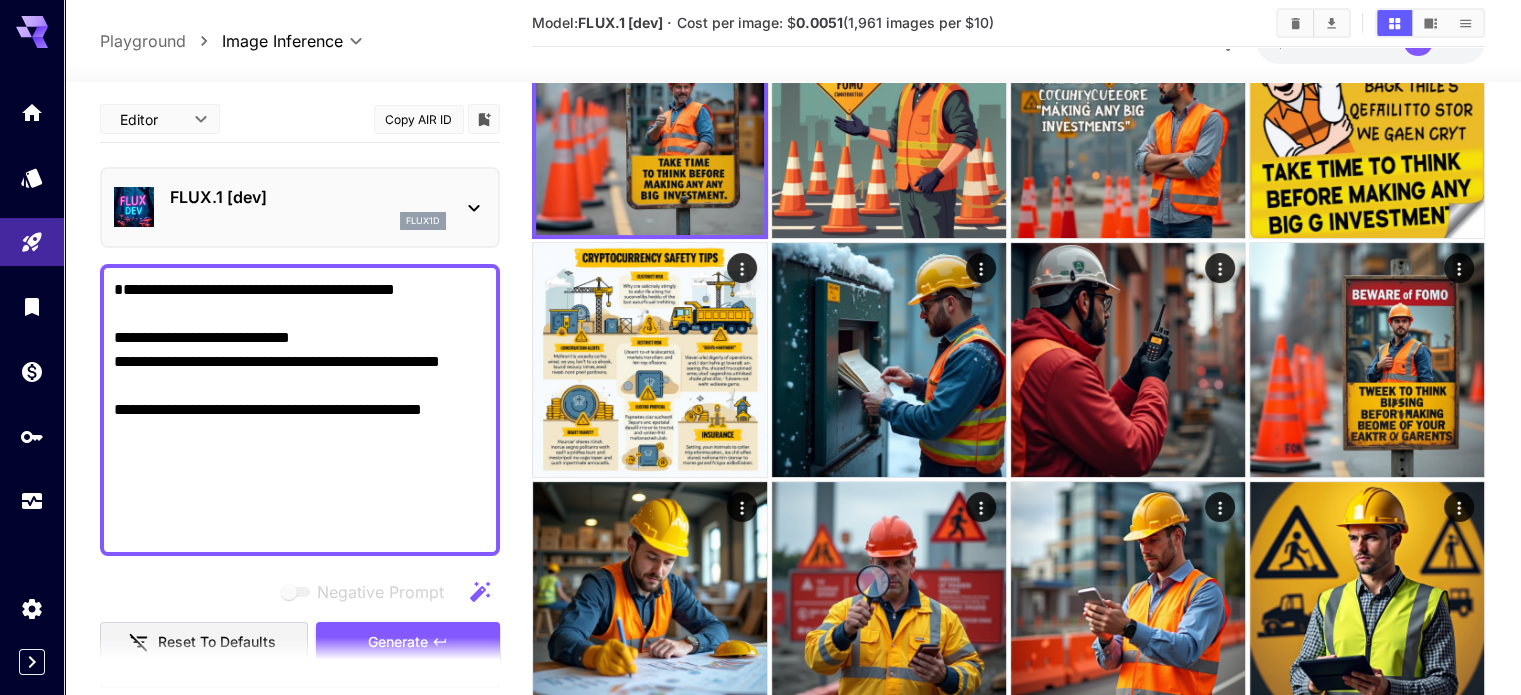 drag, startPoint x: 459, startPoint y: 414, endPoint x: 98, endPoint y: 253, distance: 395.2746 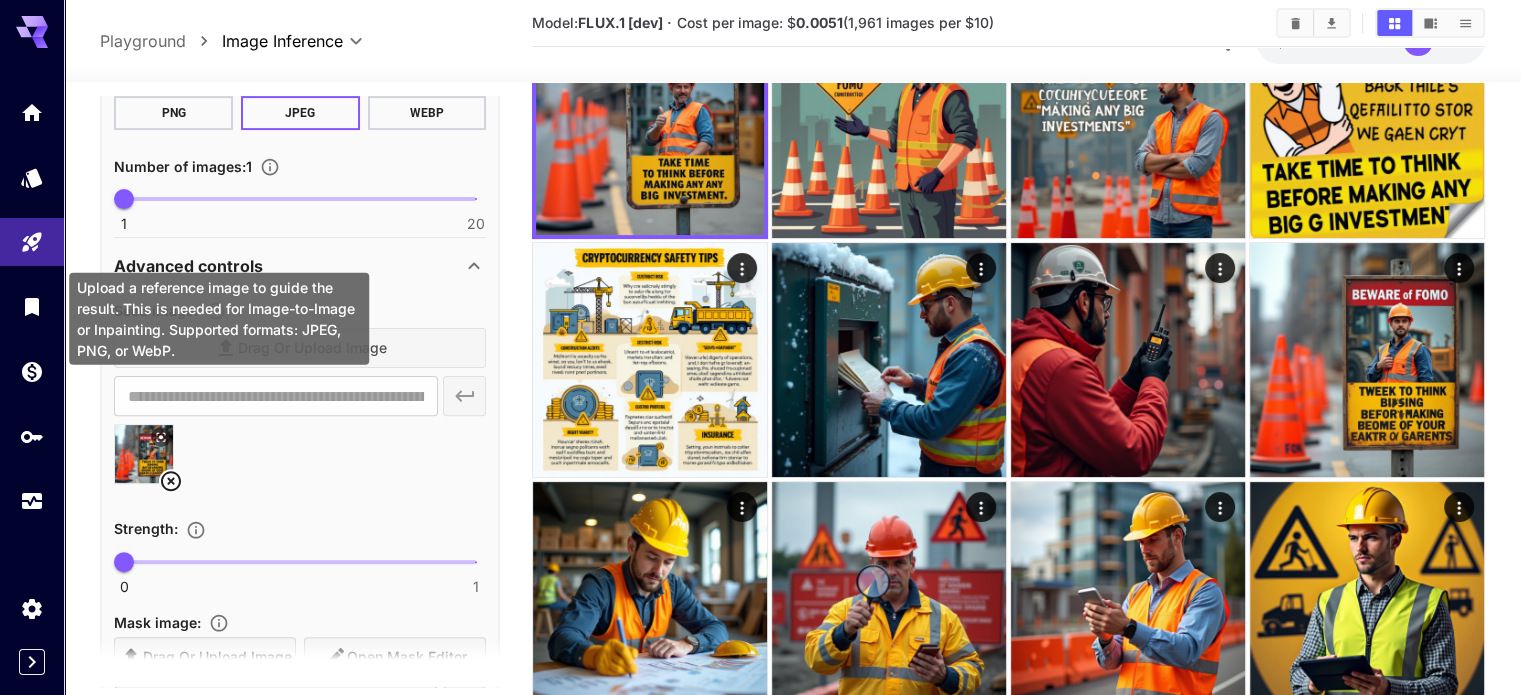scroll, scrollTop: 652, scrollLeft: 0, axis: vertical 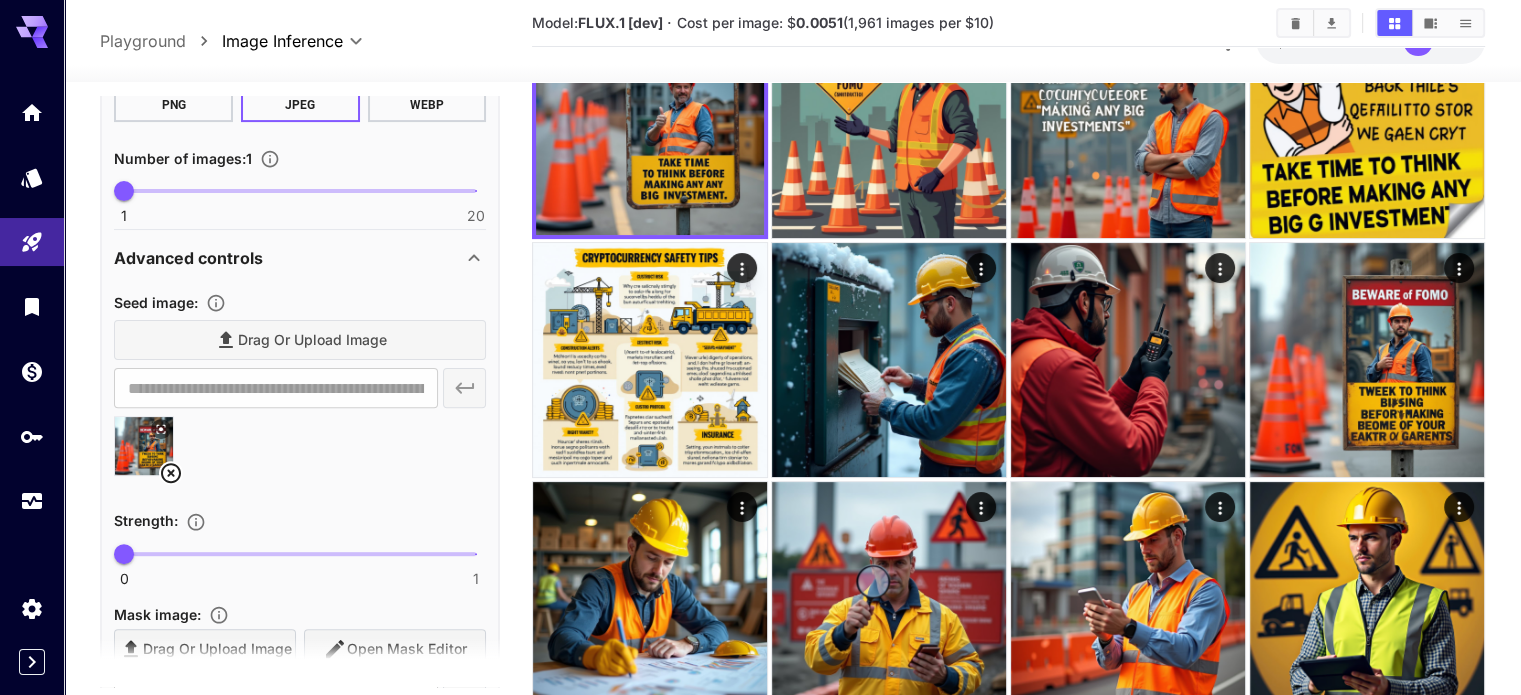 type 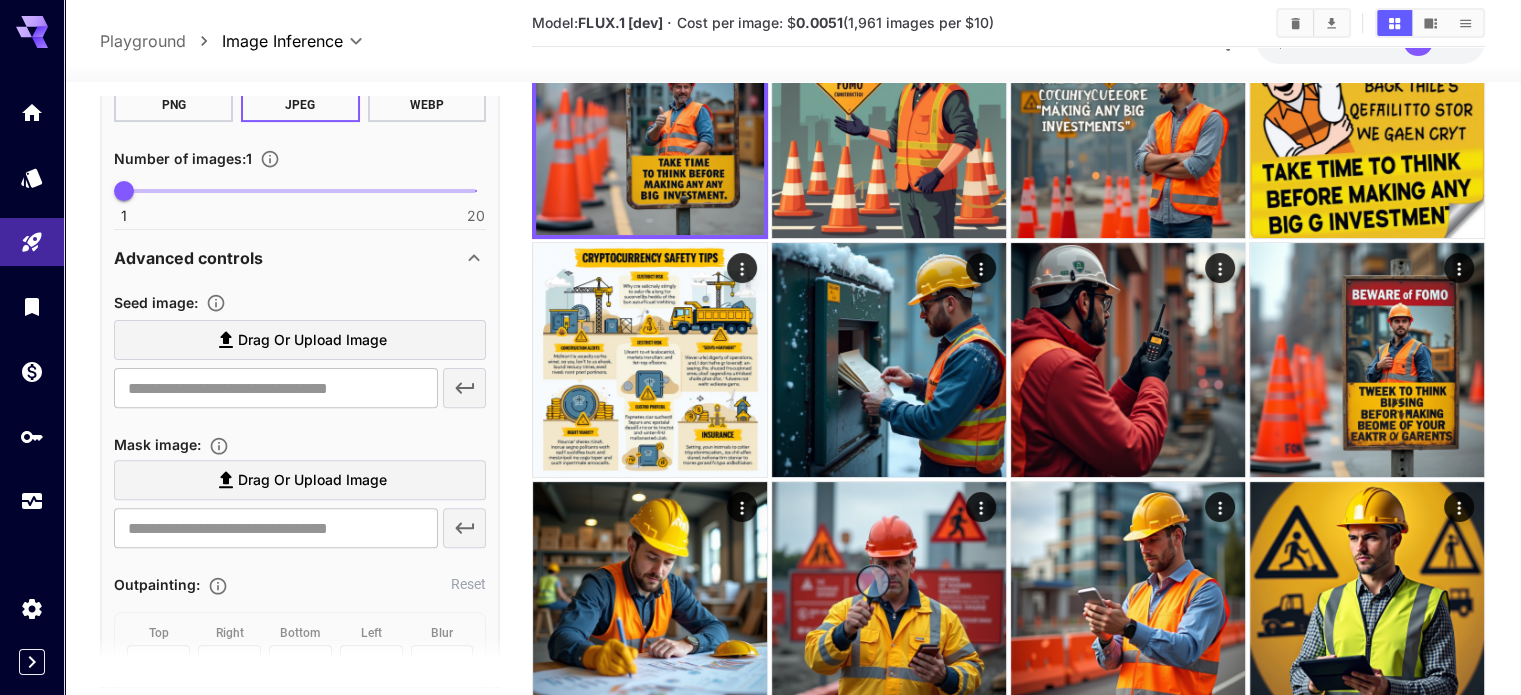 click on "Drag or upload image" at bounding box center [312, 340] 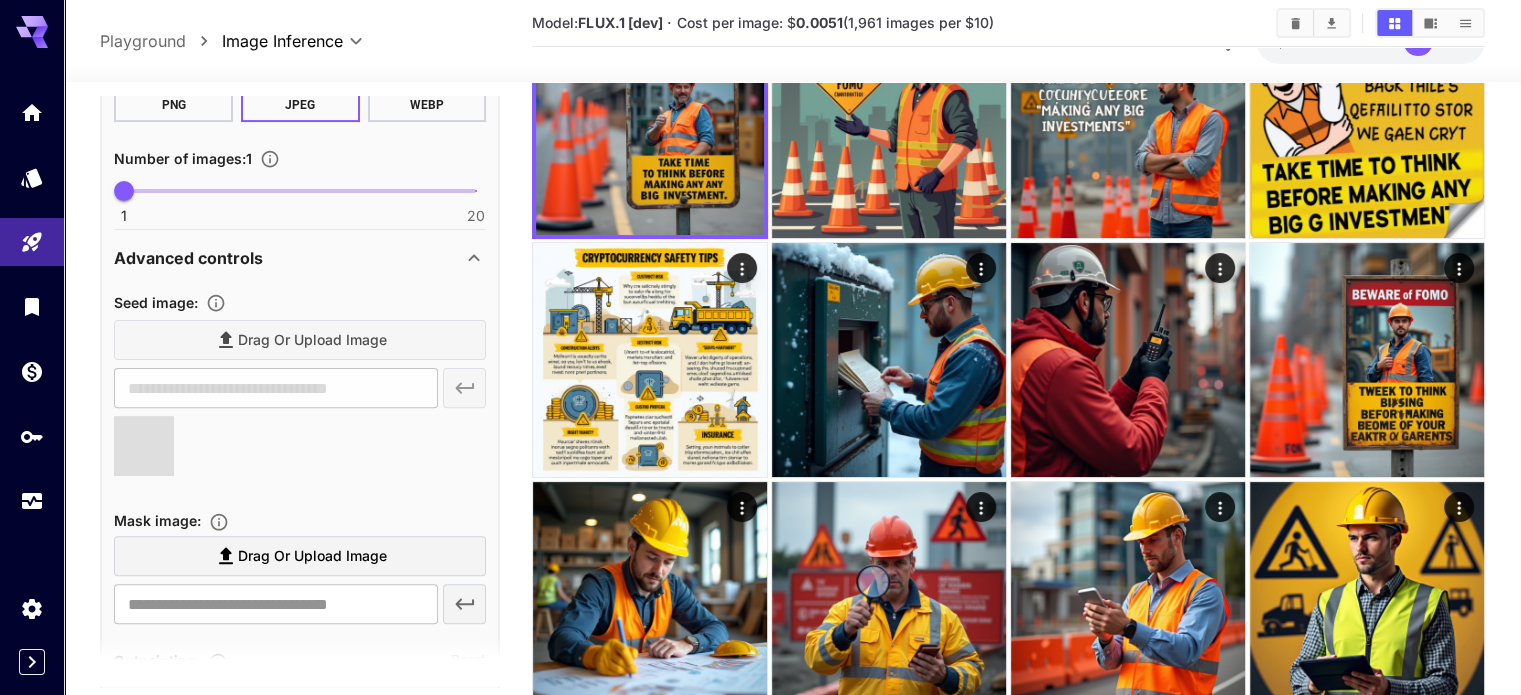 type on "**********" 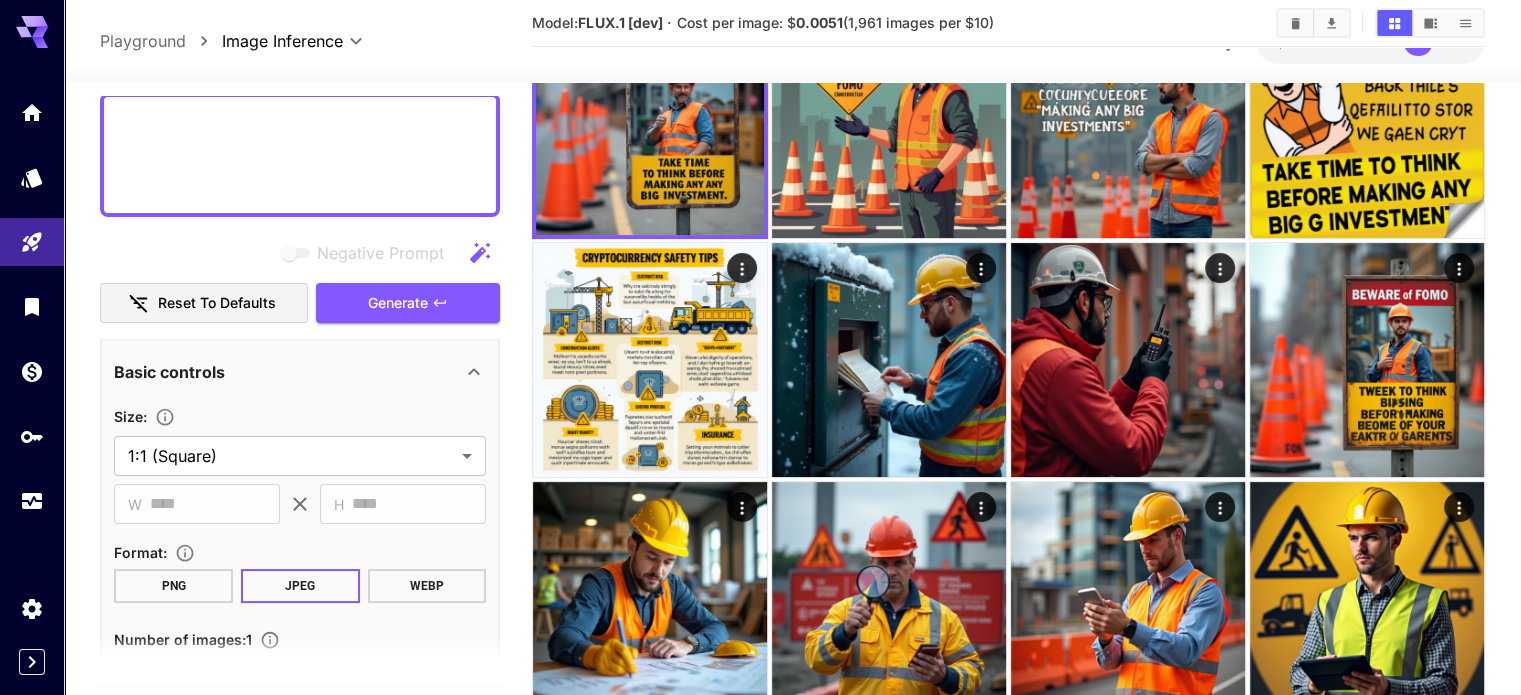 scroll, scrollTop: 0, scrollLeft: 0, axis: both 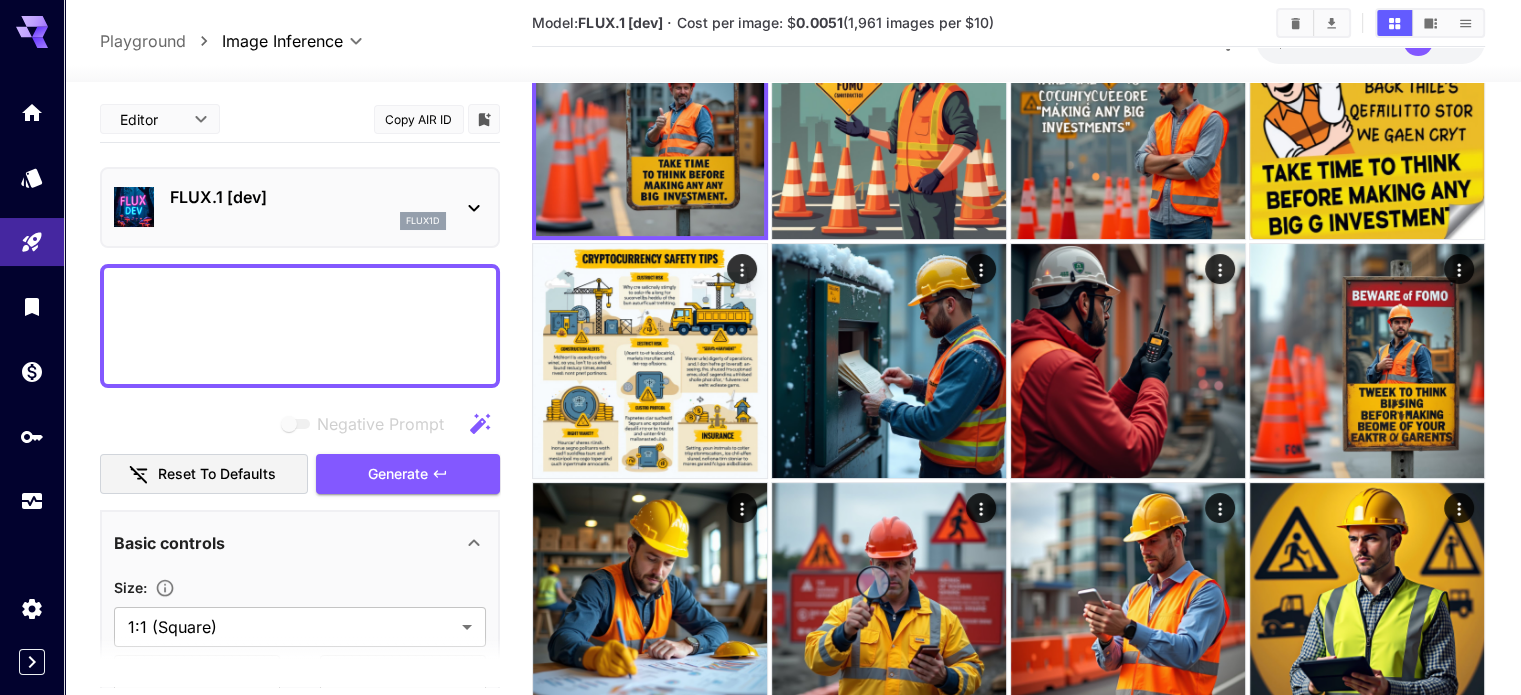 click on "Negative Prompt" at bounding box center (300, 326) 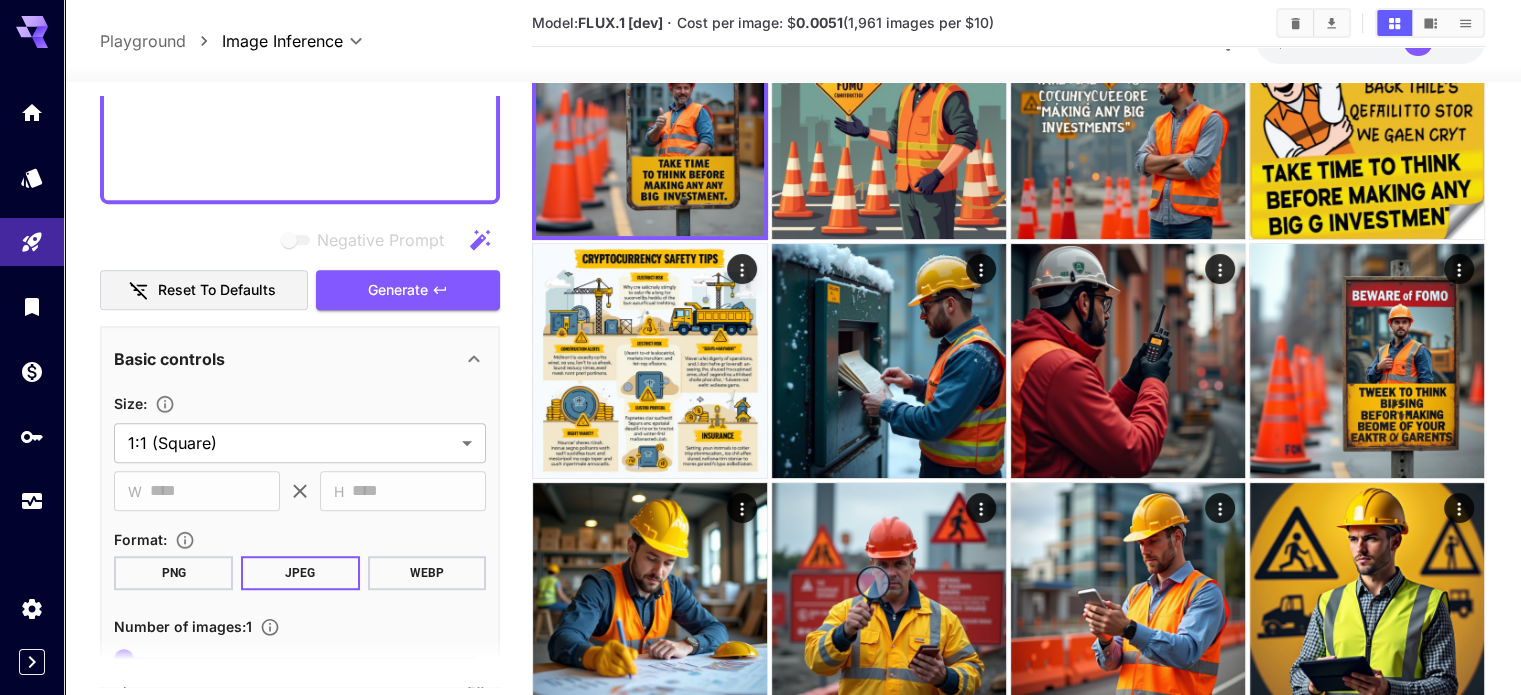 scroll, scrollTop: 1216, scrollLeft: 0, axis: vertical 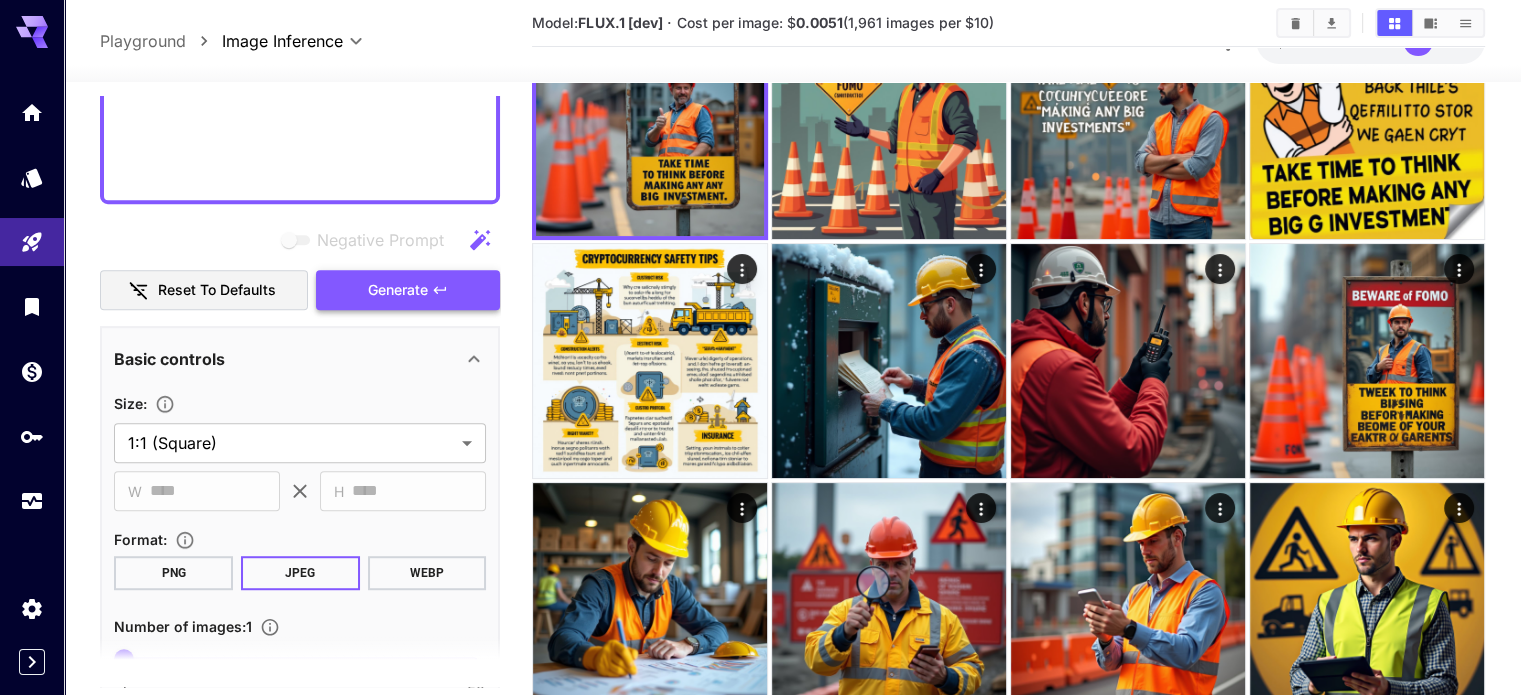 type on "**********" 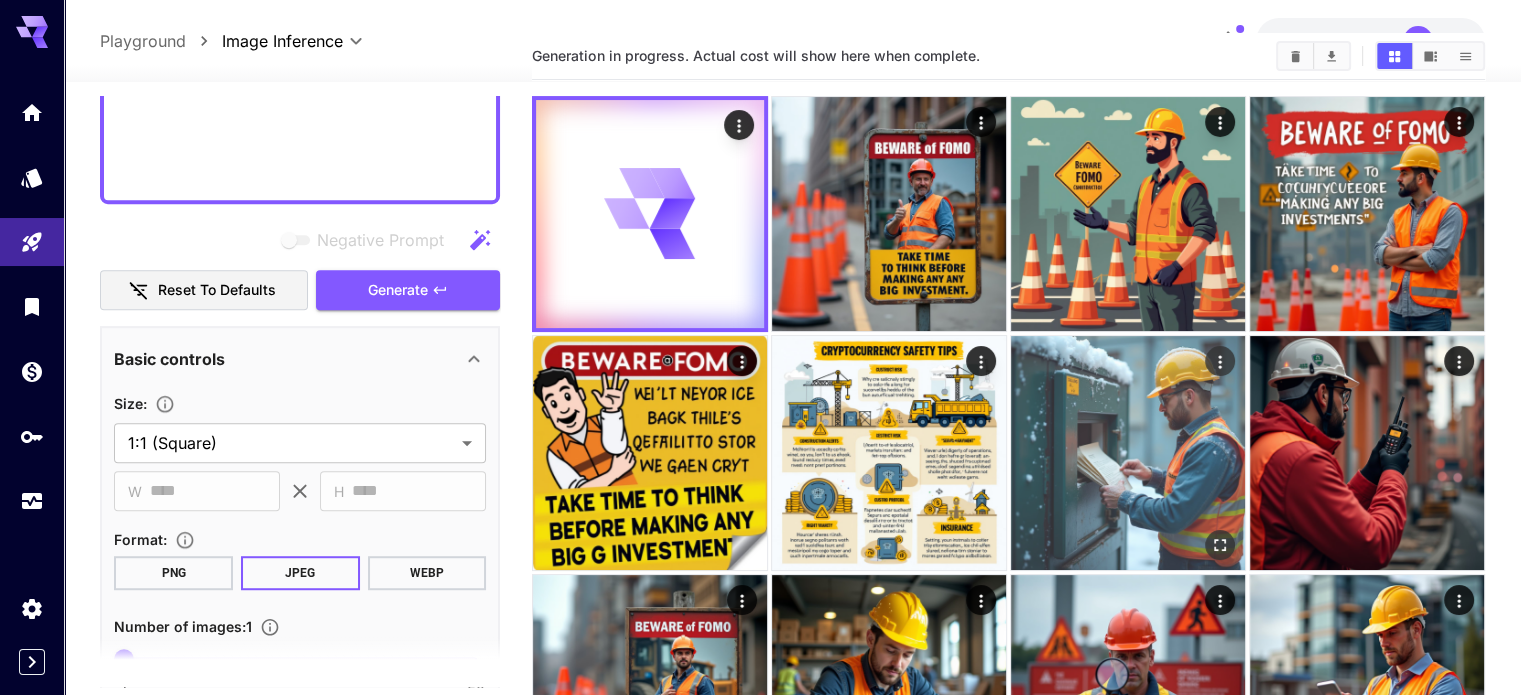 scroll, scrollTop: 55, scrollLeft: 0, axis: vertical 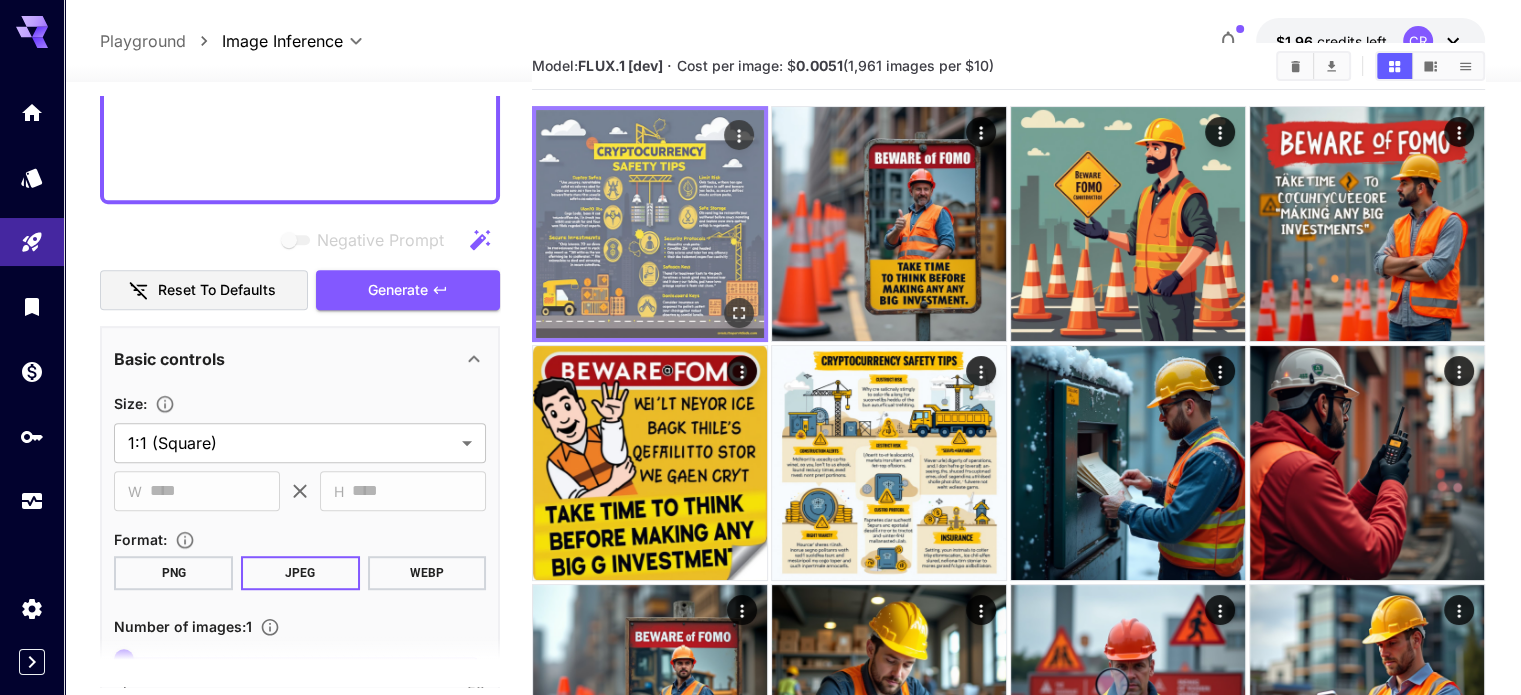 click at bounding box center [650, 224] 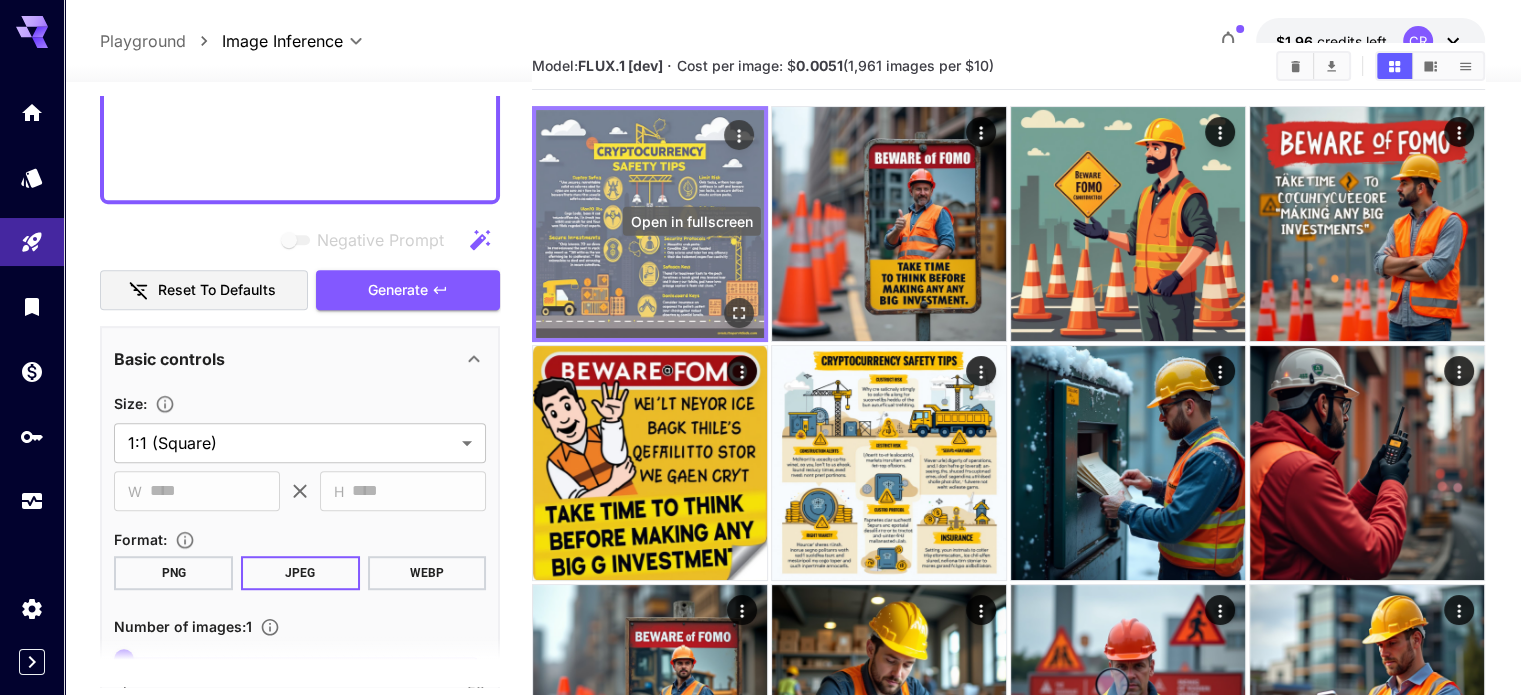 click 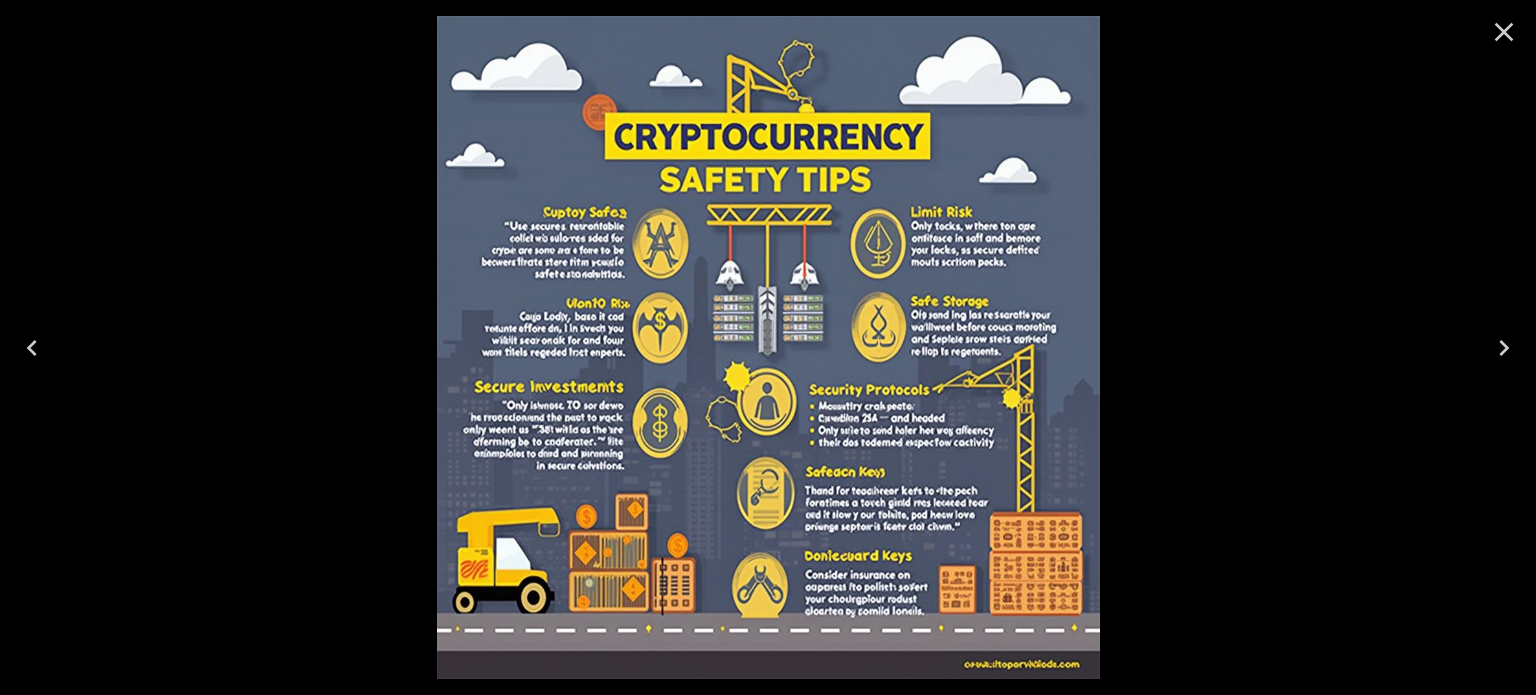 click 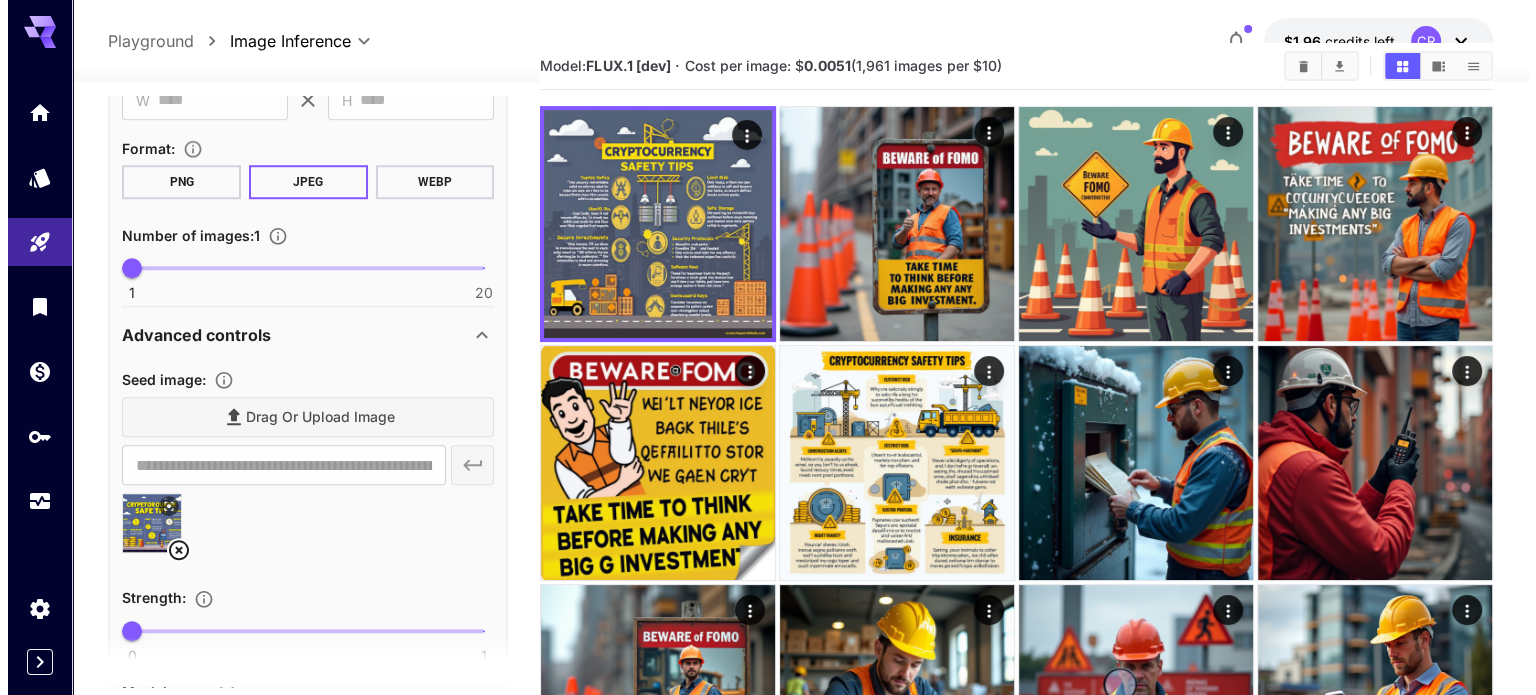 scroll, scrollTop: 1608, scrollLeft: 0, axis: vertical 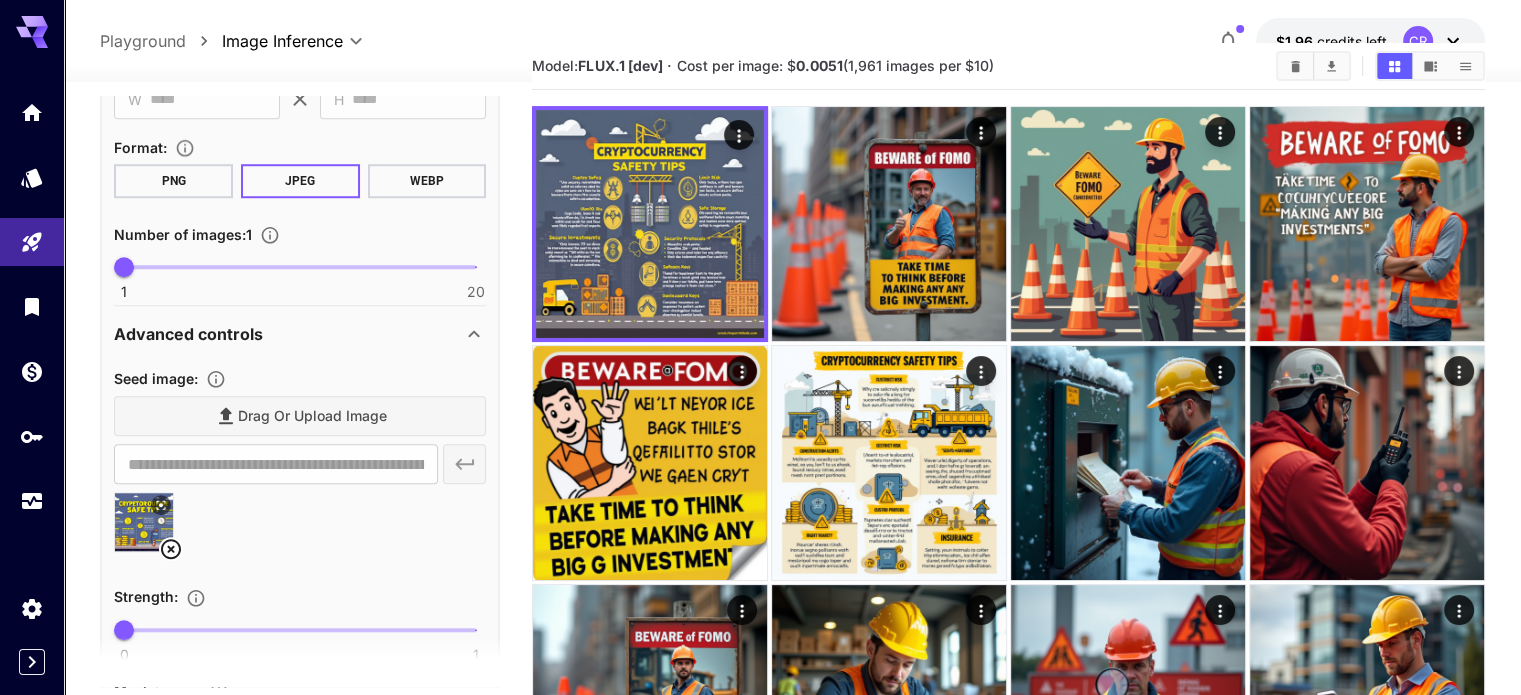 click 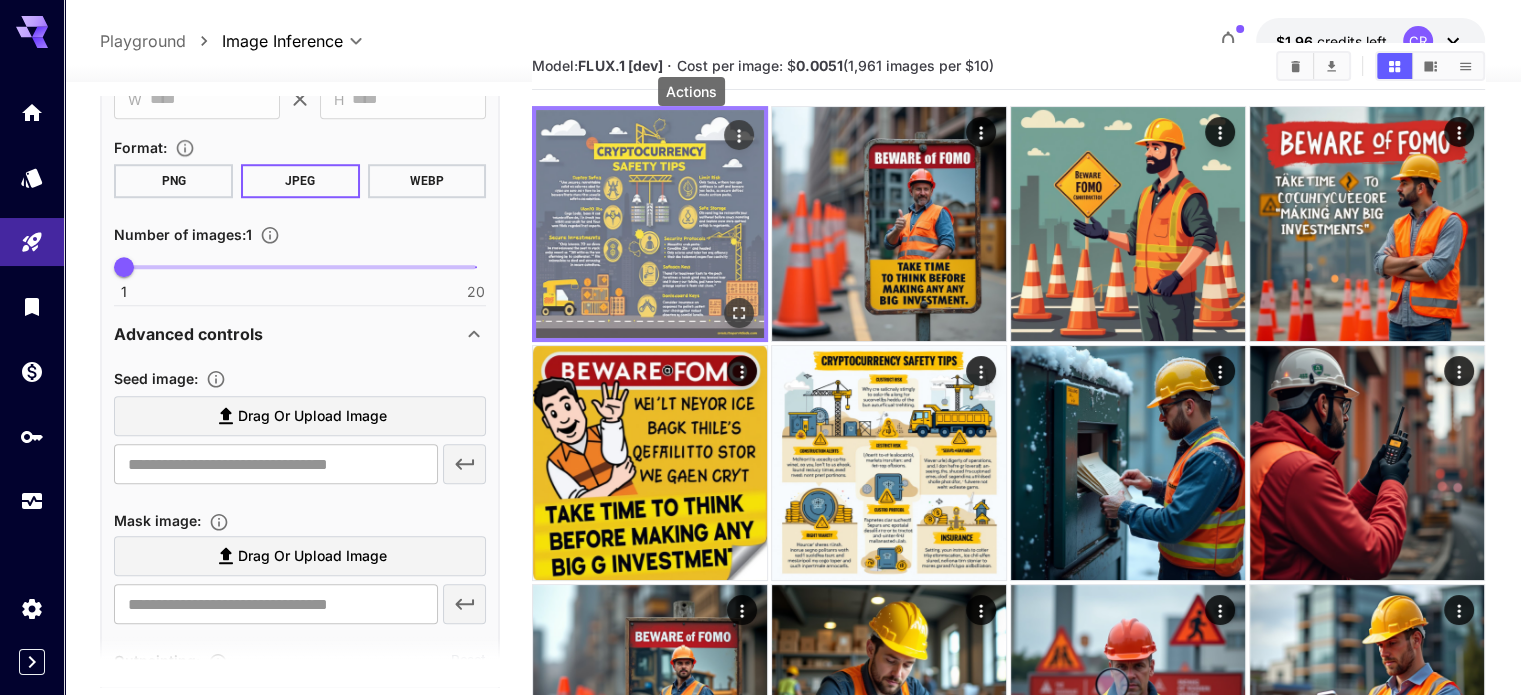 click 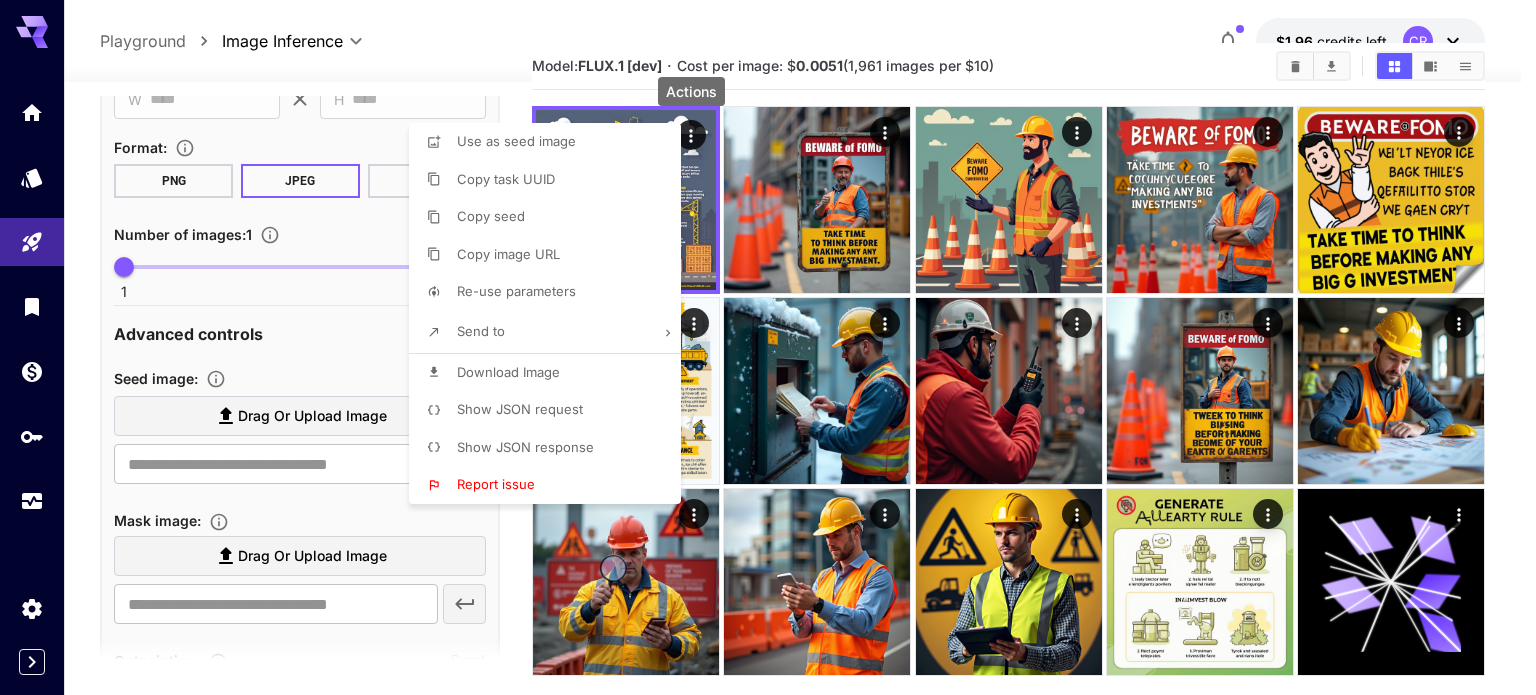 click on "Use as seed image" at bounding box center [516, 141] 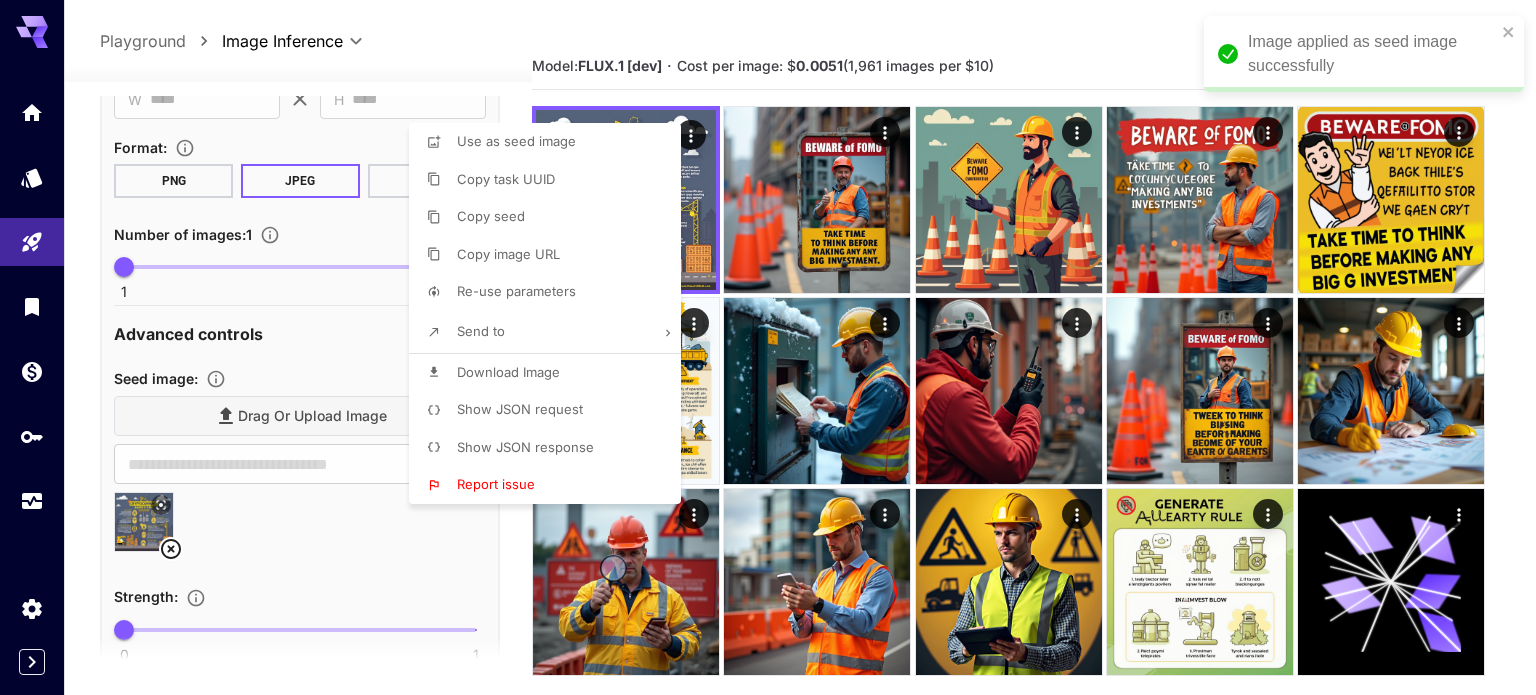 type on "**********" 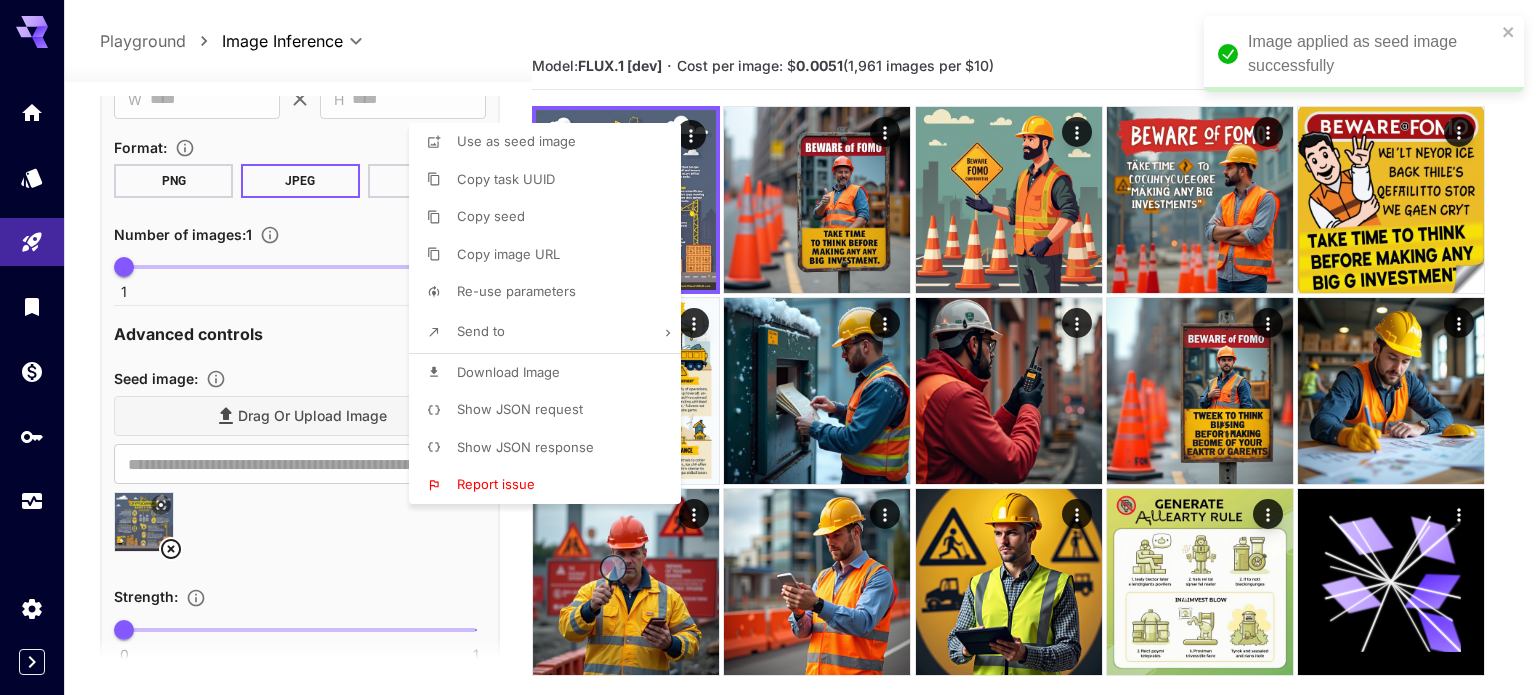 scroll, scrollTop: 150, scrollLeft: 0, axis: vertical 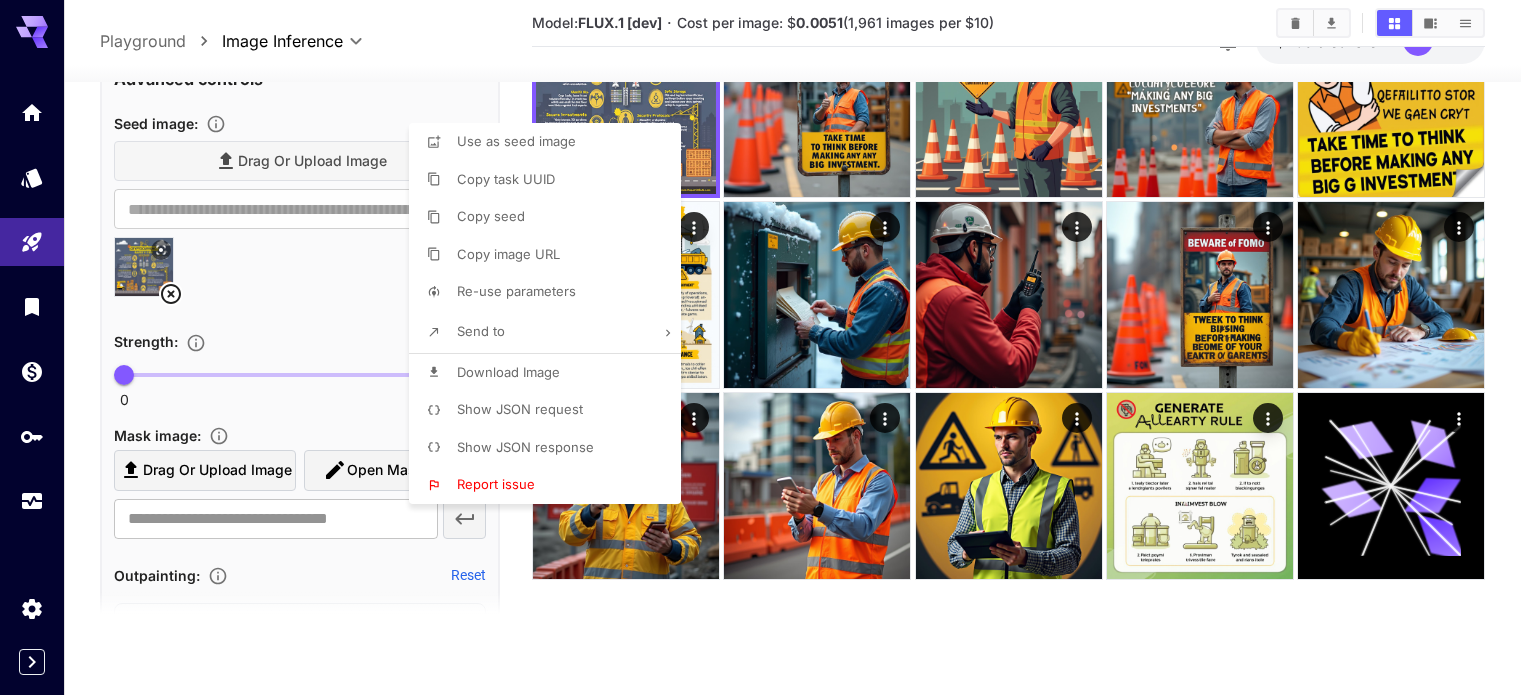 click at bounding box center [768, 347] 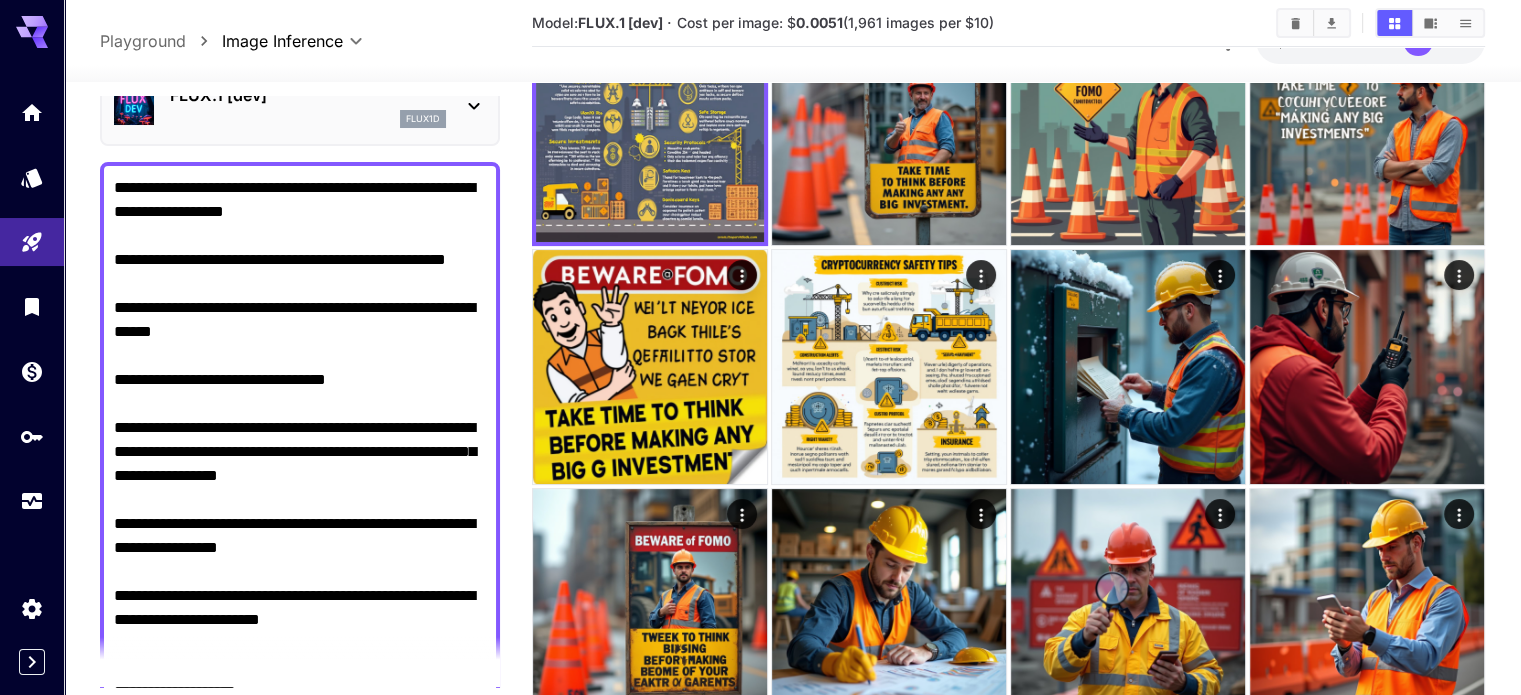 scroll, scrollTop: 57, scrollLeft: 0, axis: vertical 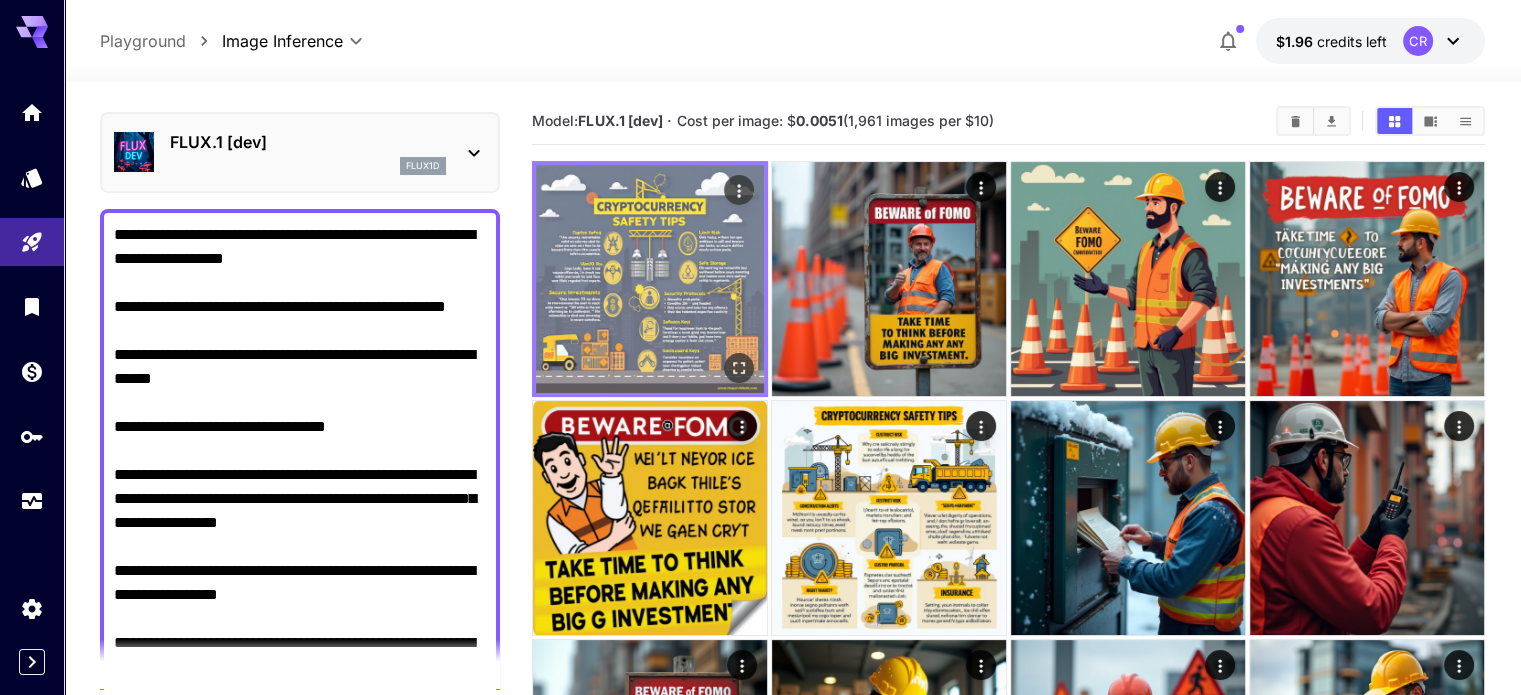 click at bounding box center (650, 279) 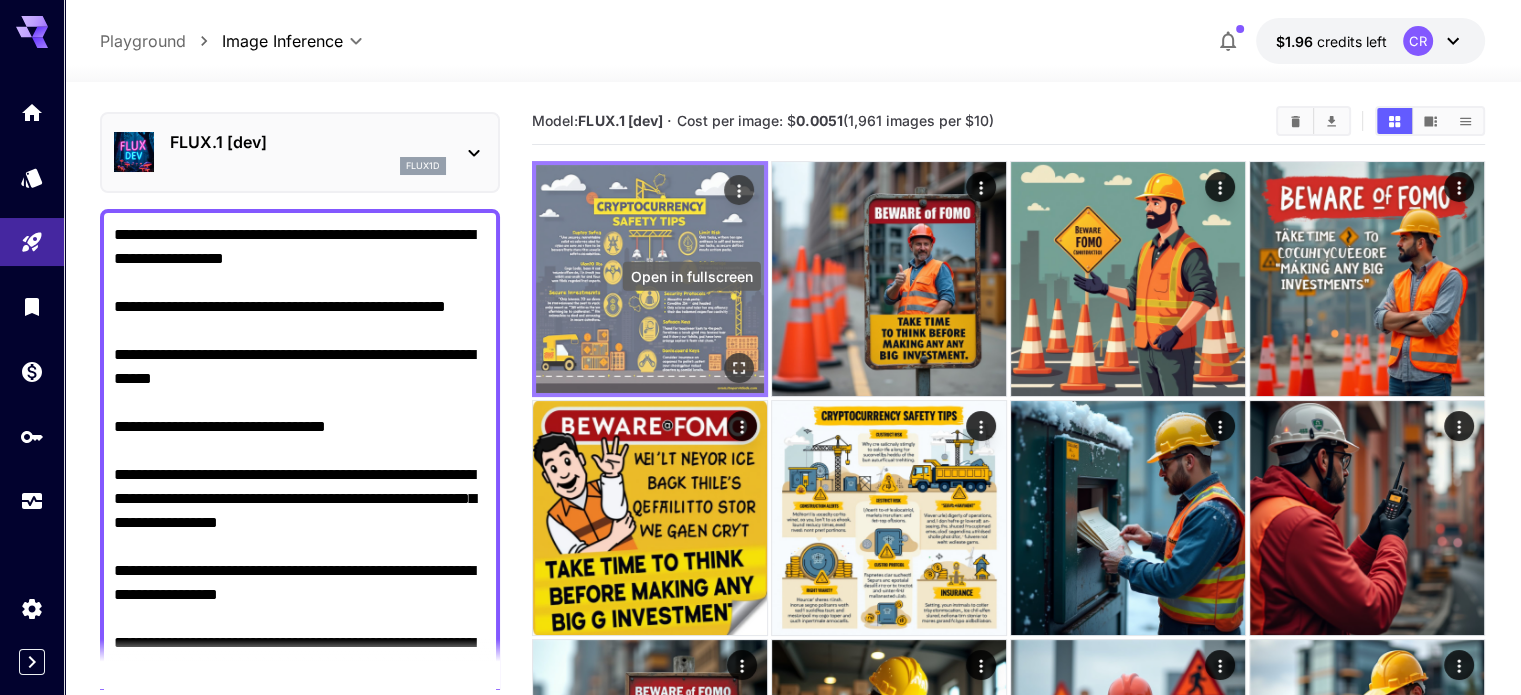 click 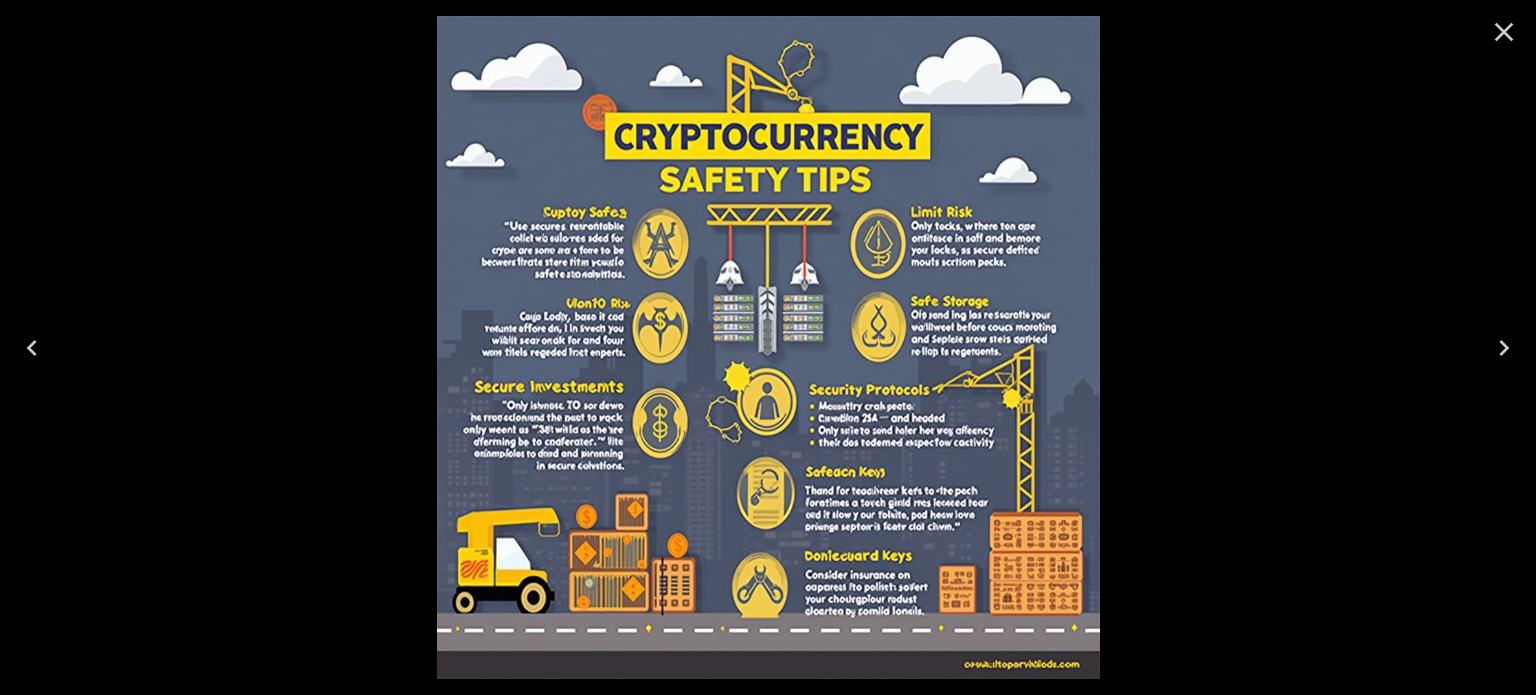 click 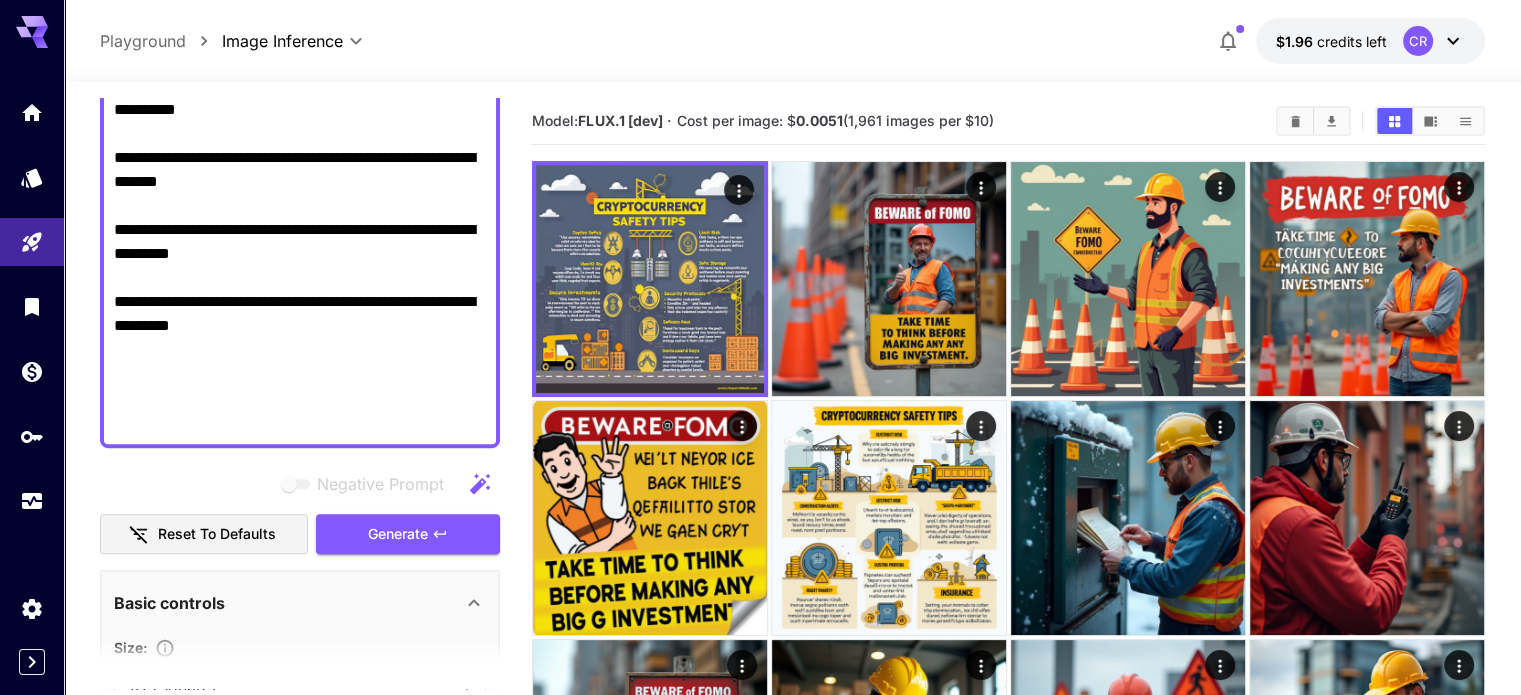 scroll, scrollTop: 842, scrollLeft: 0, axis: vertical 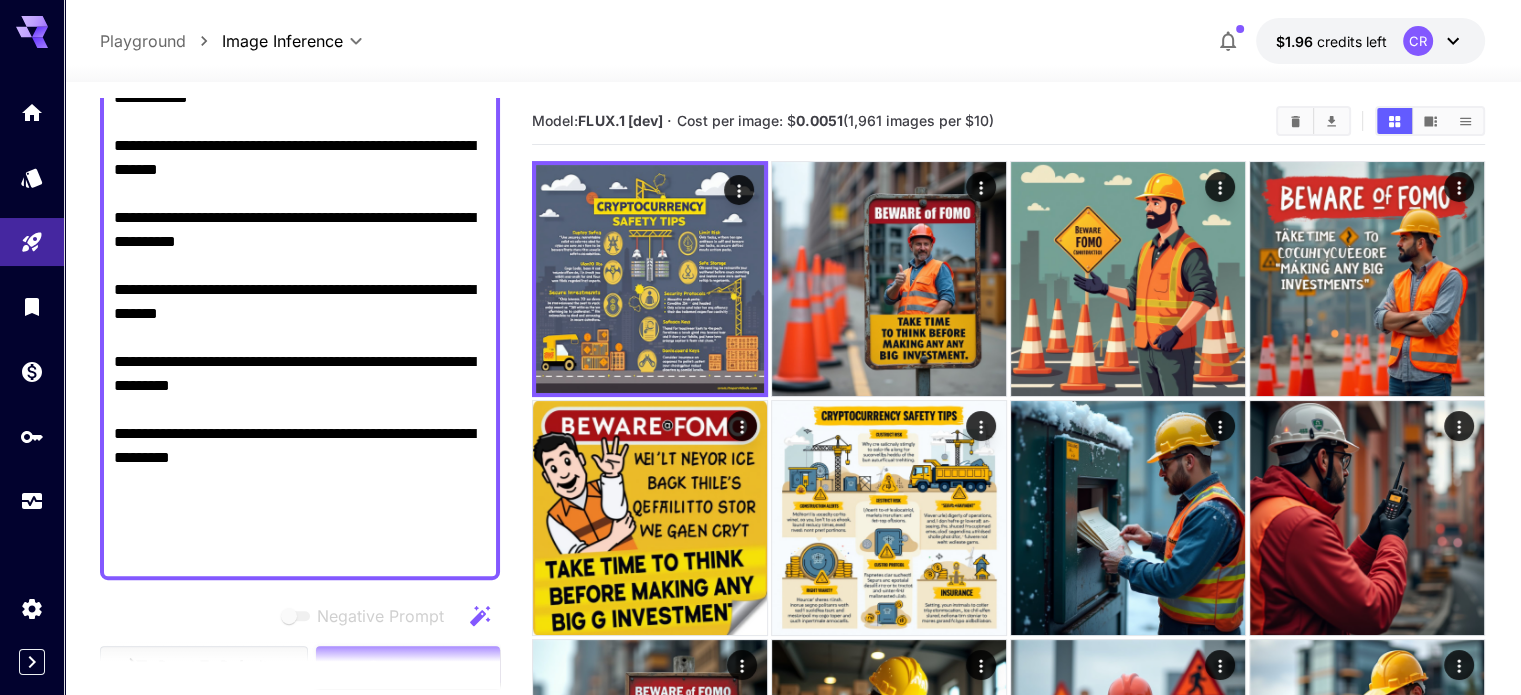 drag, startPoint x: 115, startPoint y: 231, endPoint x: 412, endPoint y: 485, distance: 390.80045 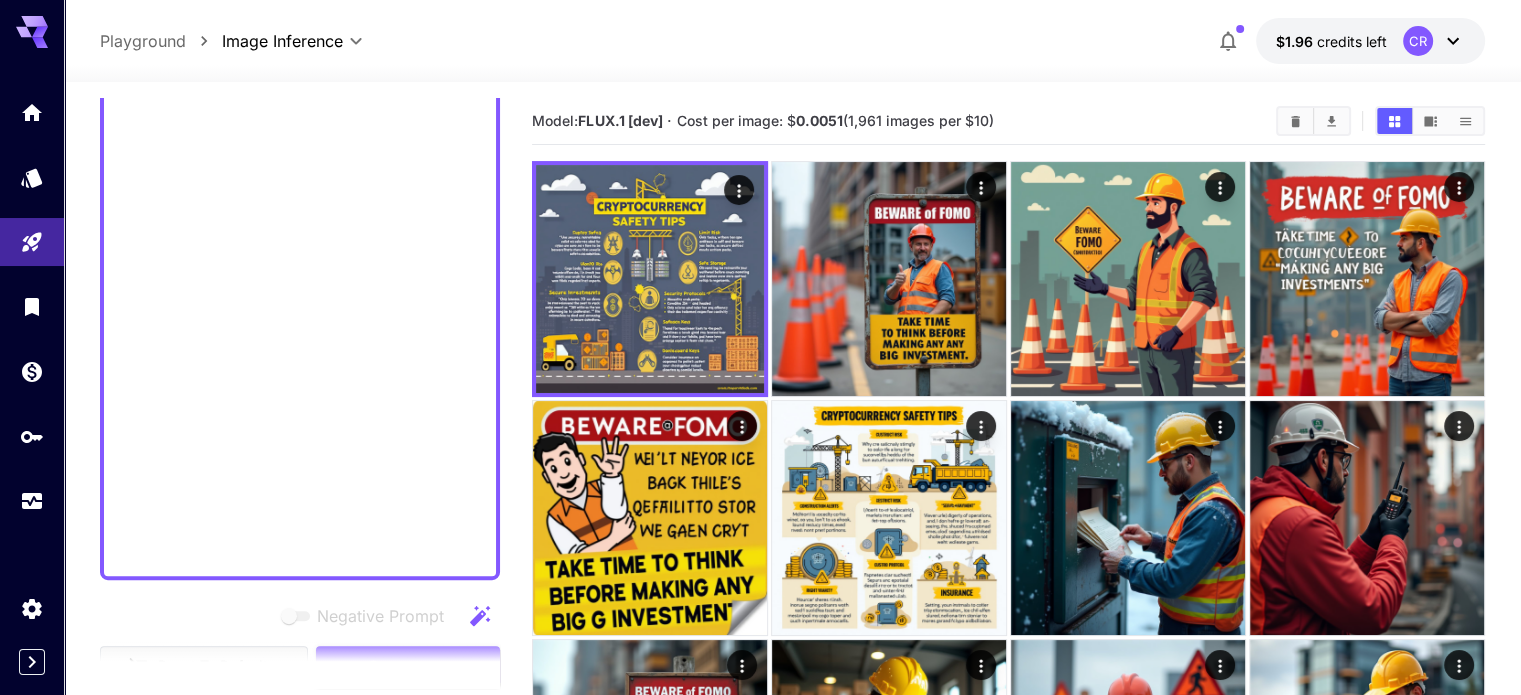 scroll, scrollTop: 183, scrollLeft: 0, axis: vertical 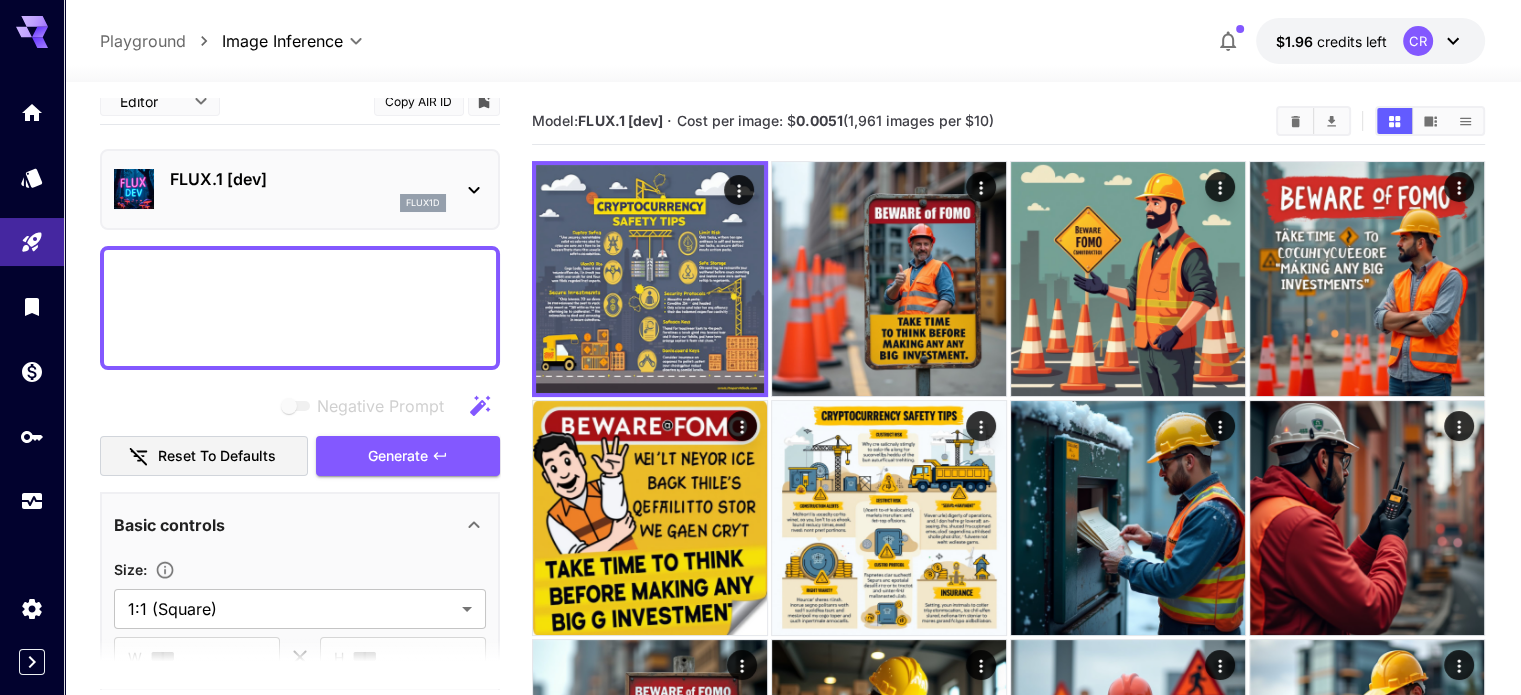 click on "Negative Prompt" at bounding box center (300, 308) 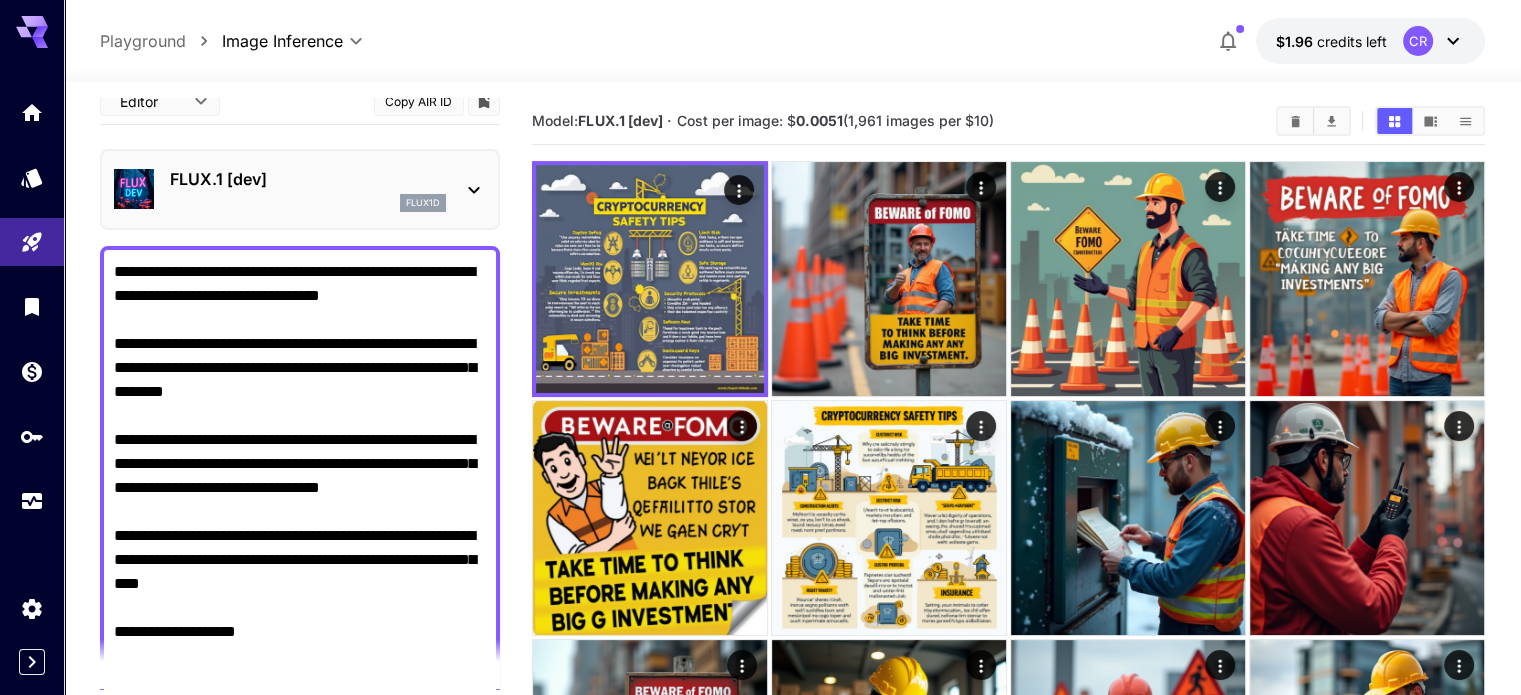 scroll, scrollTop: 980, scrollLeft: 0, axis: vertical 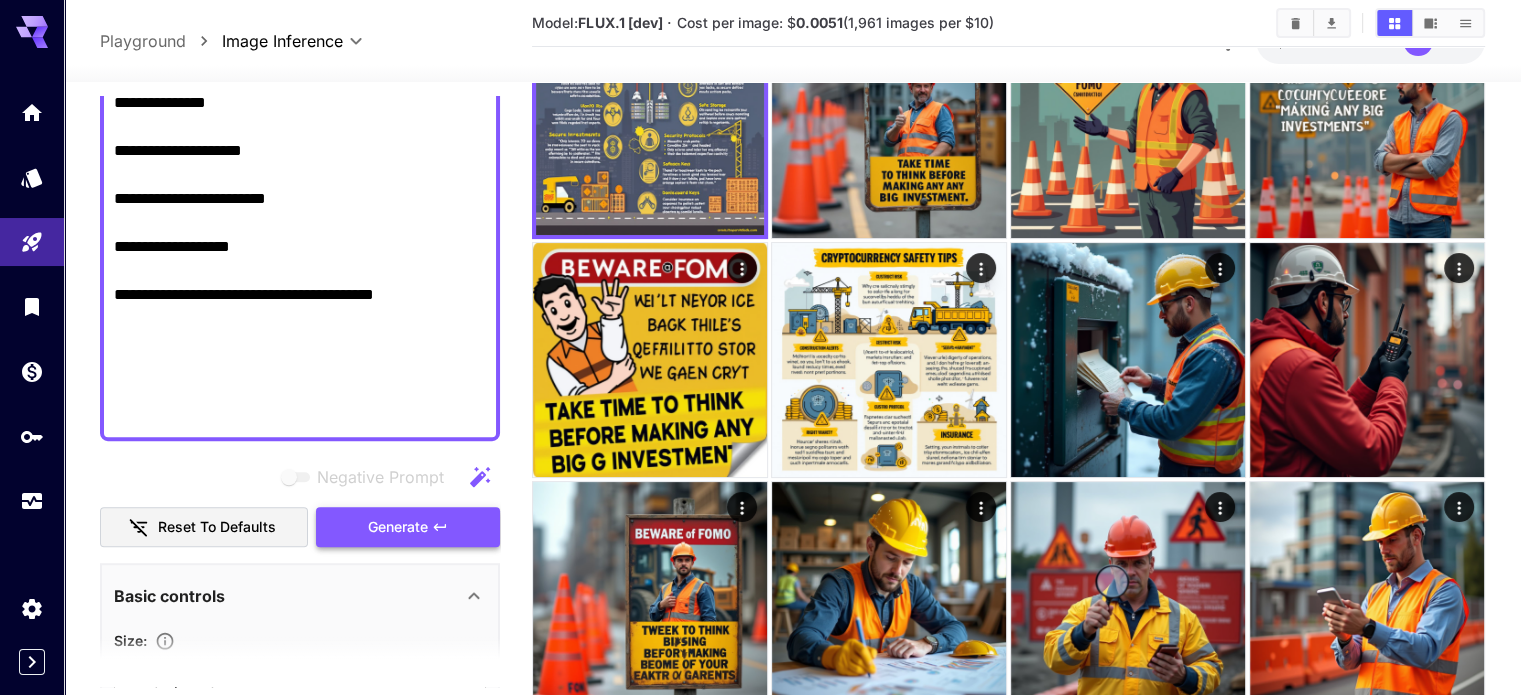 type on "**********" 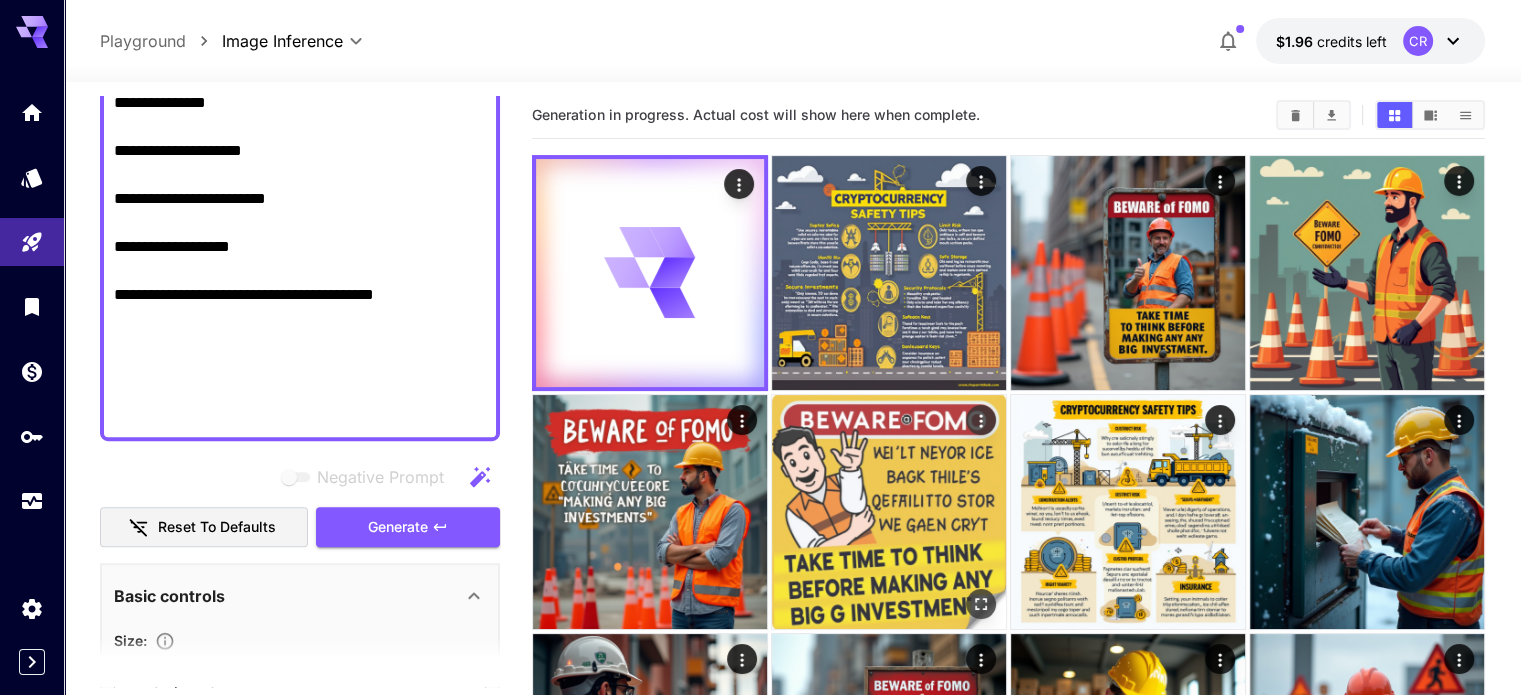 scroll, scrollTop: 0, scrollLeft: 0, axis: both 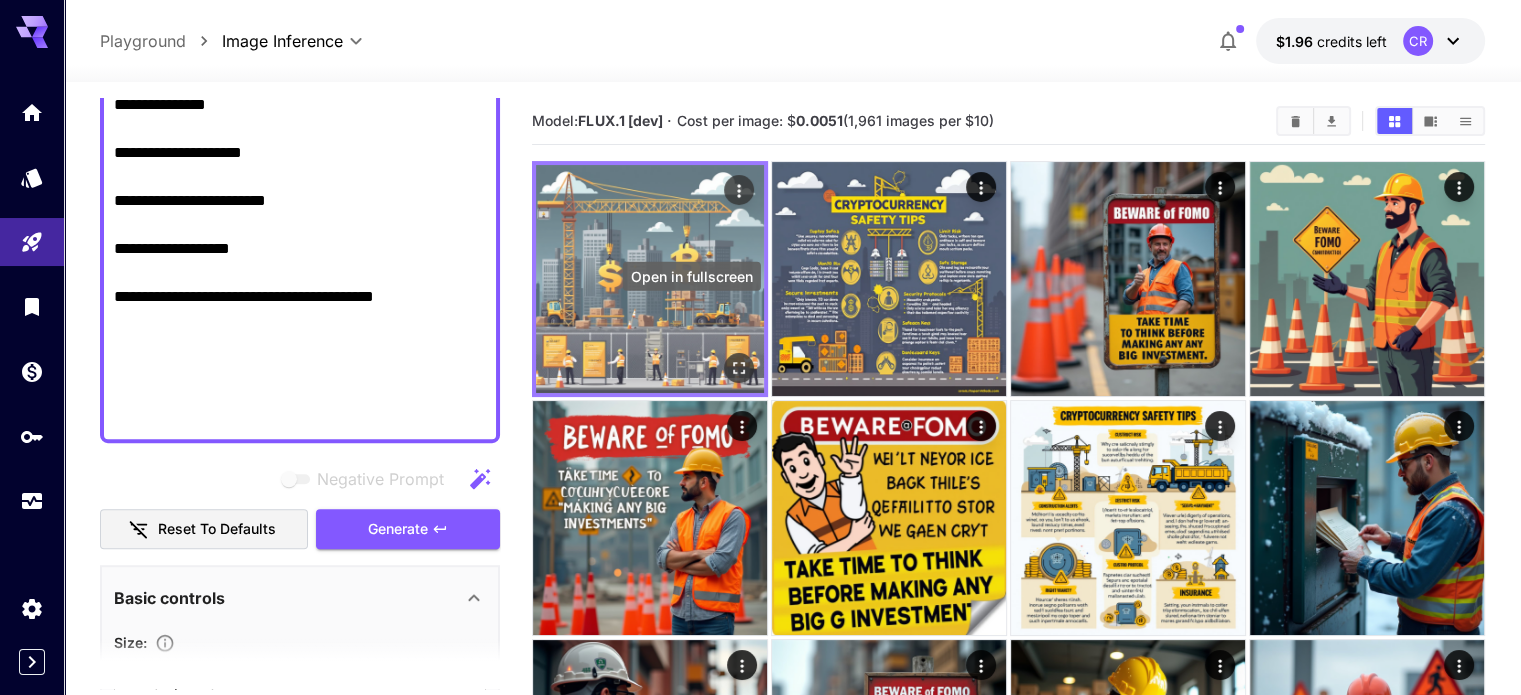 click 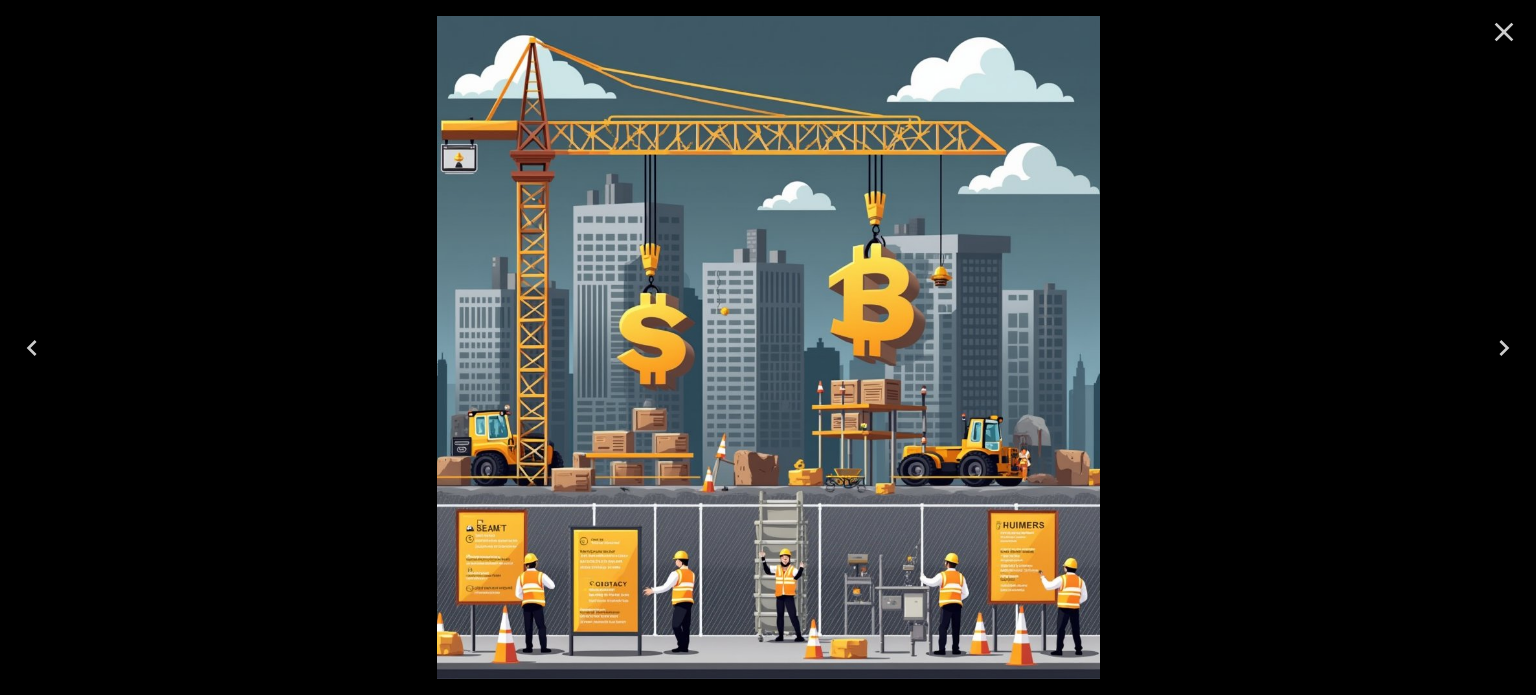 click 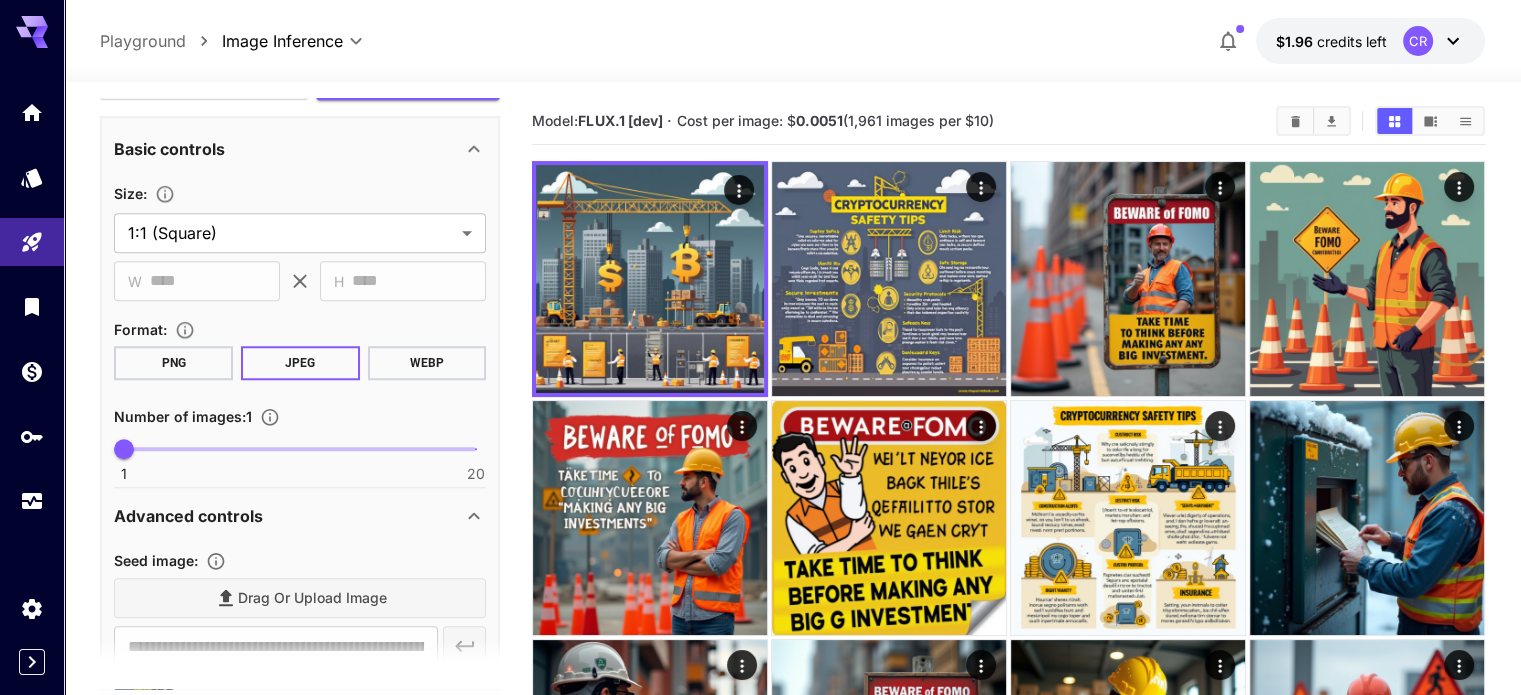 scroll, scrollTop: 1754, scrollLeft: 0, axis: vertical 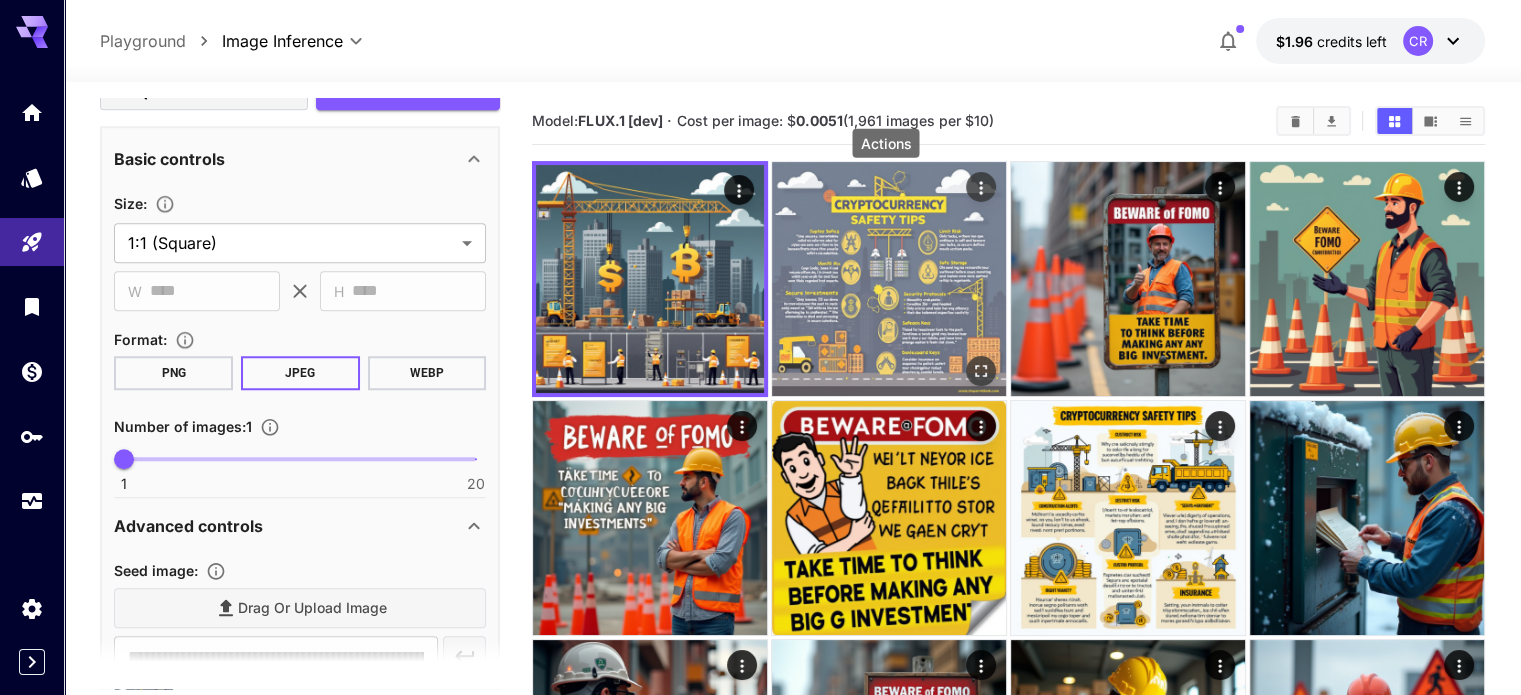 click 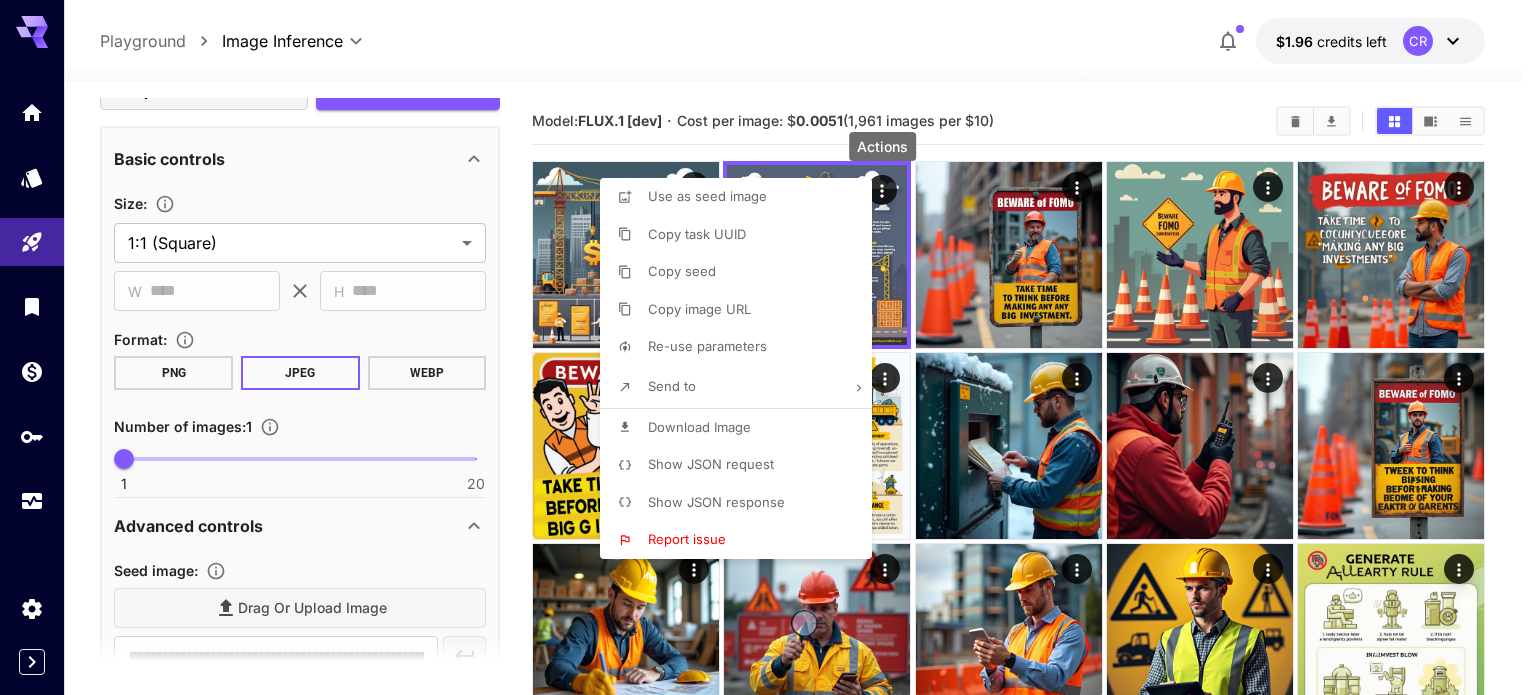 click on "Download Image" at bounding box center (699, 427) 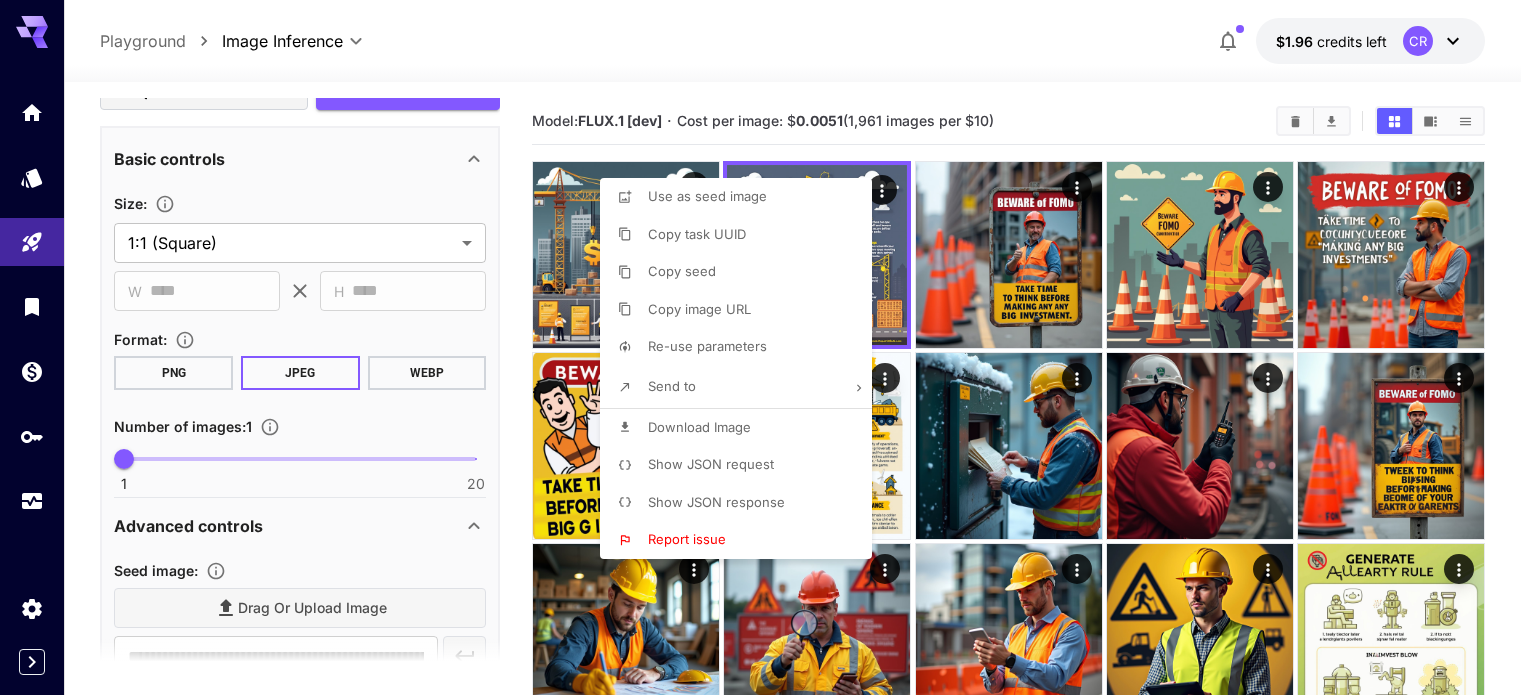 click at bounding box center (768, 347) 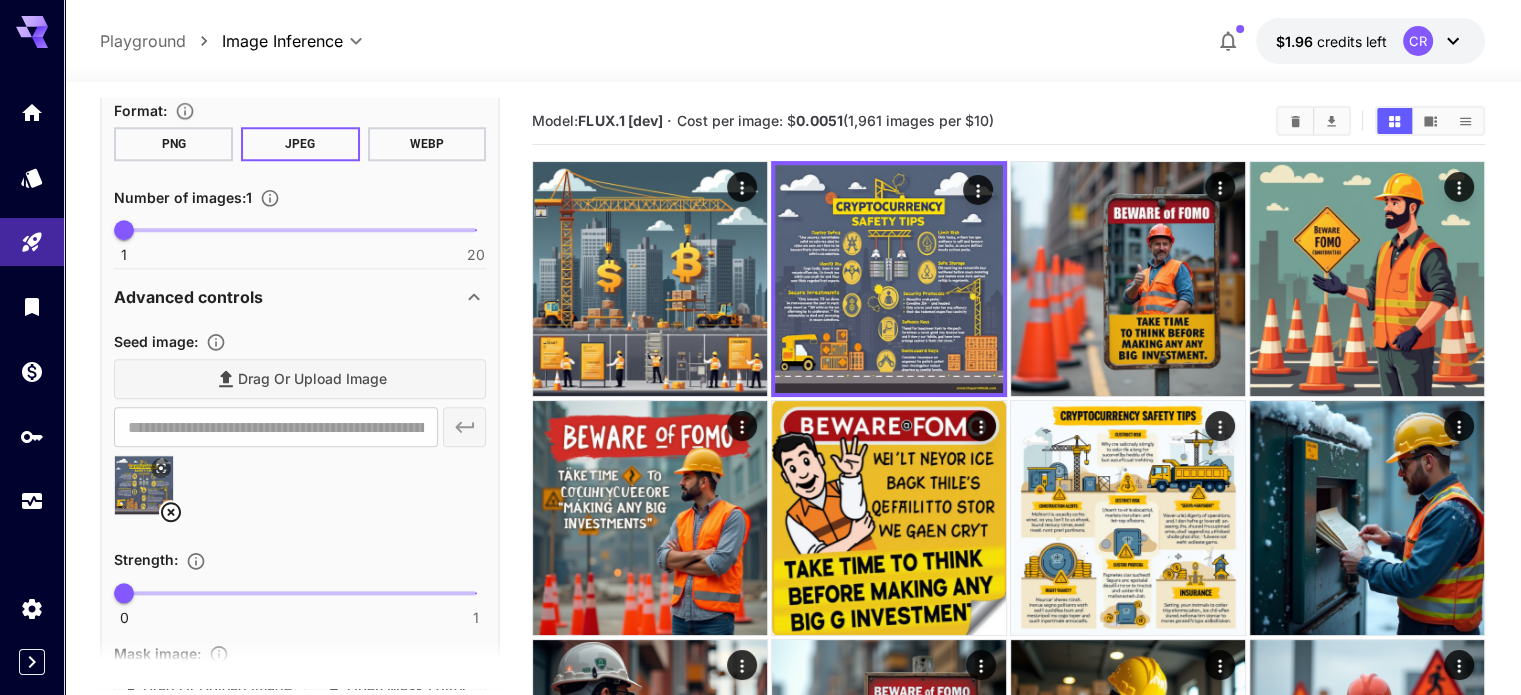 scroll, scrollTop: 2096, scrollLeft: 0, axis: vertical 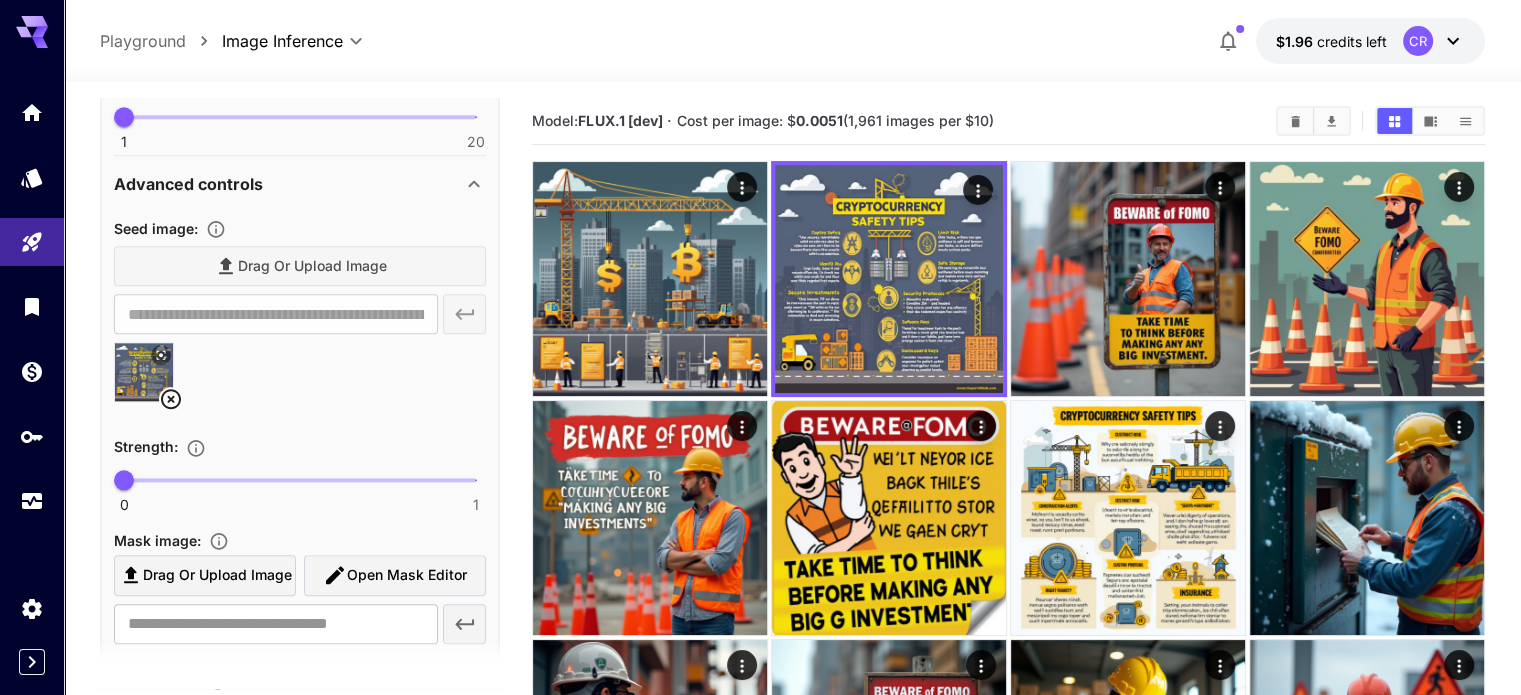 click 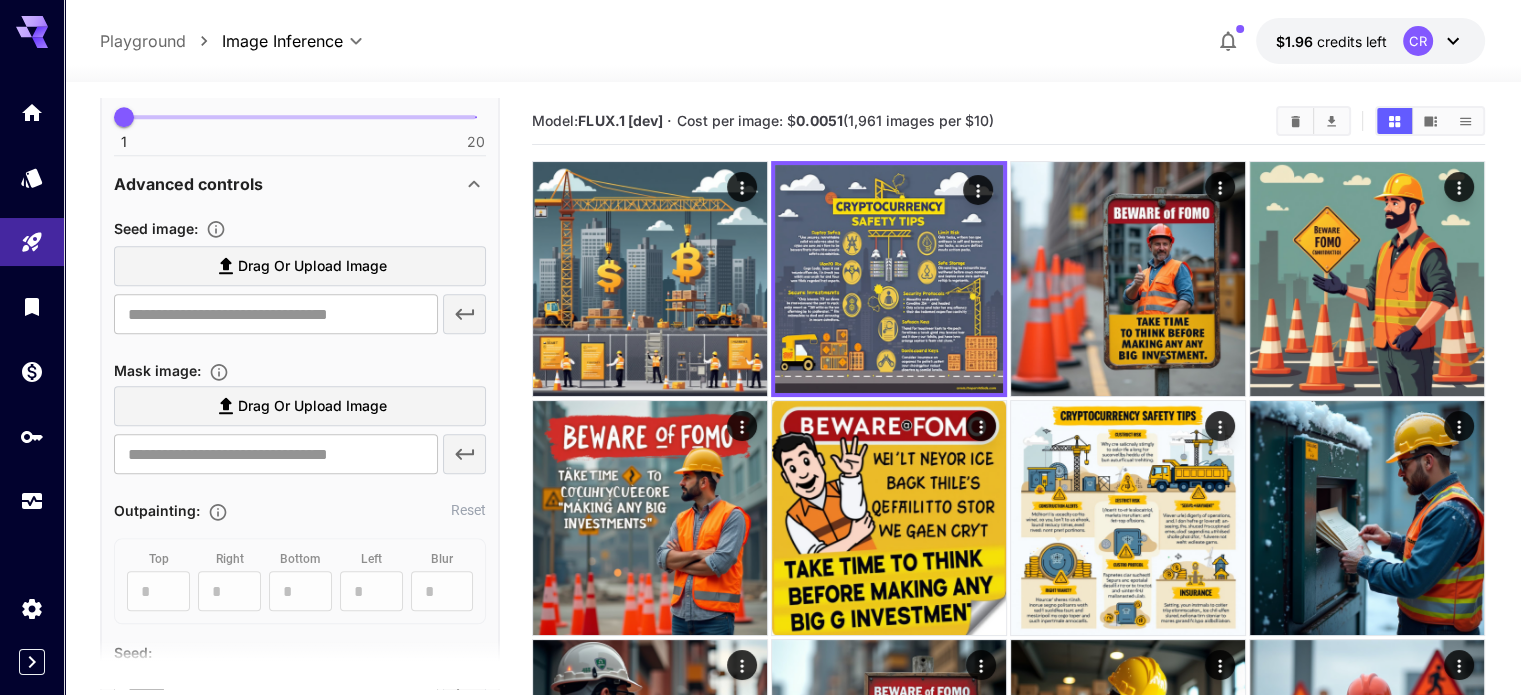click on "Drag or upload image" at bounding box center [312, 266] 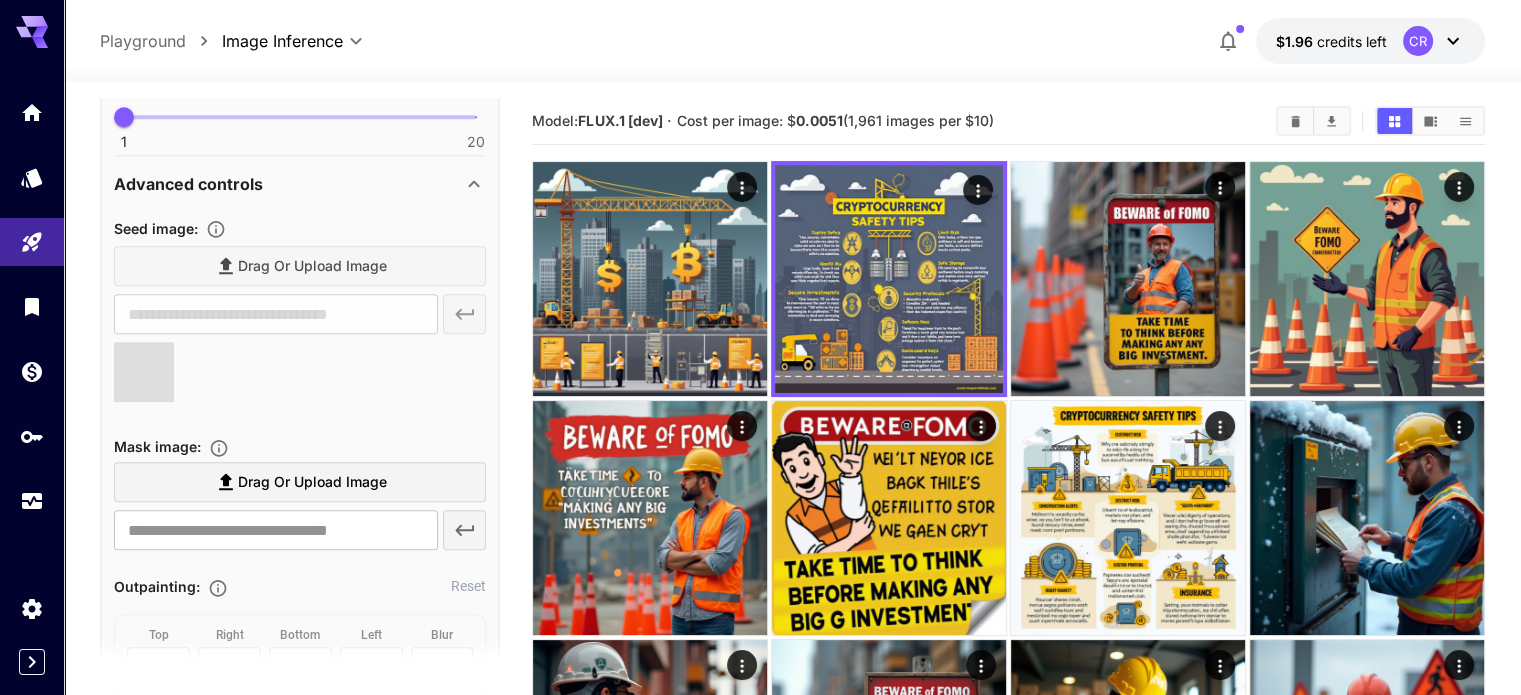 type on "**********" 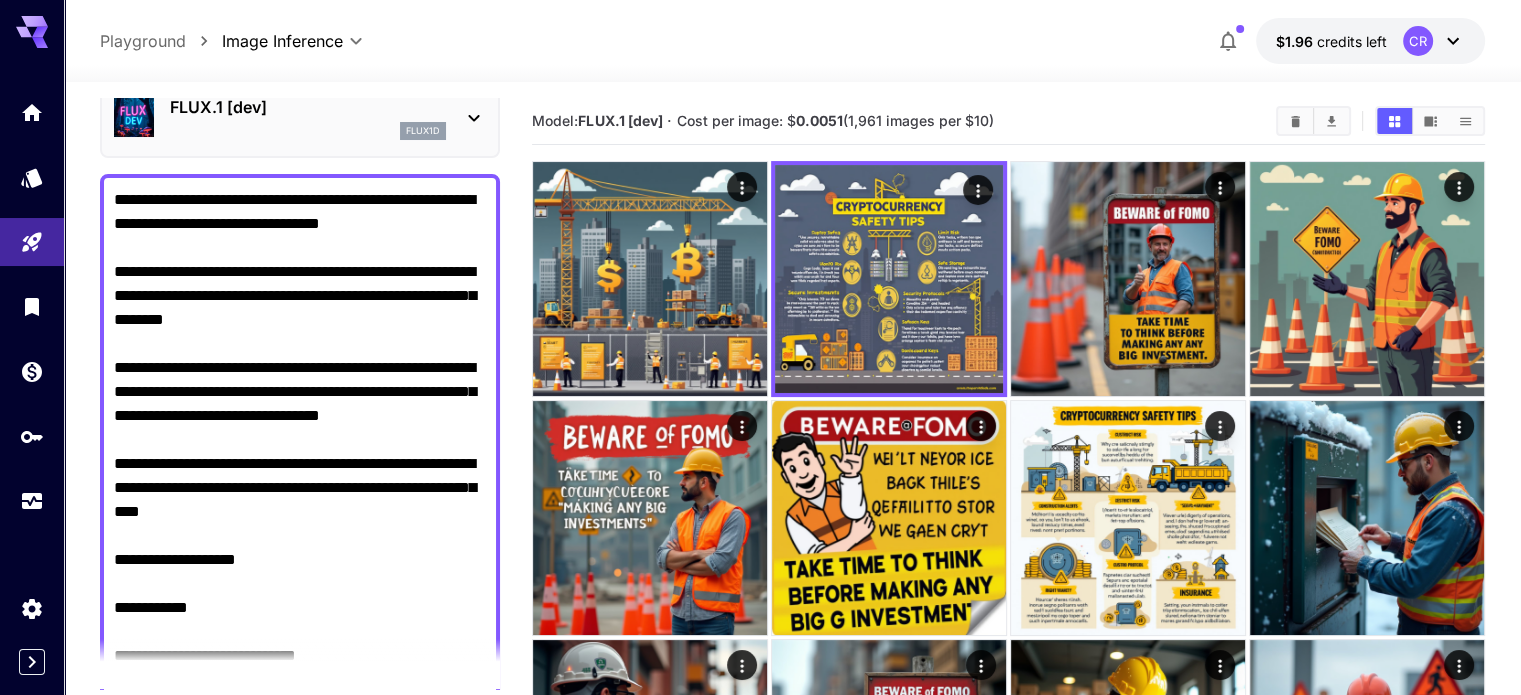 scroll, scrollTop: 91, scrollLeft: 0, axis: vertical 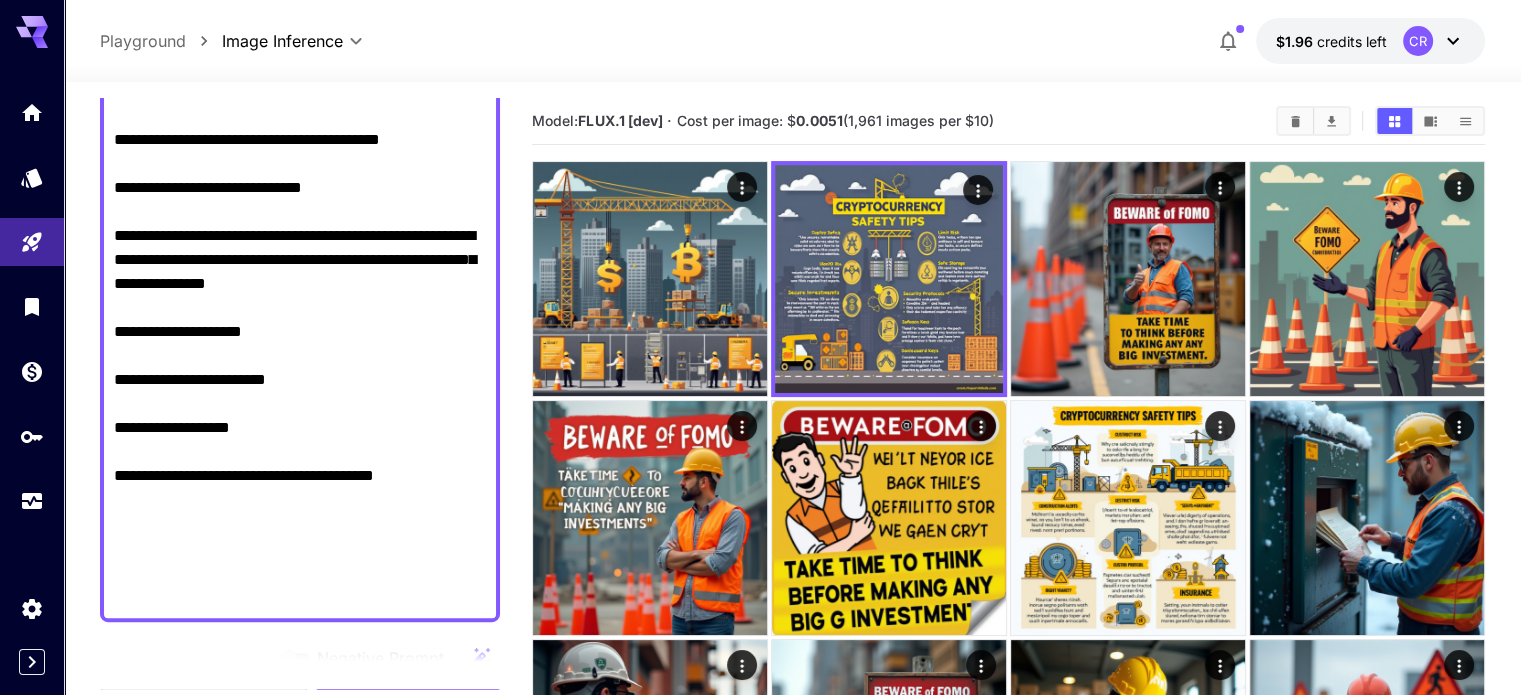 drag, startPoint x: 115, startPoint y: 199, endPoint x: 394, endPoint y: 545, distance: 444.47385 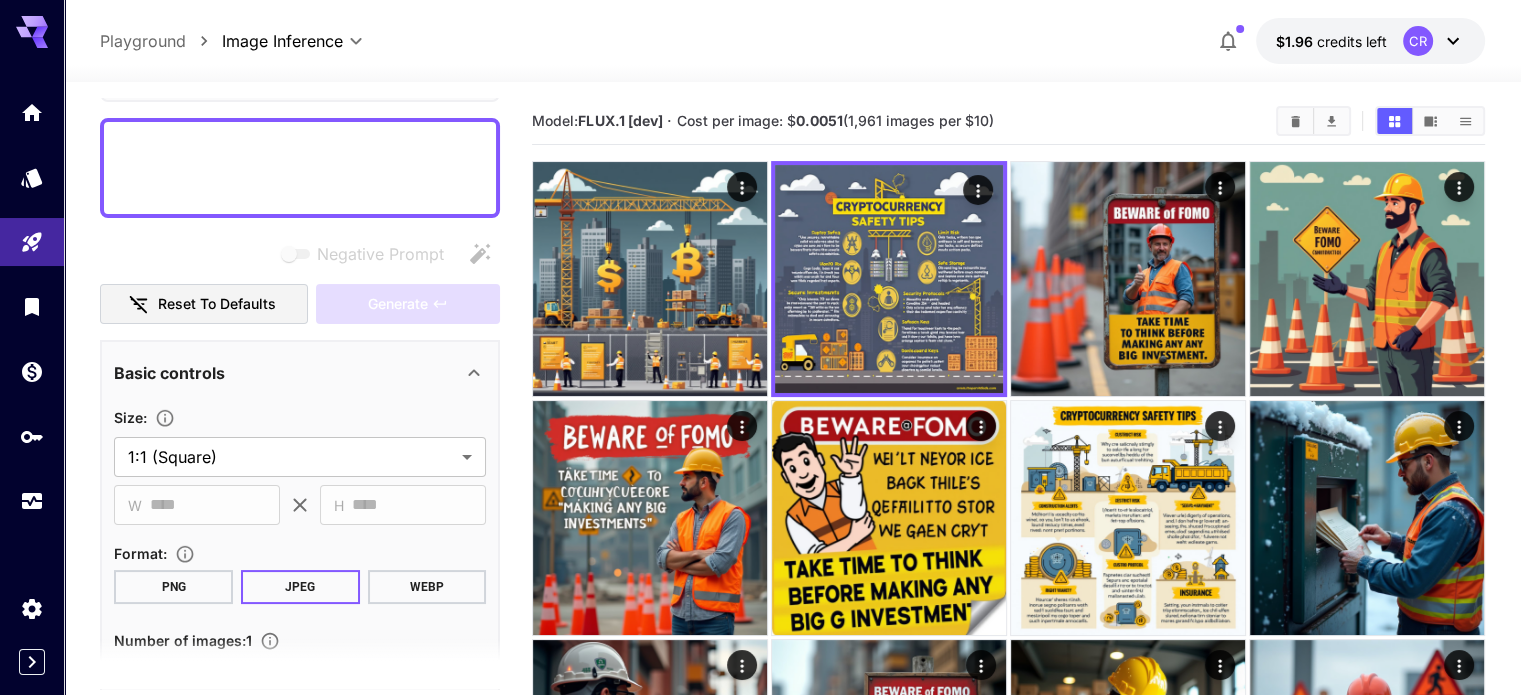 scroll, scrollTop: 0, scrollLeft: 0, axis: both 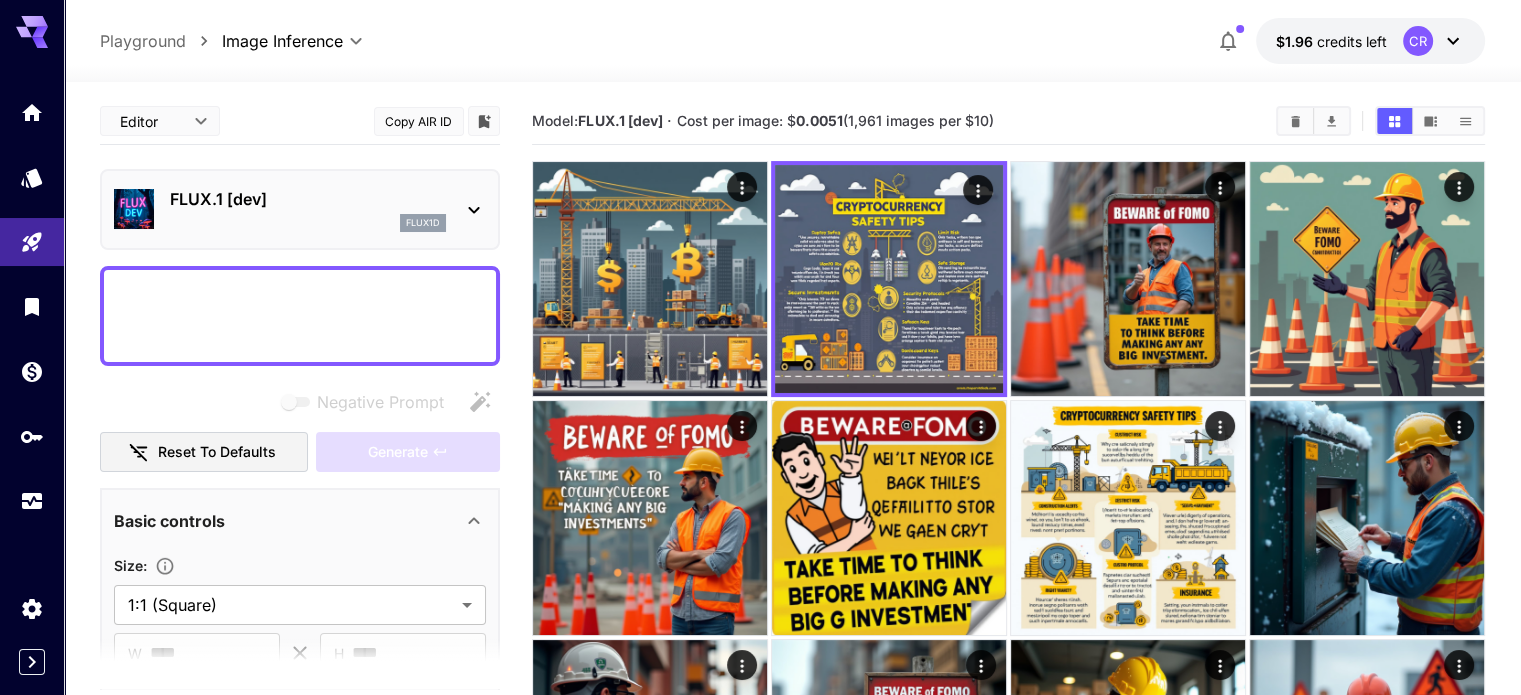 click on "Negative Prompt" at bounding box center [300, 316] 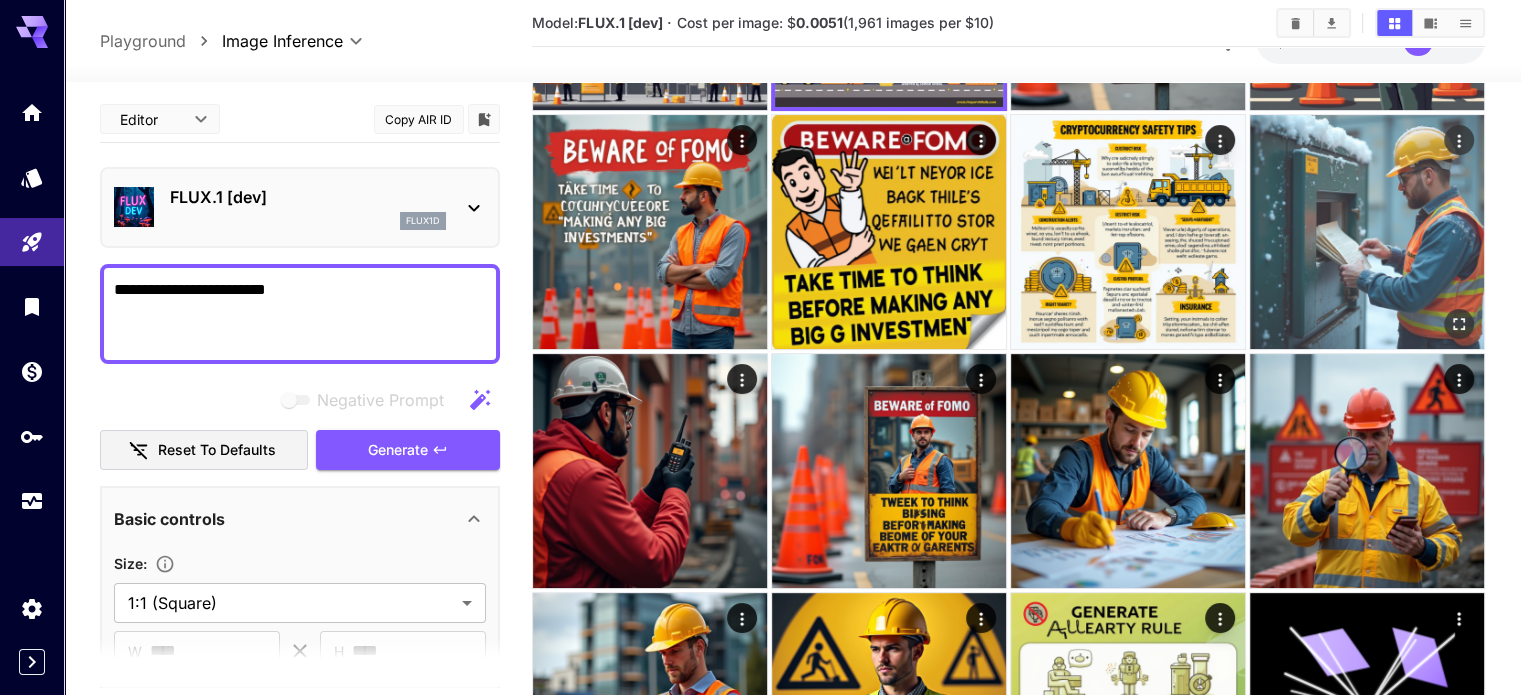 scroll, scrollTop: 0, scrollLeft: 0, axis: both 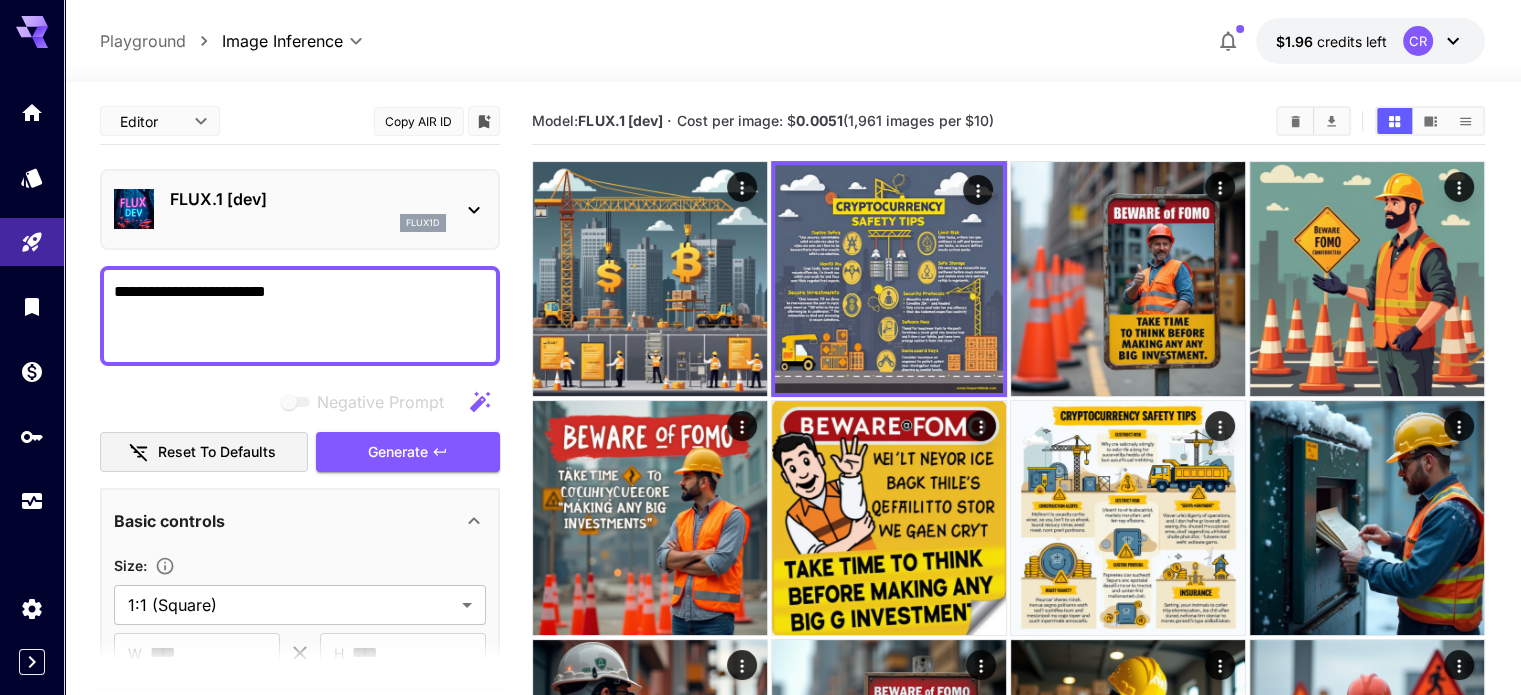click on "**********" at bounding box center (300, 316) 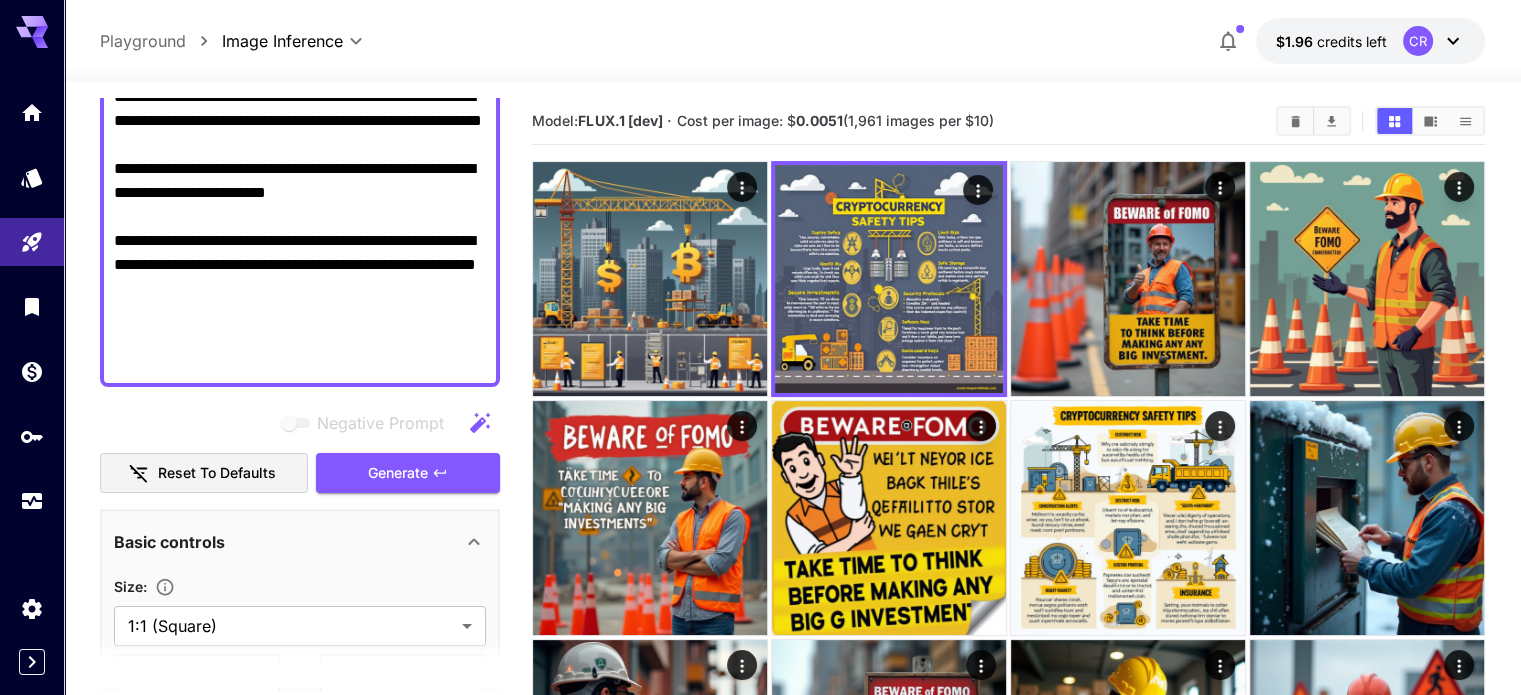 scroll, scrollTop: 426, scrollLeft: 0, axis: vertical 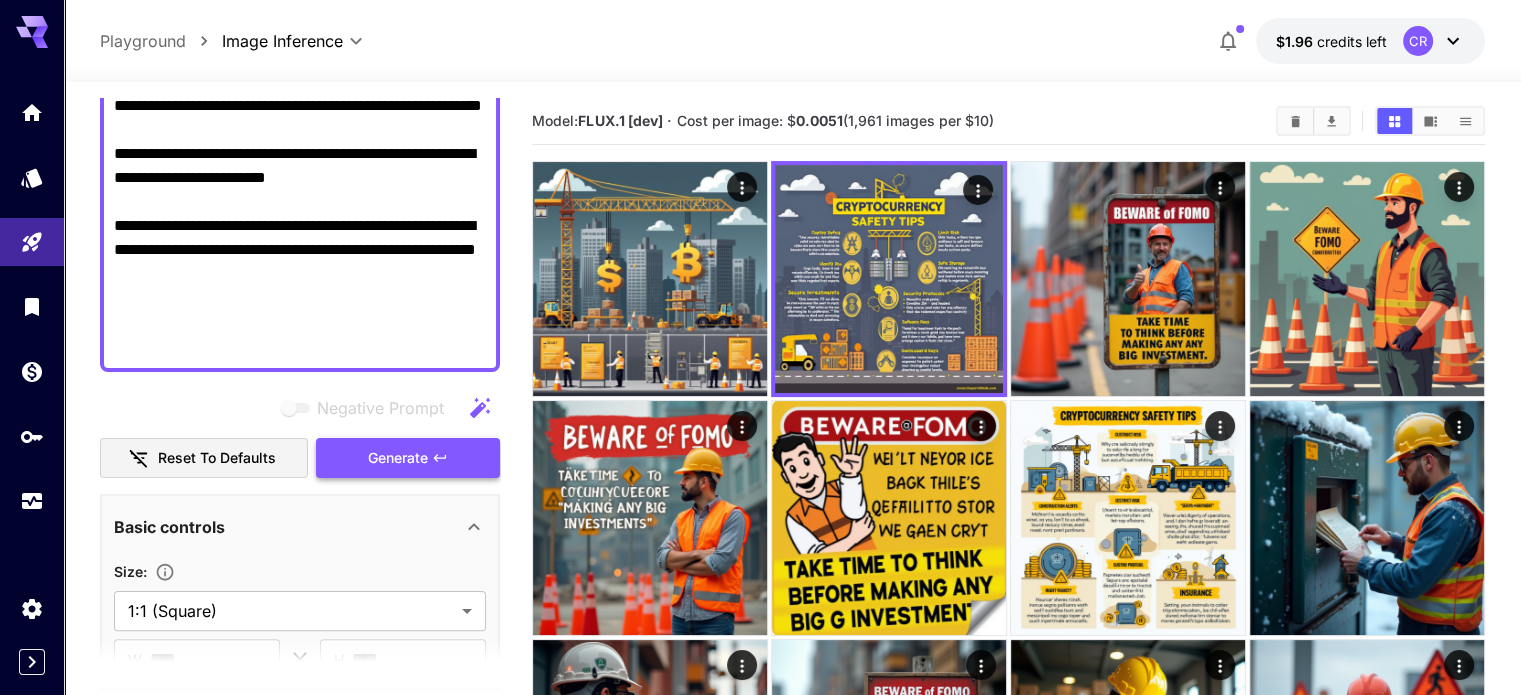 type on "**********" 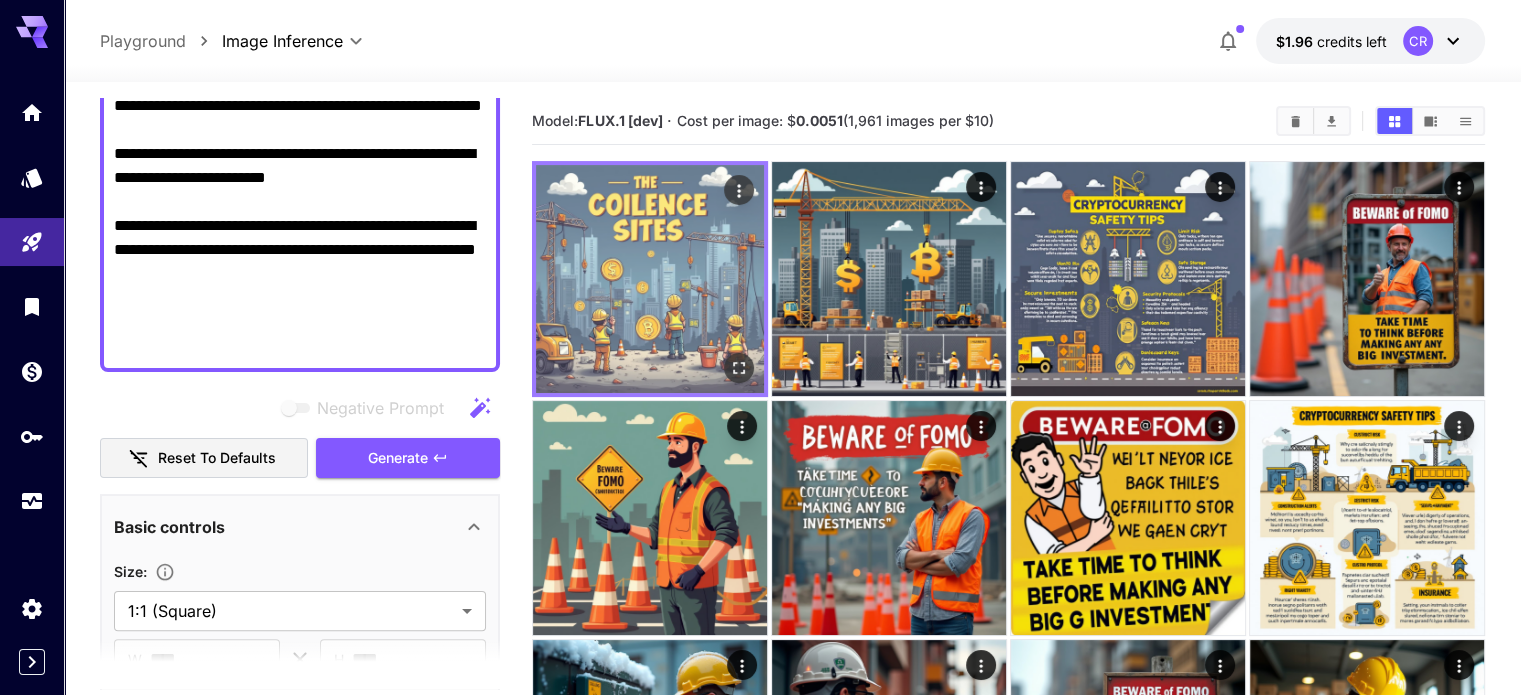 click 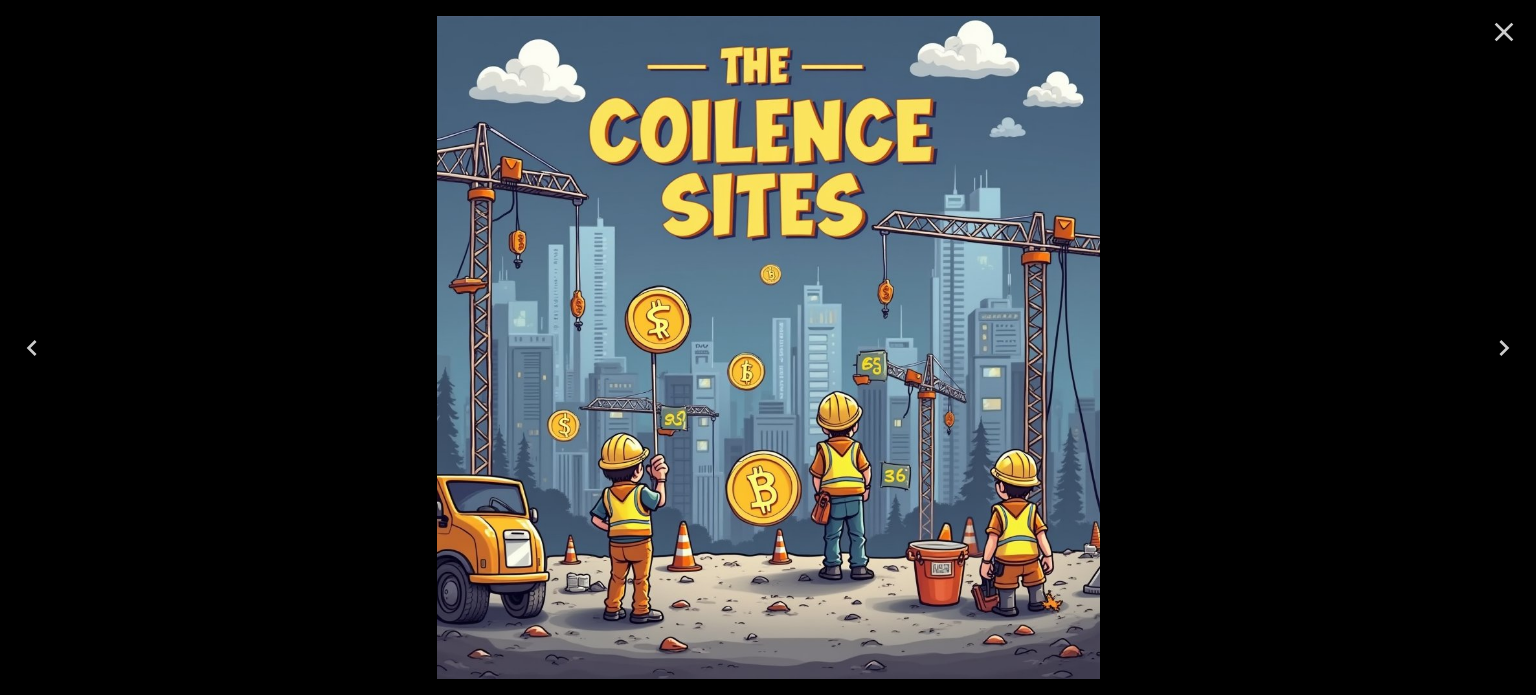 click 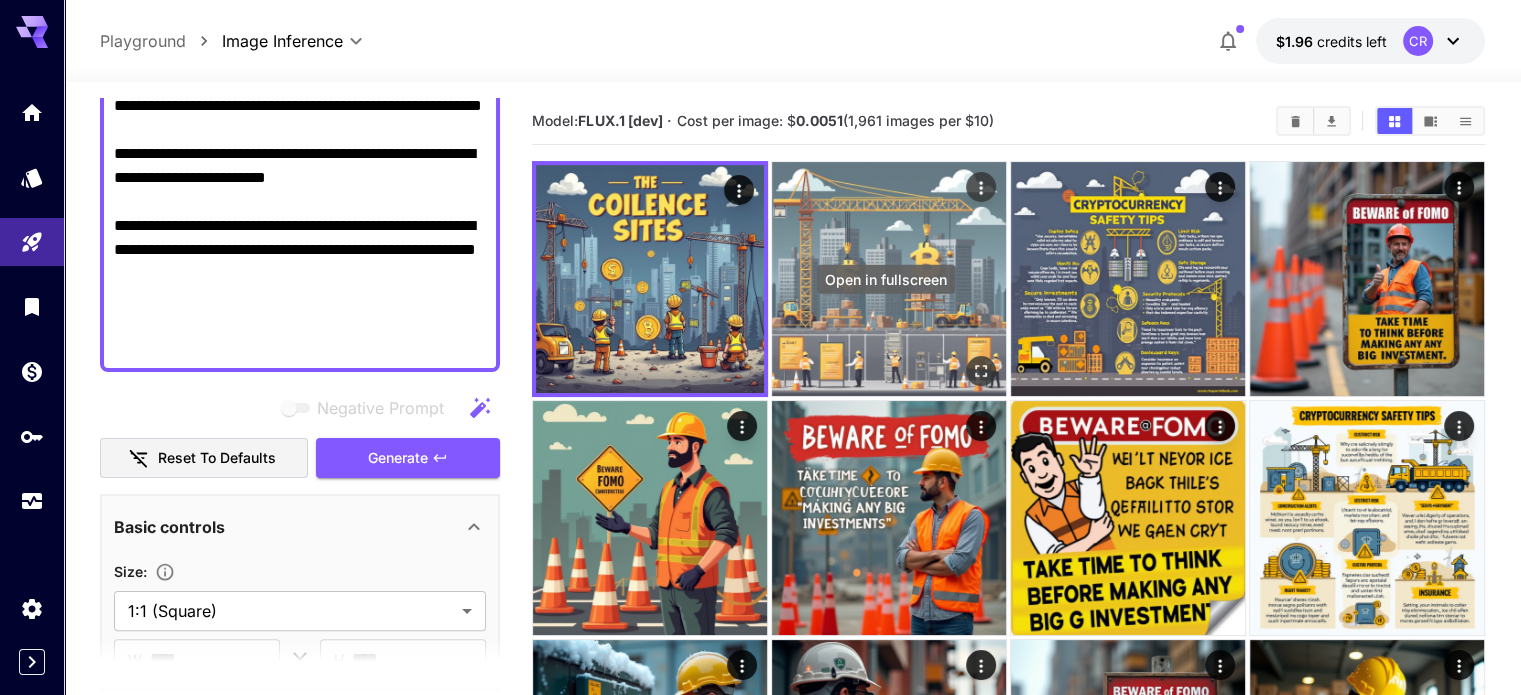click 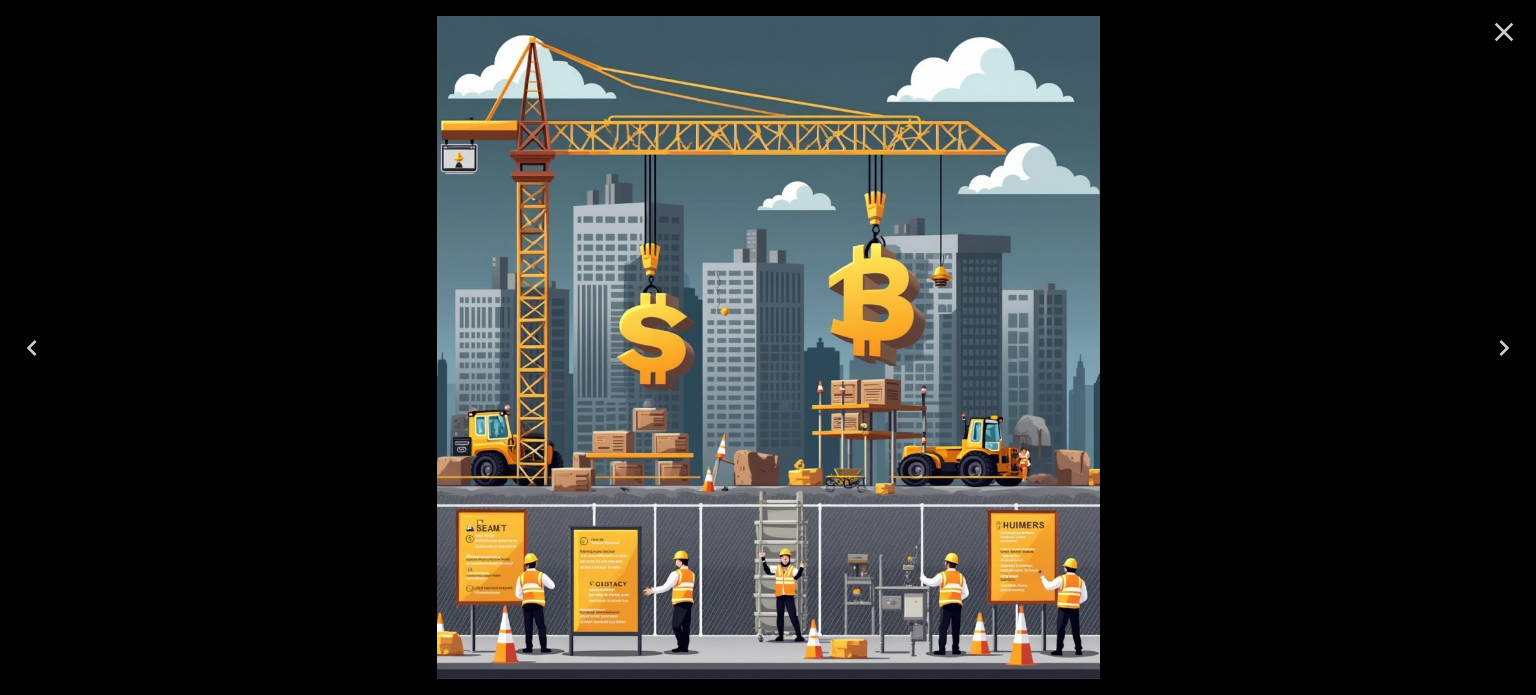 click 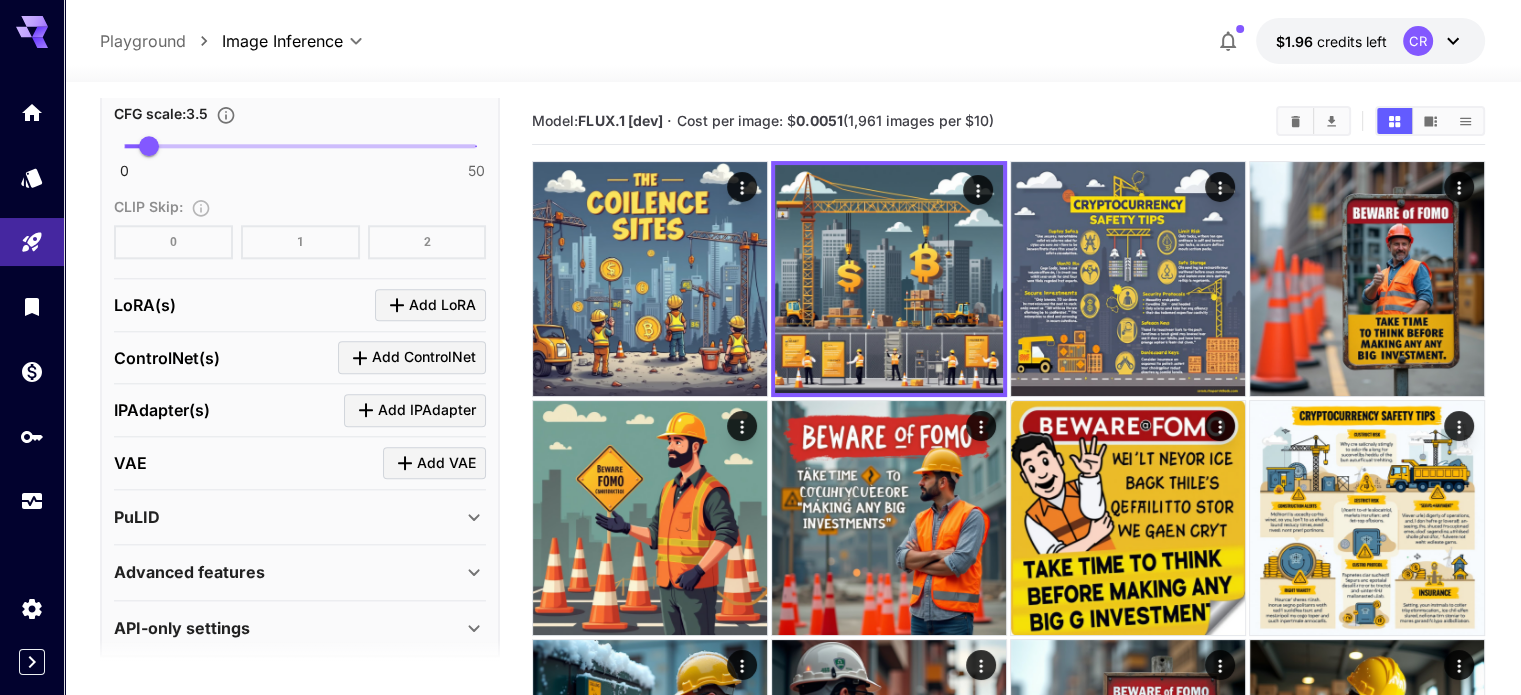 scroll, scrollTop: 2237, scrollLeft: 0, axis: vertical 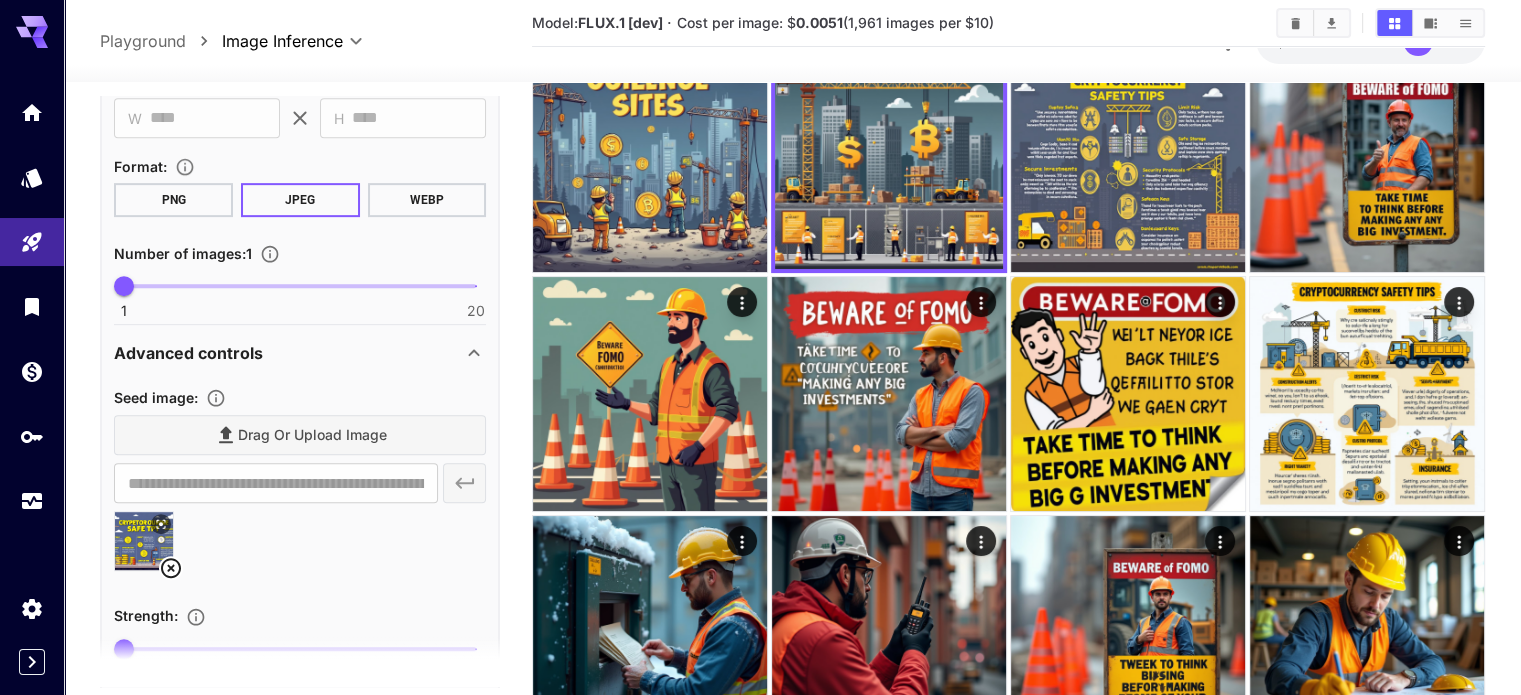 click on "1 20 1" at bounding box center [300, 286] 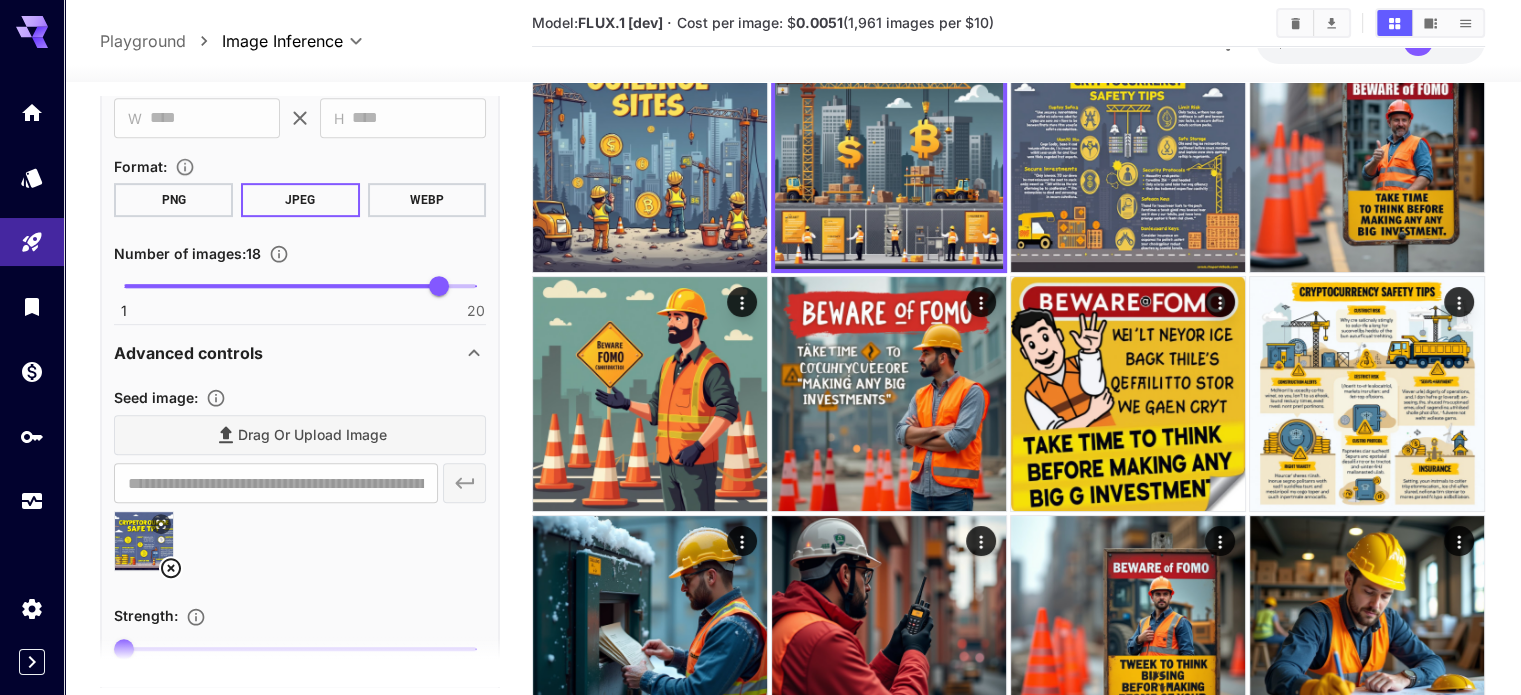 click on "1 20 18" at bounding box center (300, 286) 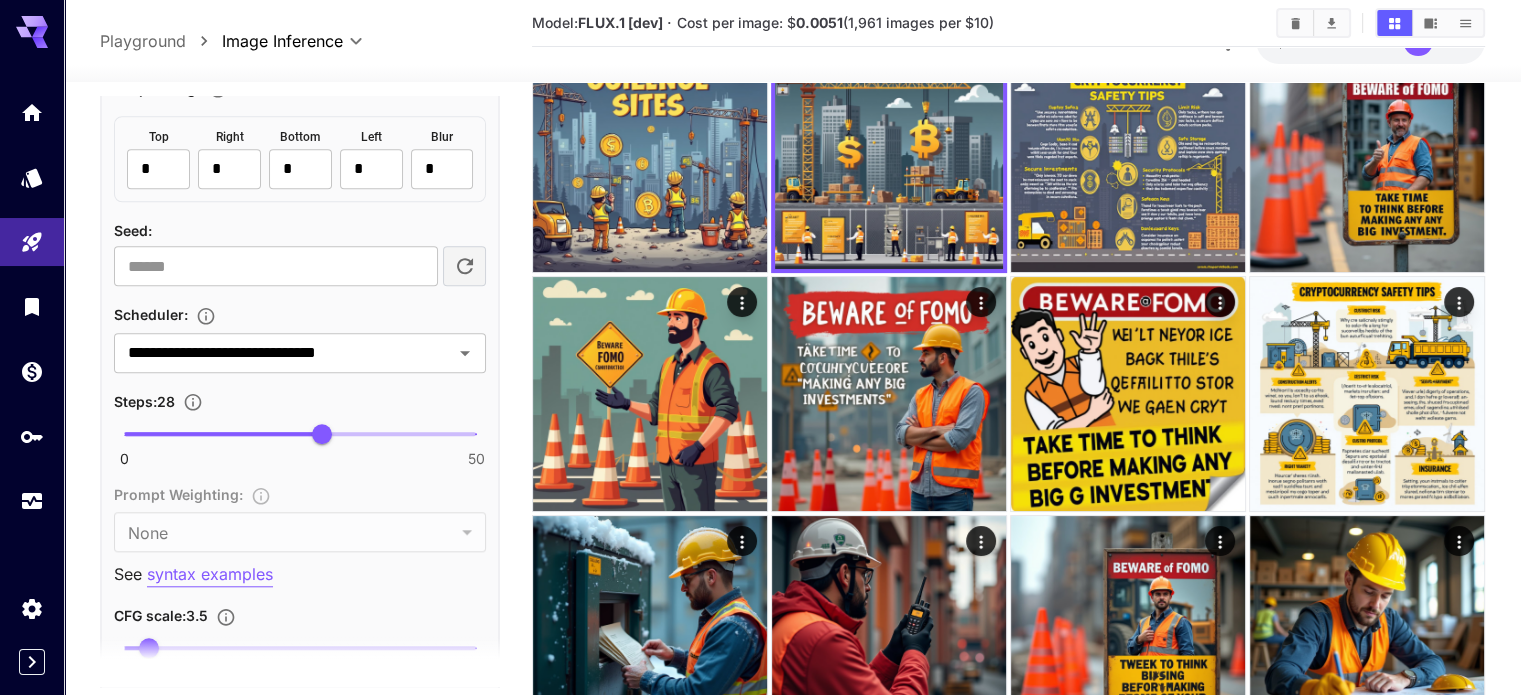 scroll, scrollTop: 1728, scrollLeft: 0, axis: vertical 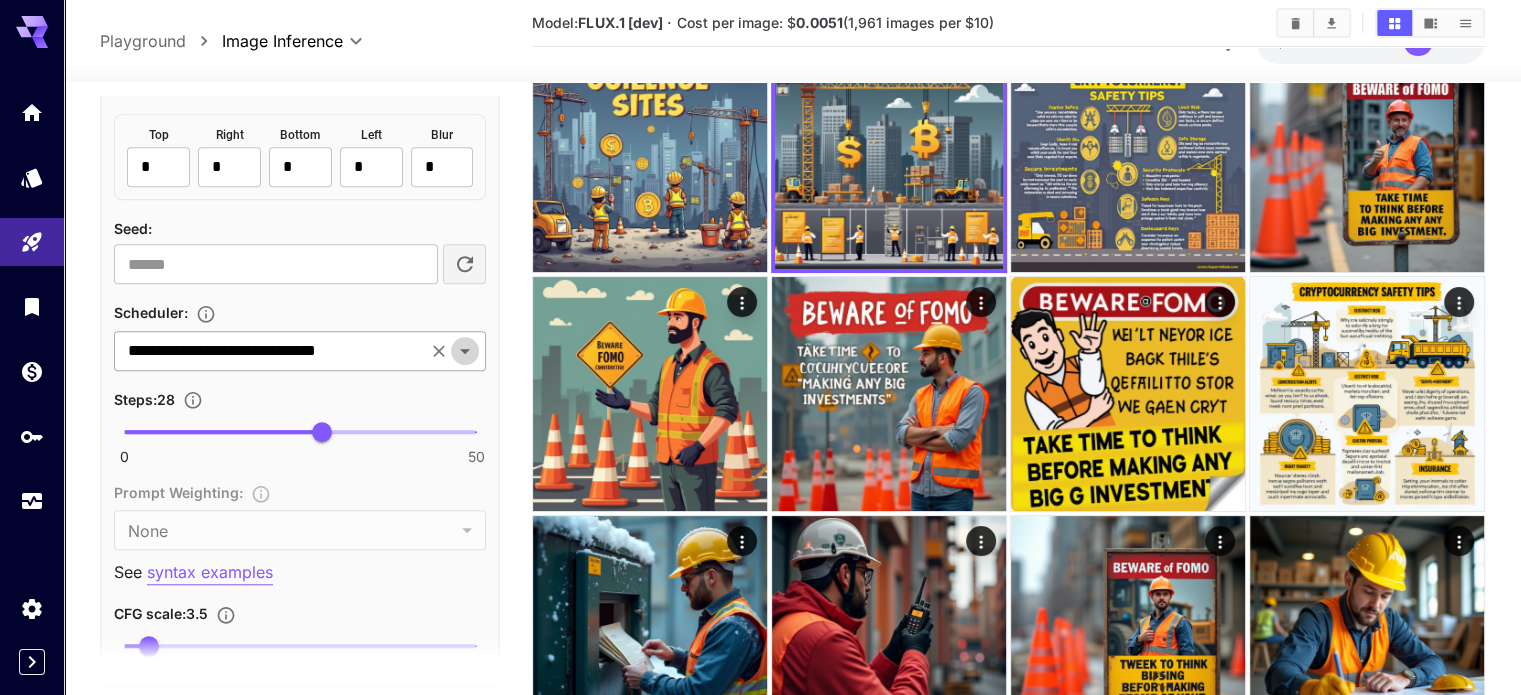 click 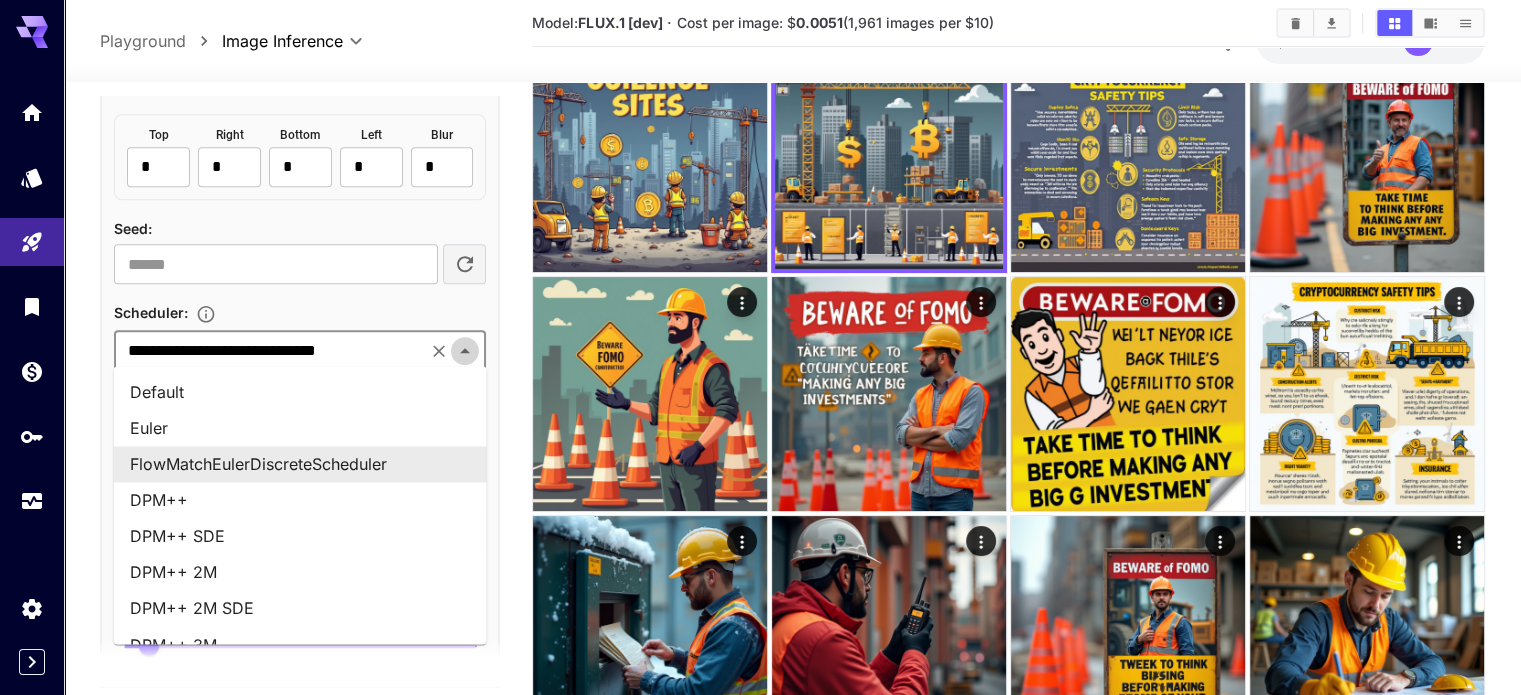 click 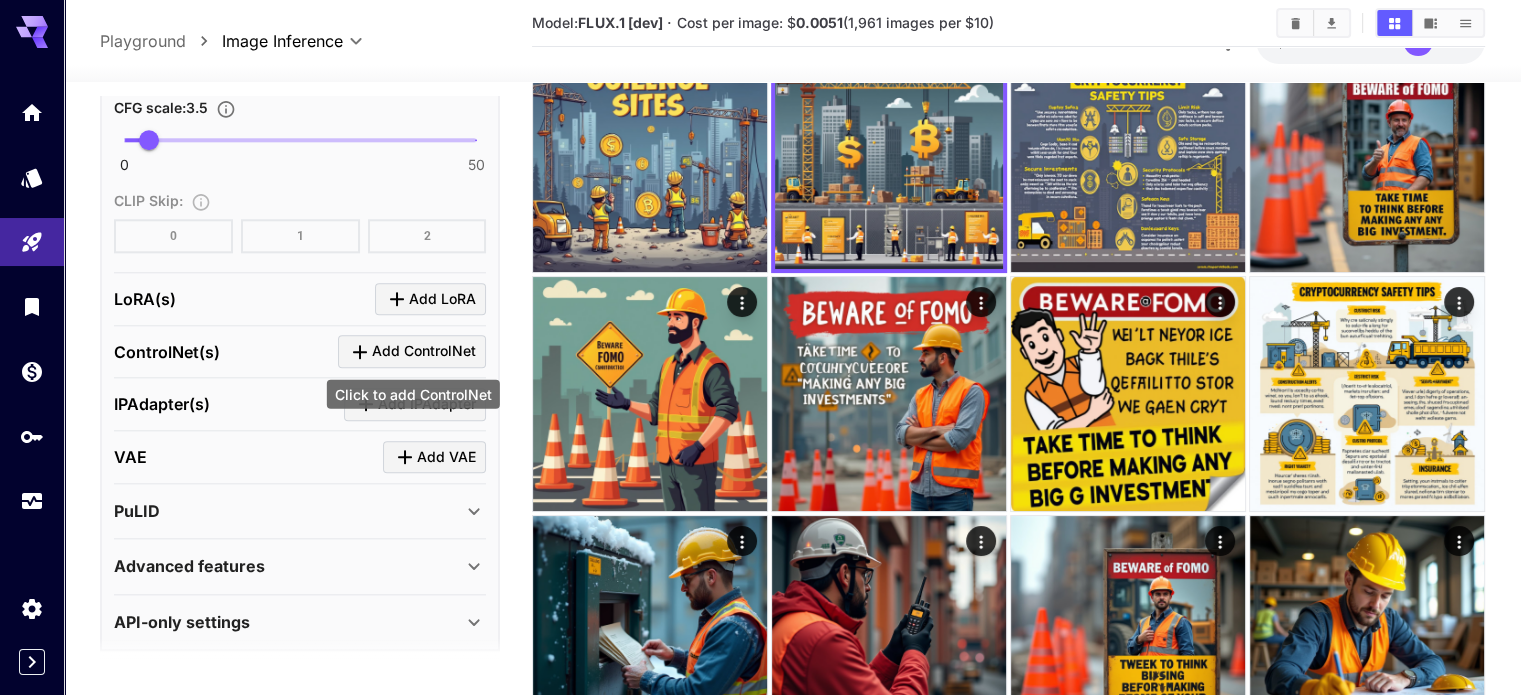 scroll, scrollTop: 2237, scrollLeft: 0, axis: vertical 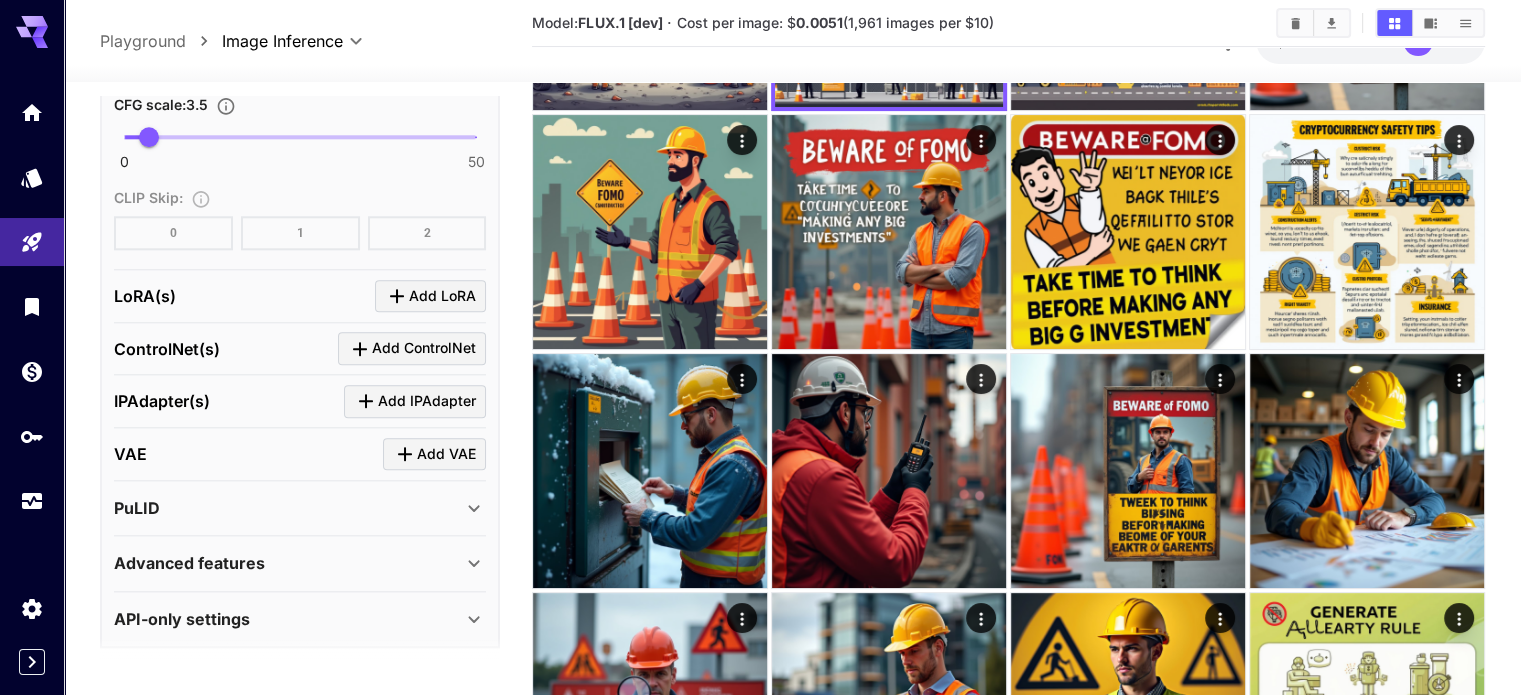 click 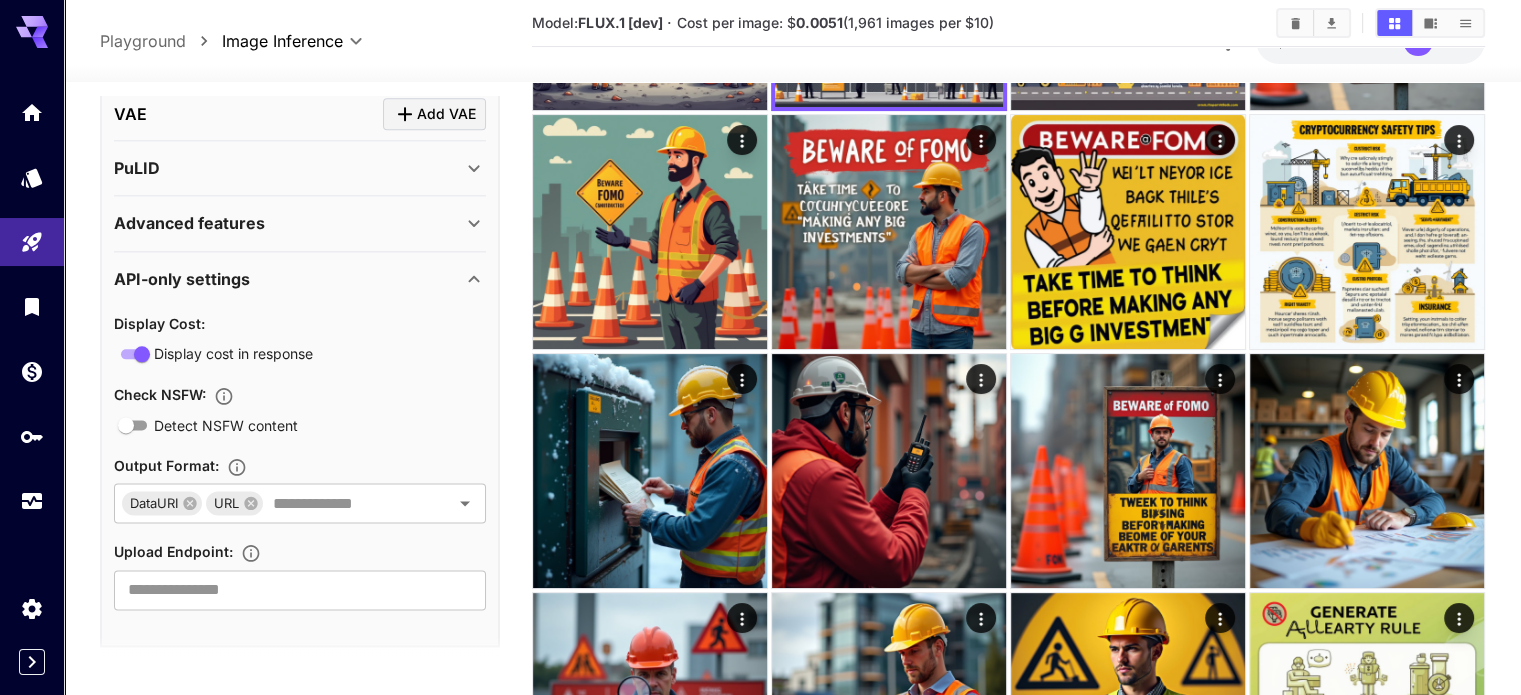 scroll, scrollTop: 2570, scrollLeft: 0, axis: vertical 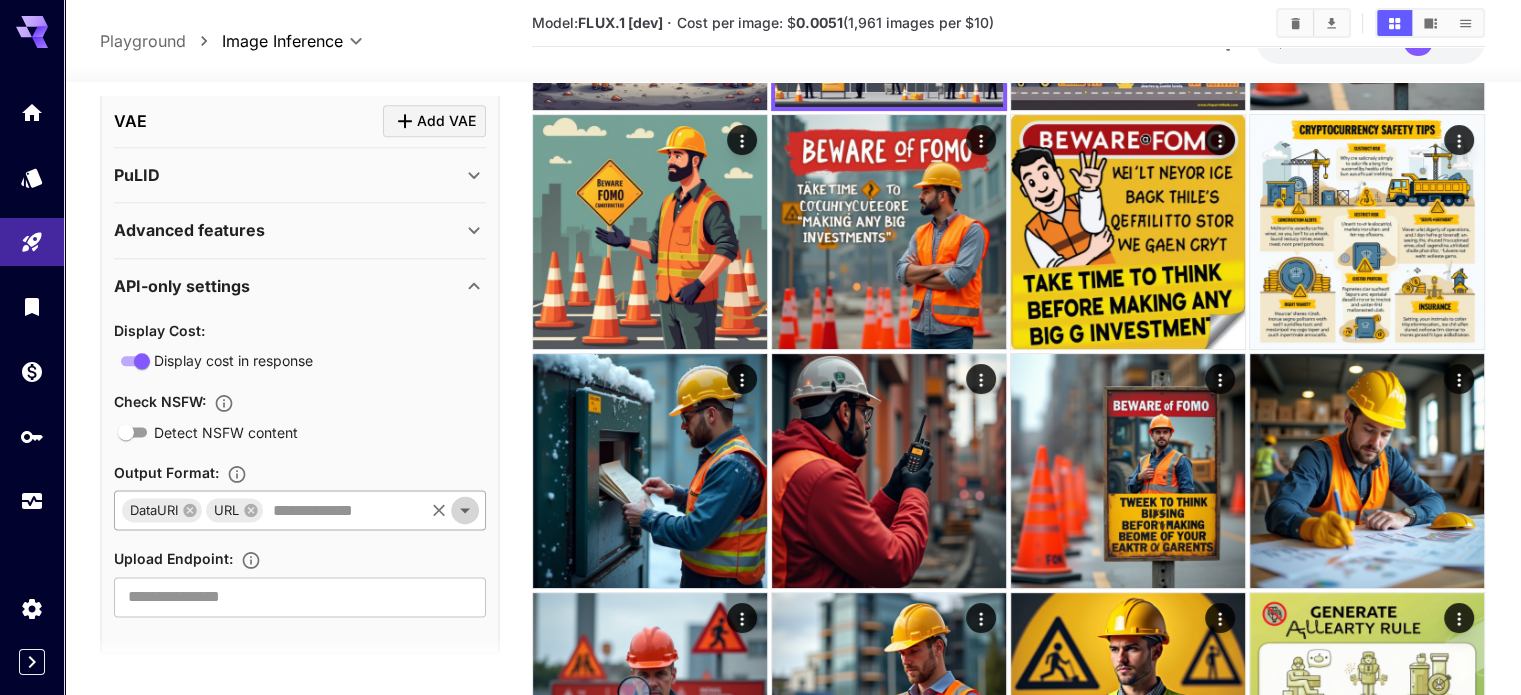 click 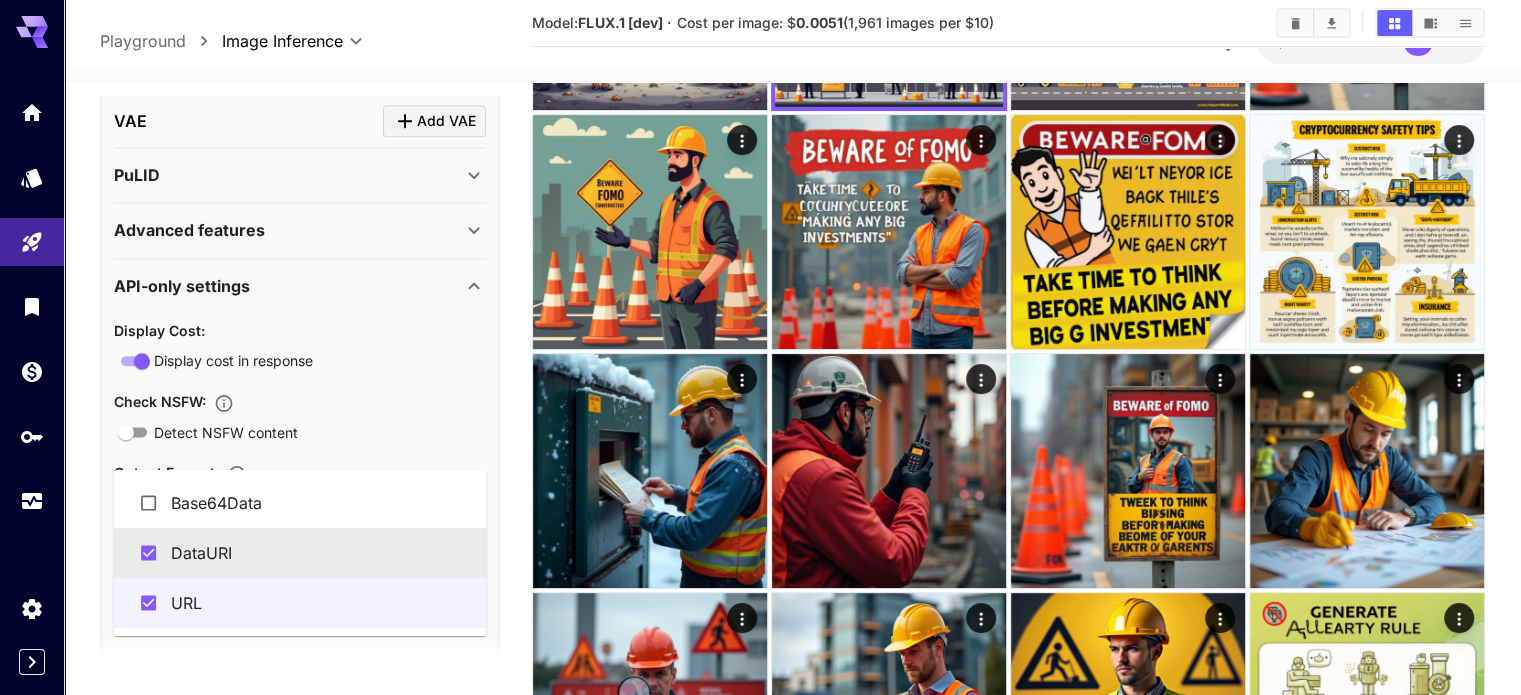 click 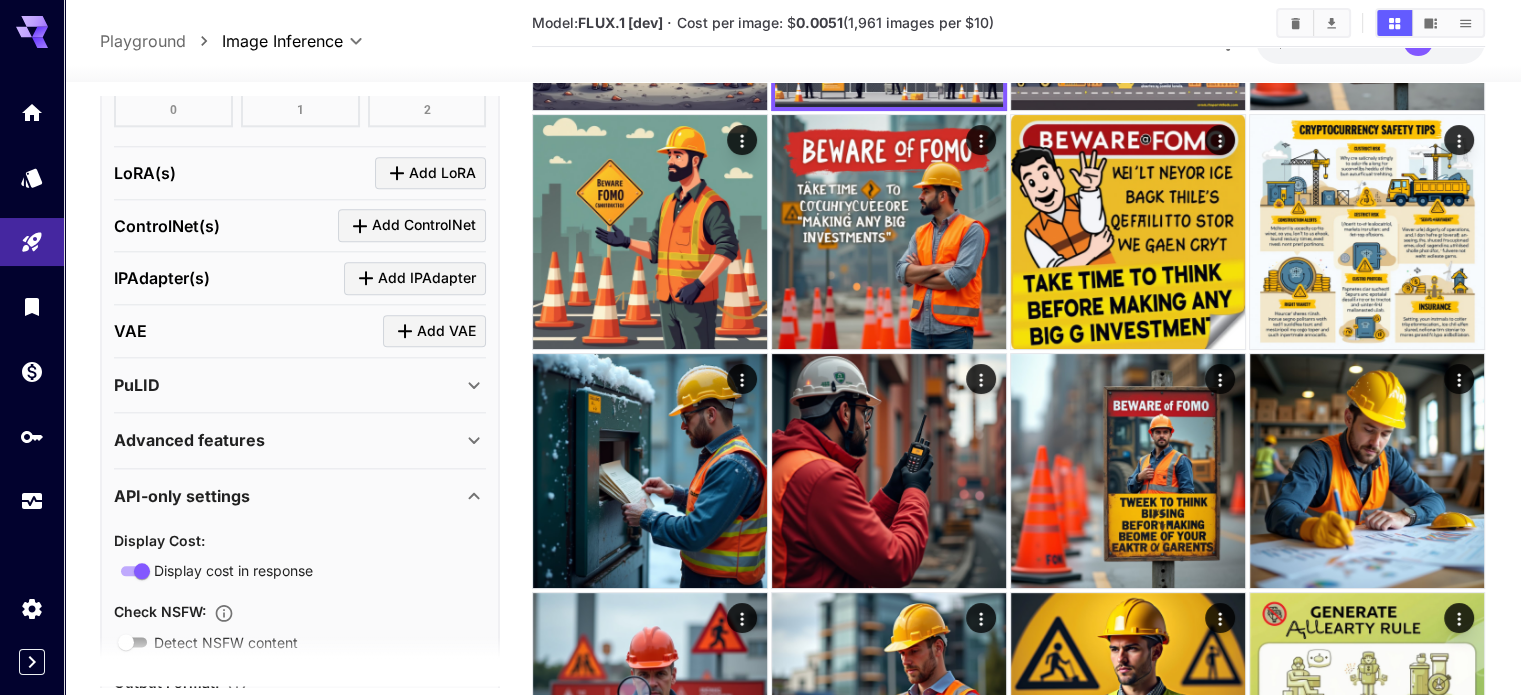 scroll, scrollTop: 2357, scrollLeft: 0, axis: vertical 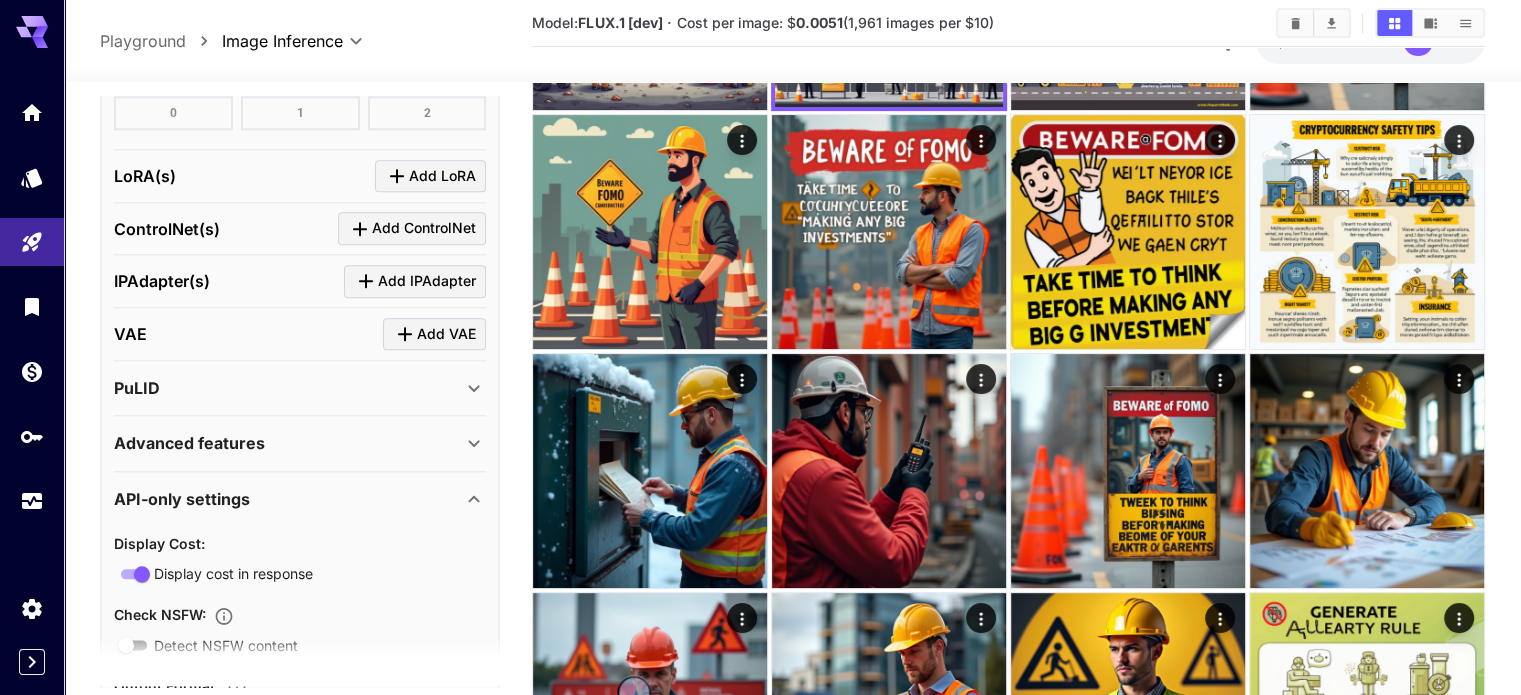 click on "**********" at bounding box center (300, -286) 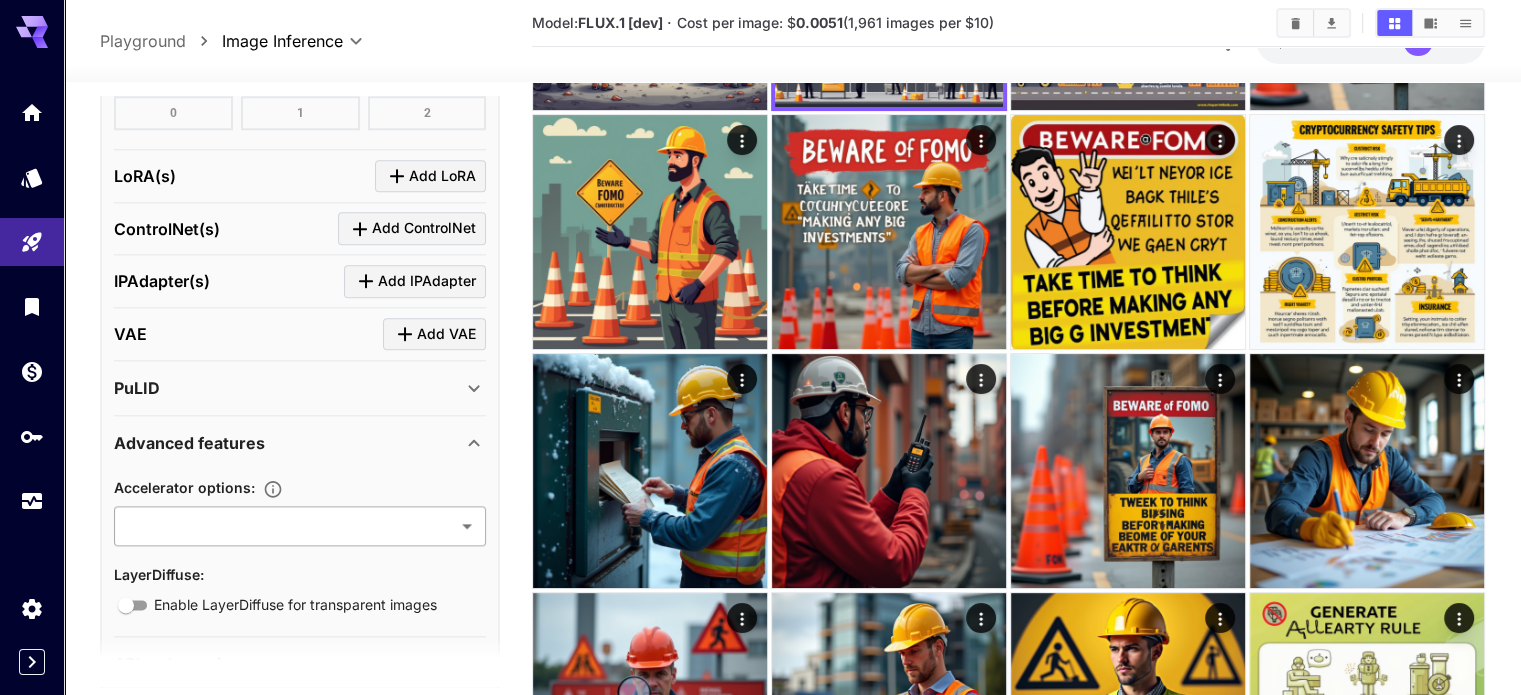 click on "**********" at bounding box center (760, 420) 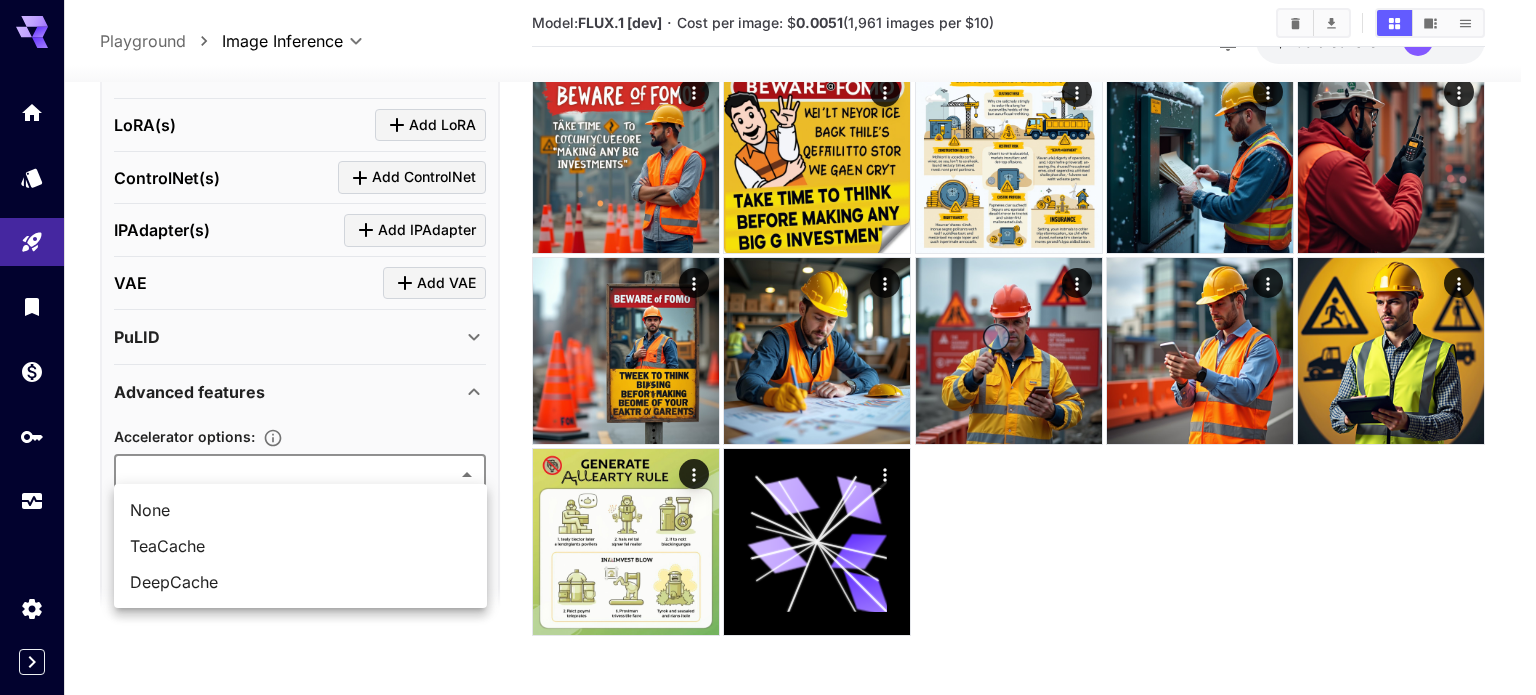 click at bounding box center (768, 347) 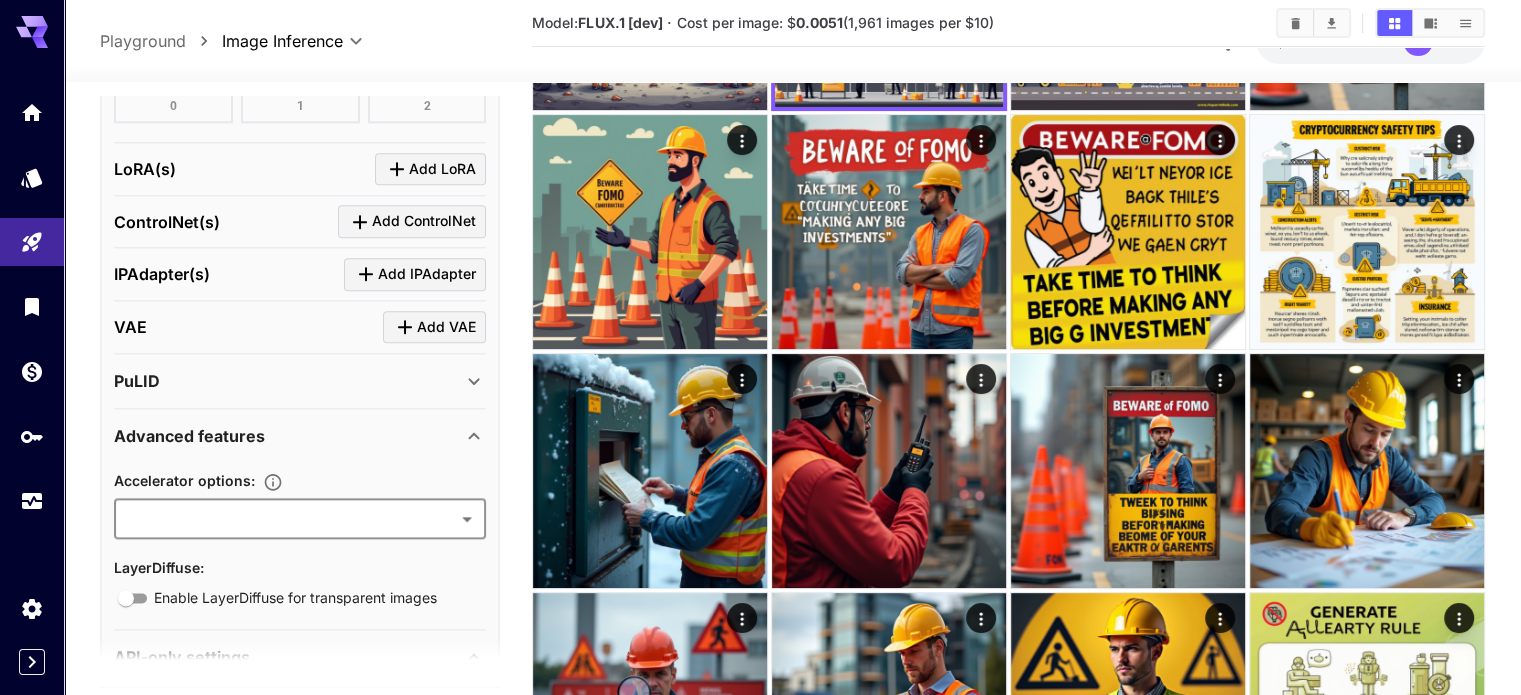 scroll, scrollTop: 2361, scrollLeft: 0, axis: vertical 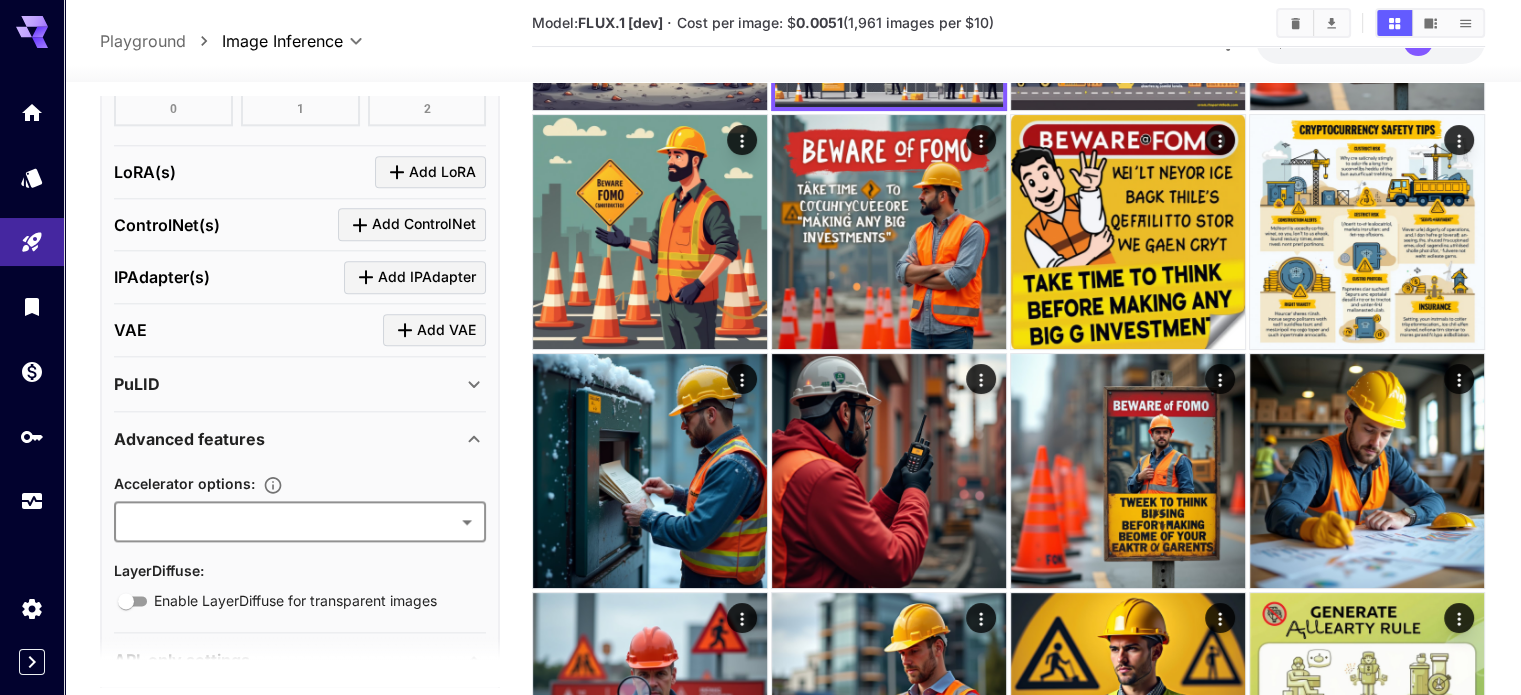 click 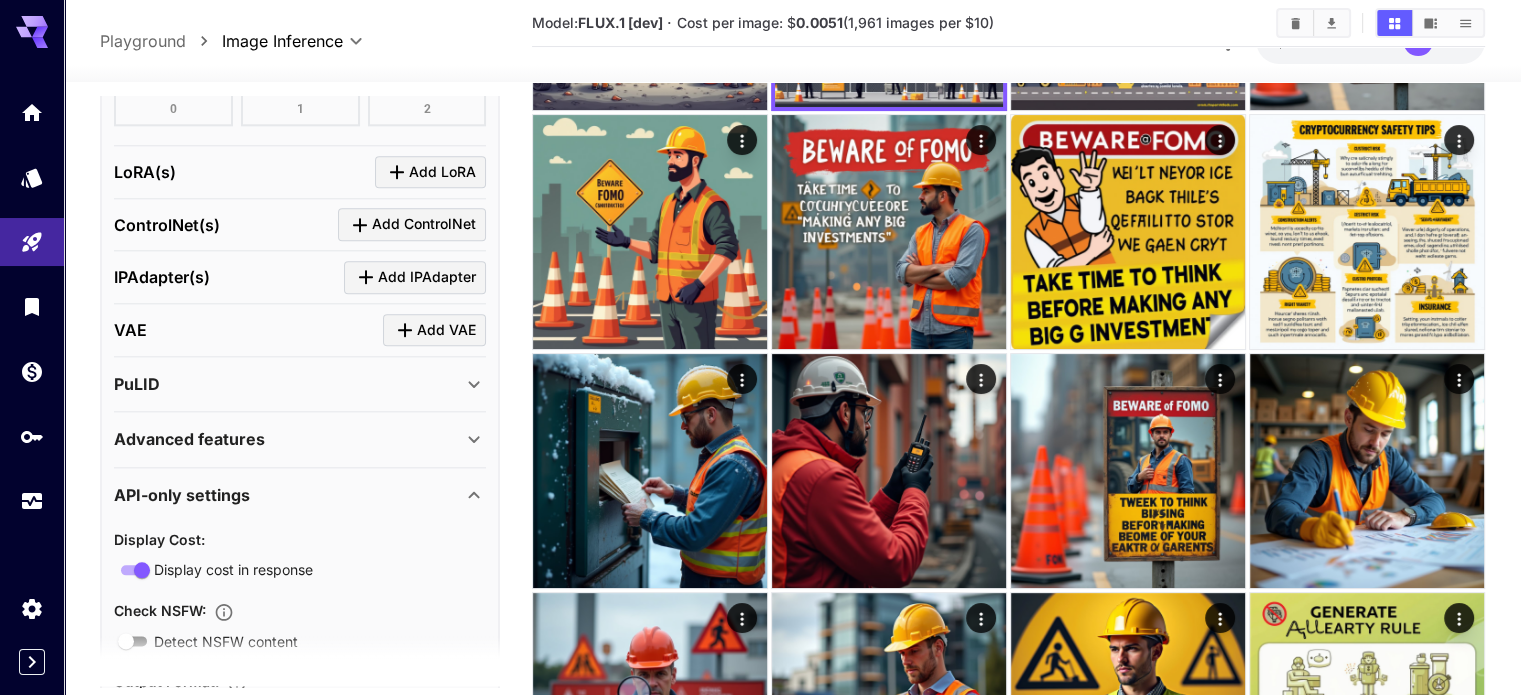 click 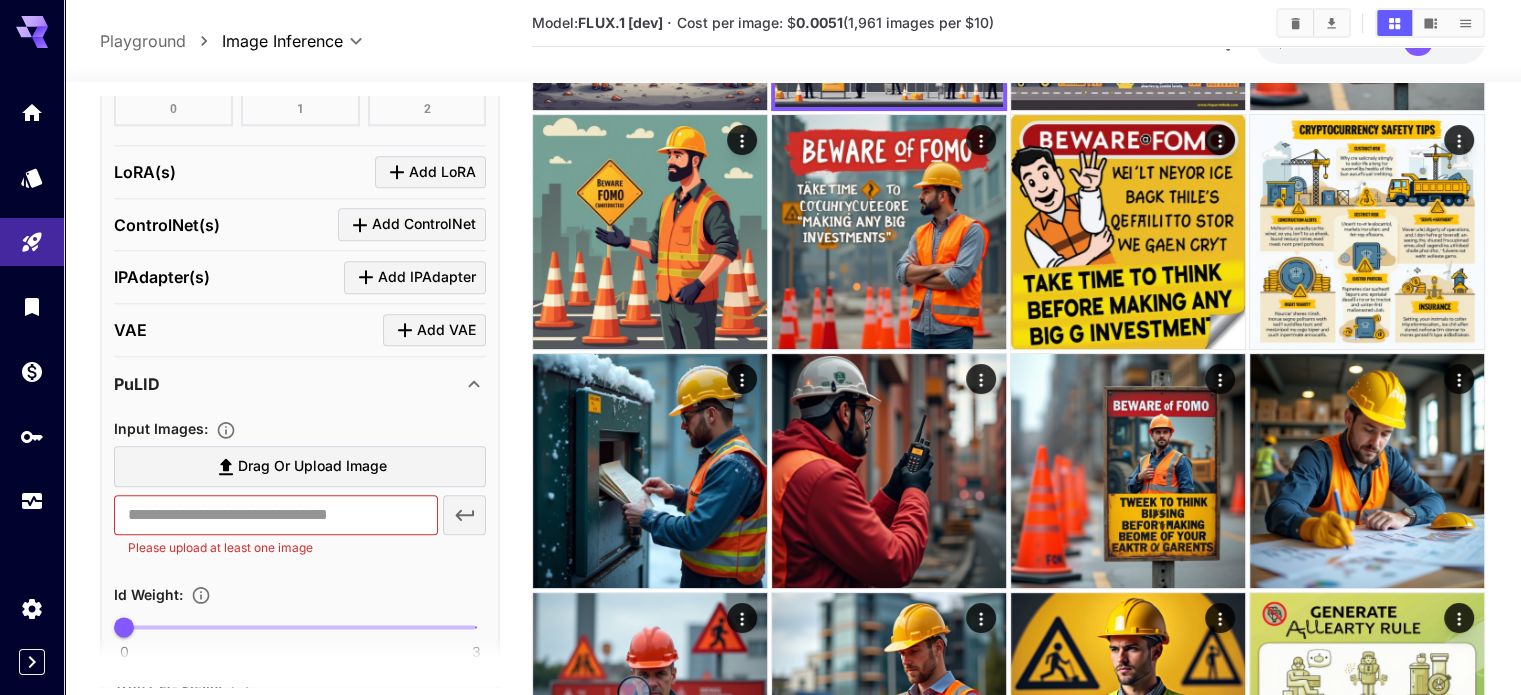 click 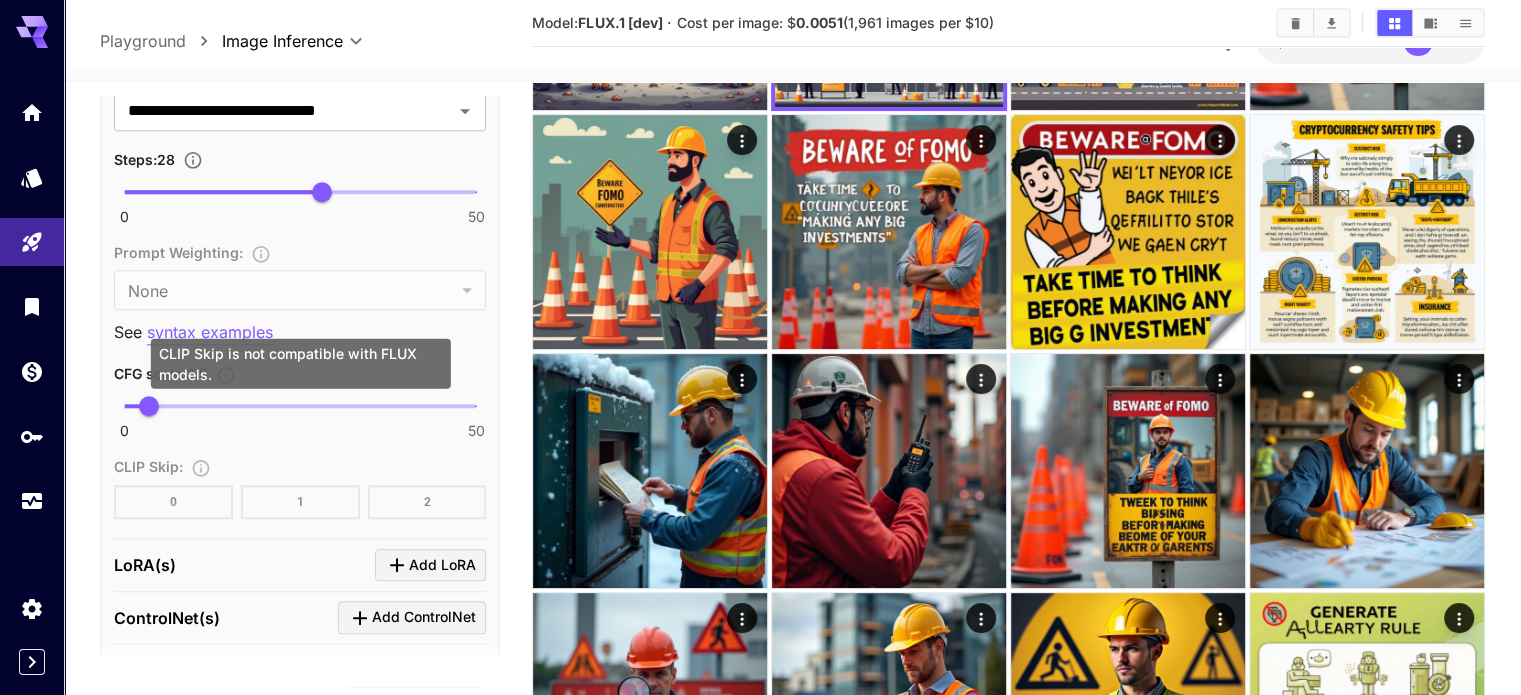 scroll, scrollTop: 1961, scrollLeft: 0, axis: vertical 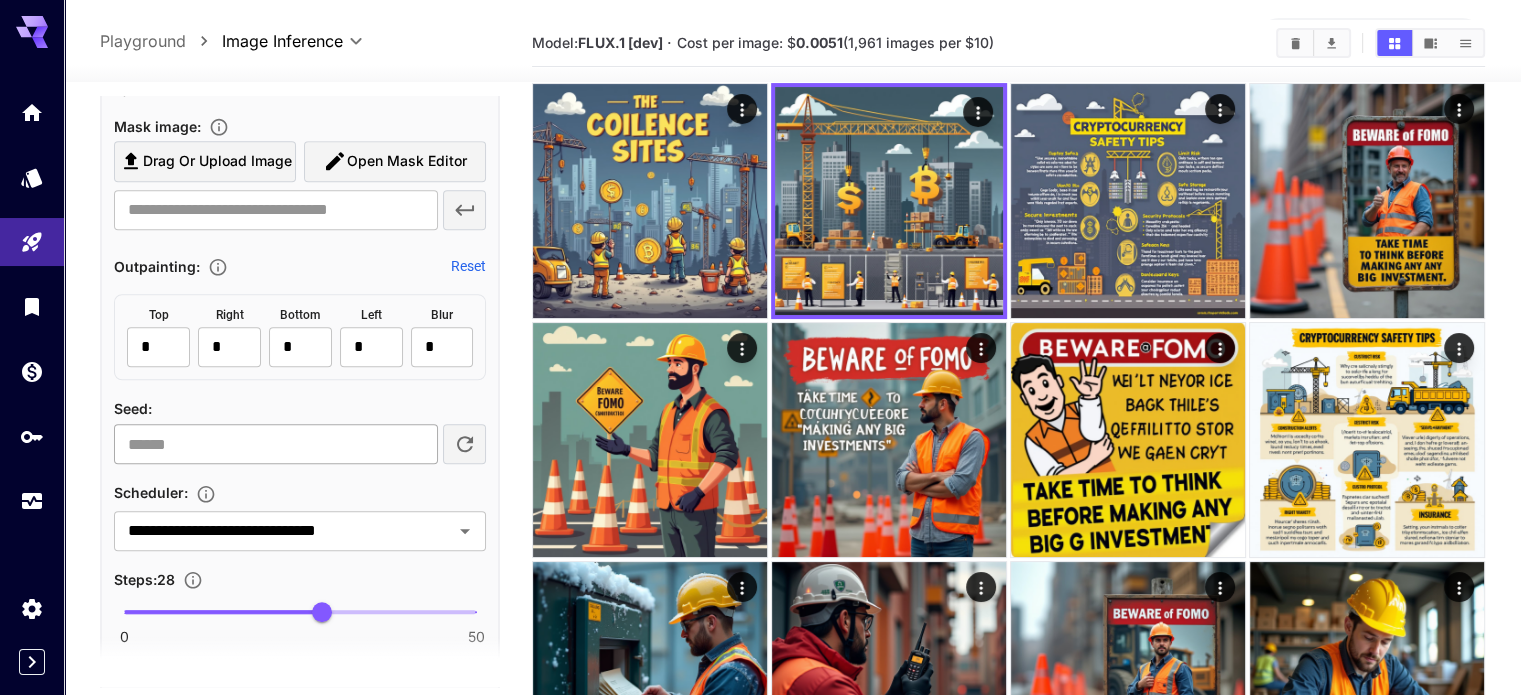click on "*" at bounding box center [275, 444] 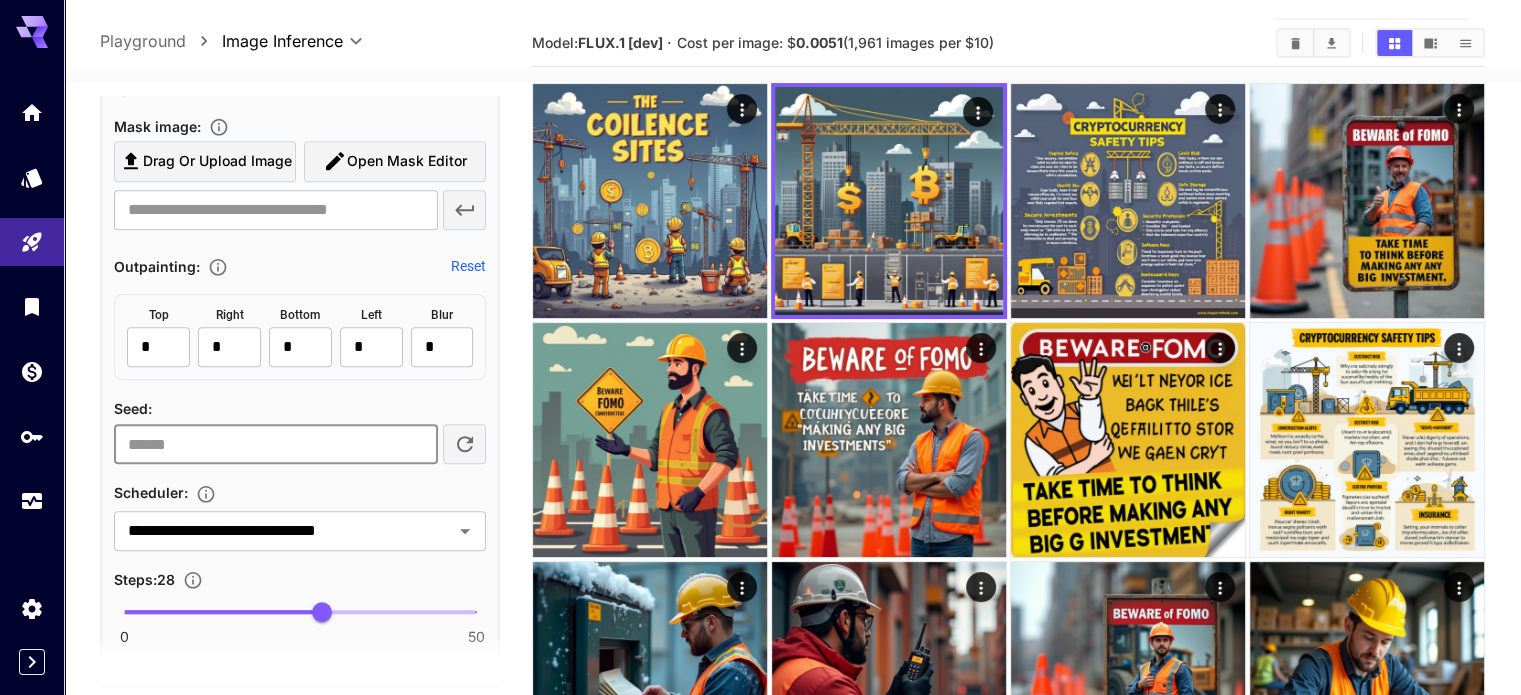 click on "*" at bounding box center [275, 444] 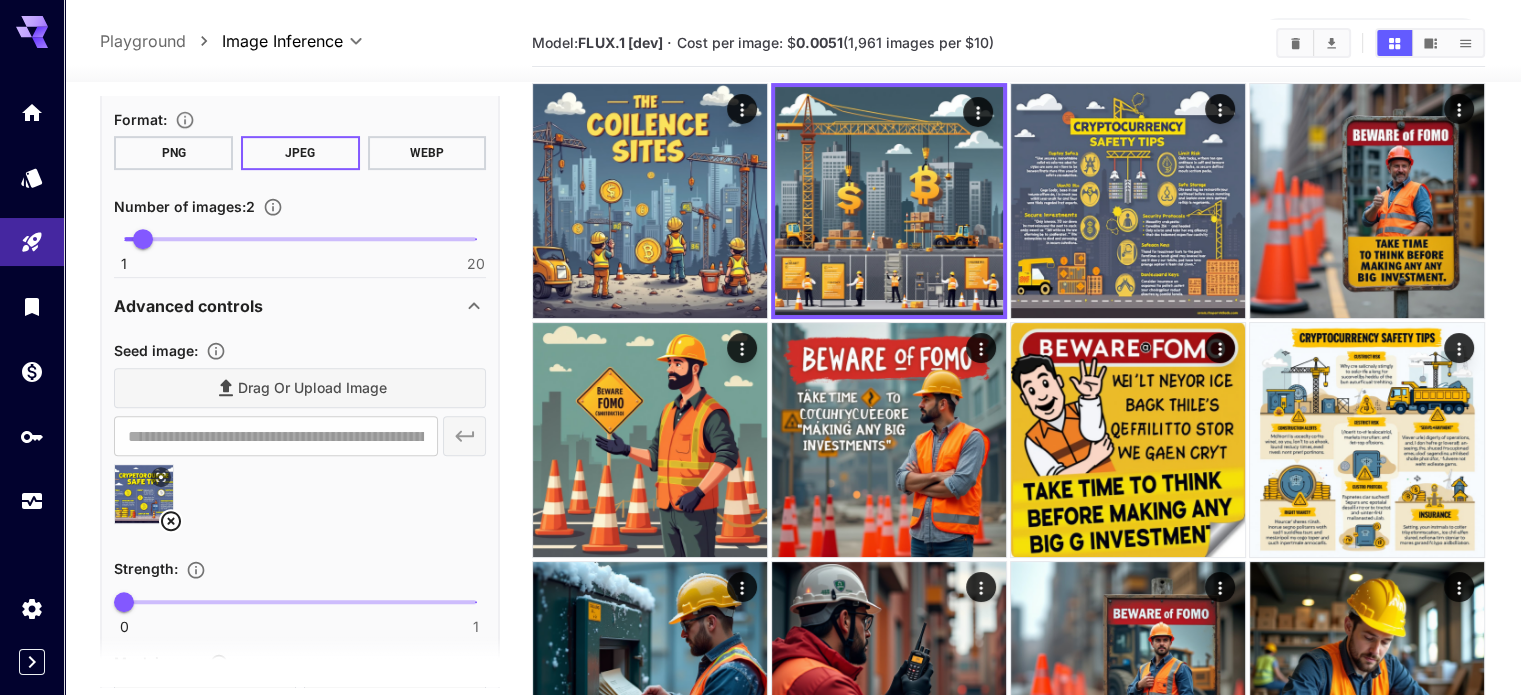 scroll, scrollTop: 948, scrollLeft: 0, axis: vertical 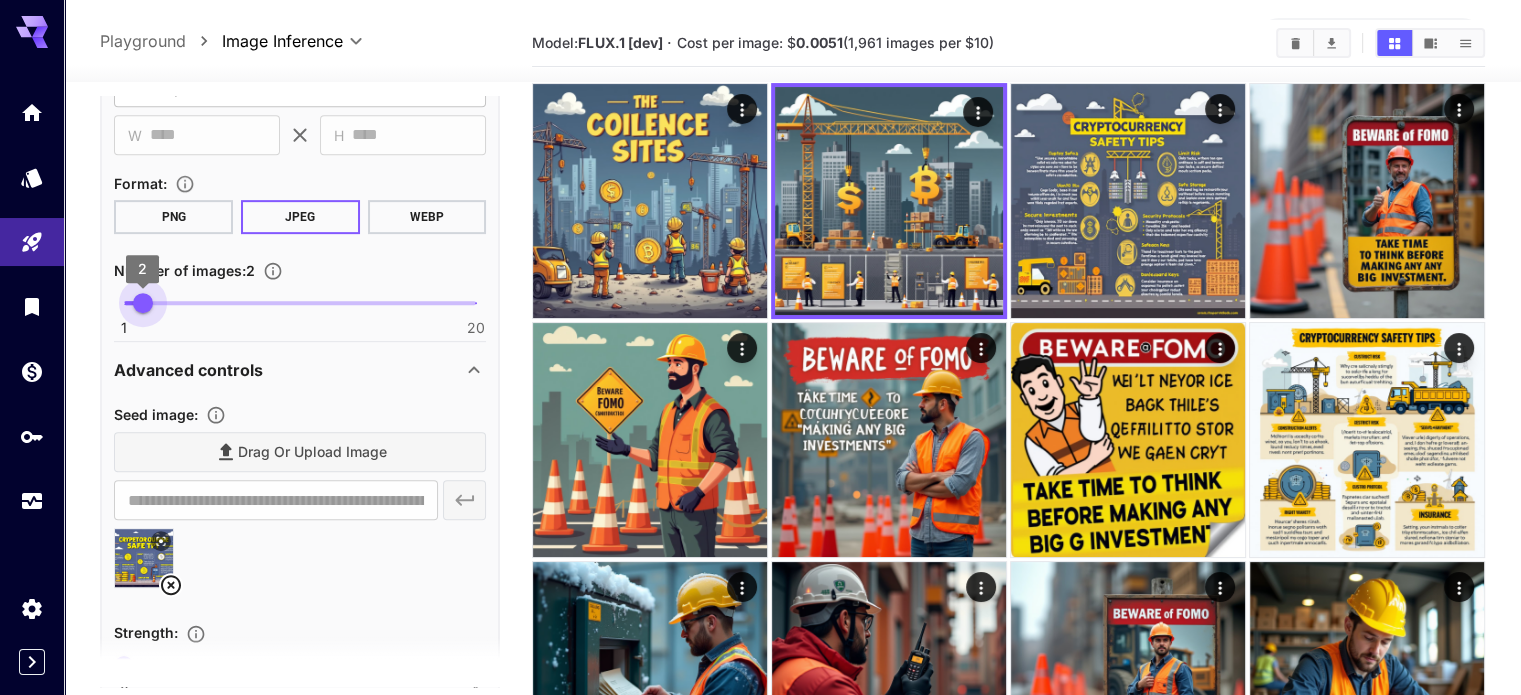 type on "*" 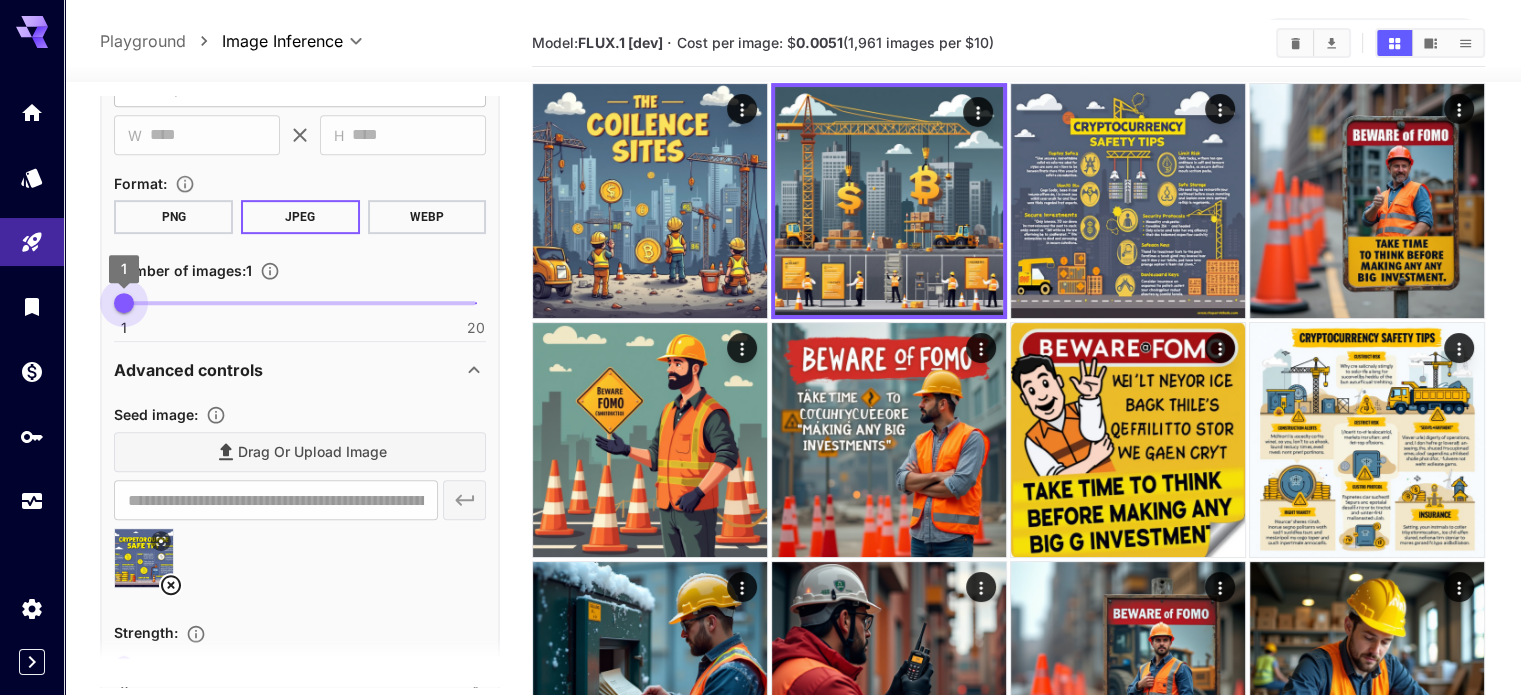 drag, startPoint x: 138, startPoint y: 295, endPoint x: 96, endPoint y: 296, distance: 42.0119 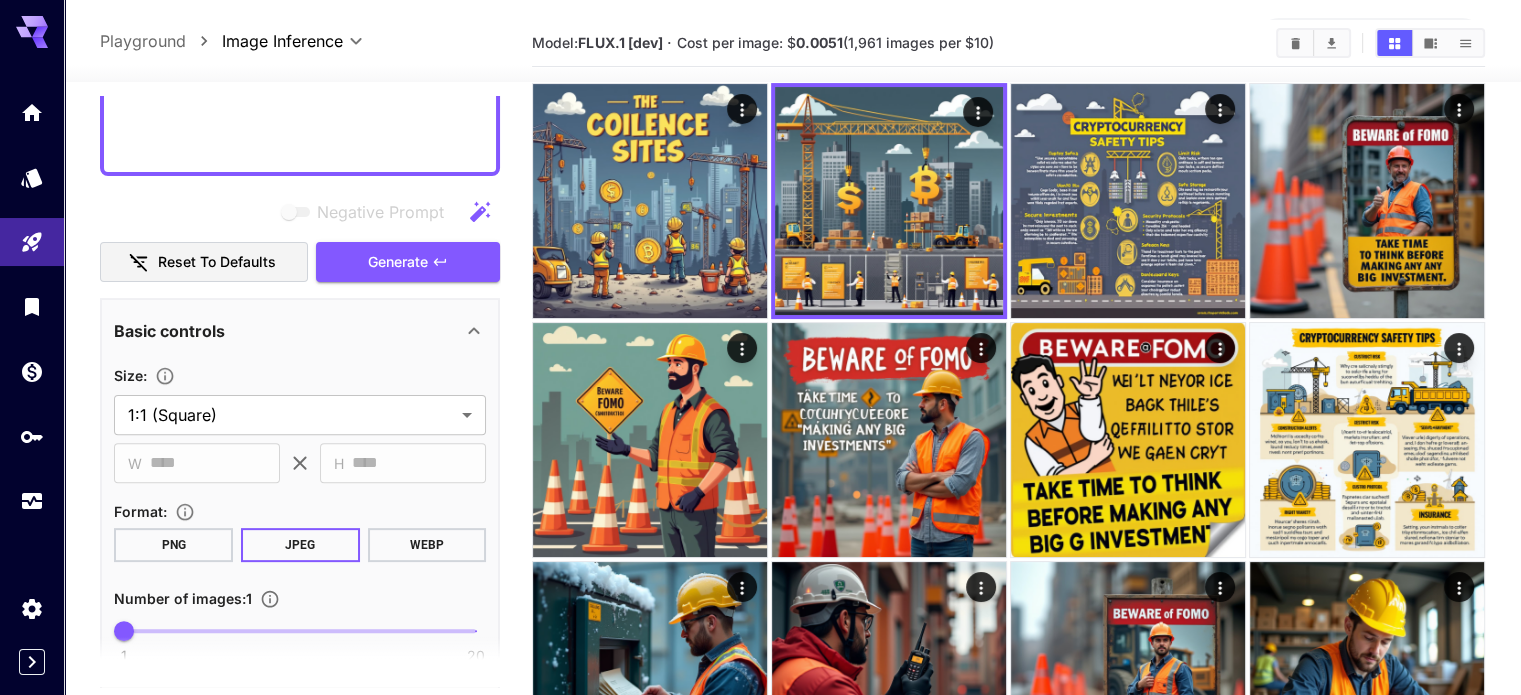 scroll, scrollTop: 620, scrollLeft: 0, axis: vertical 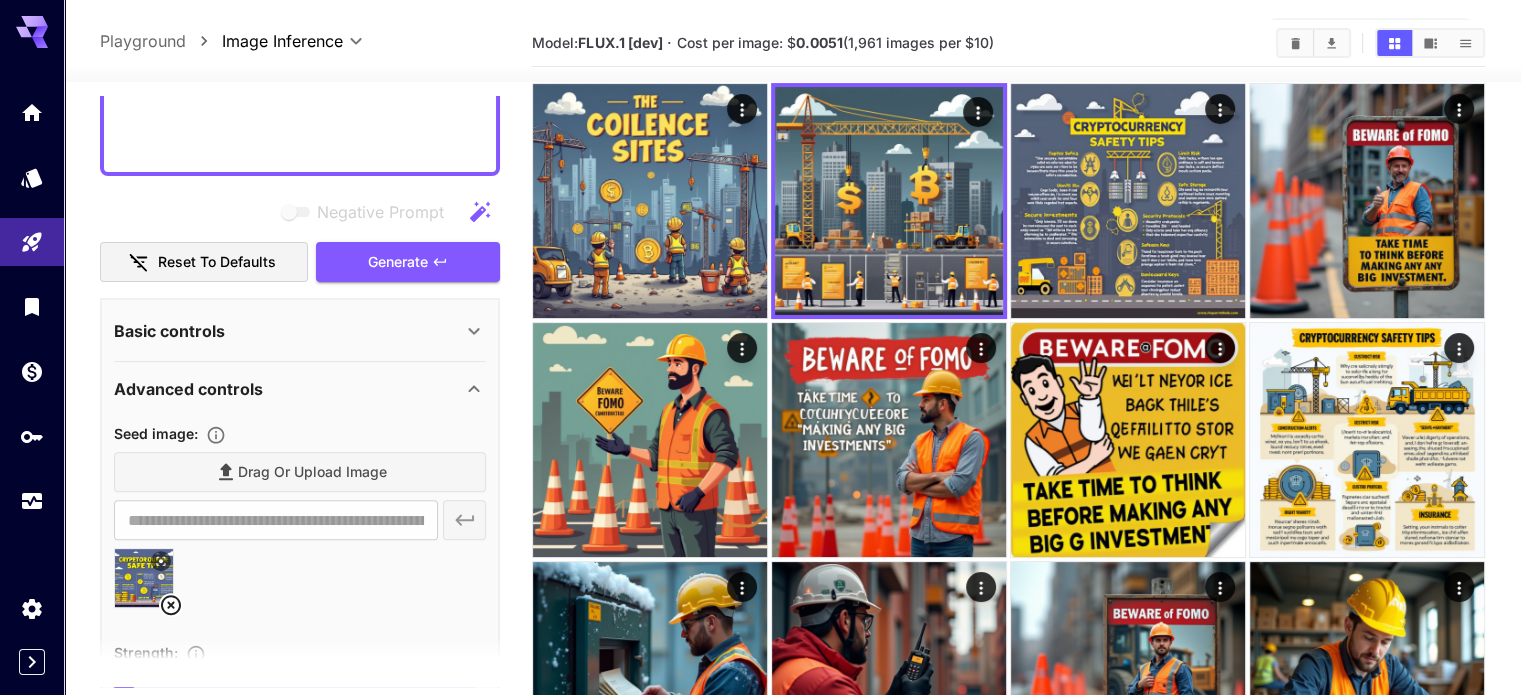 click 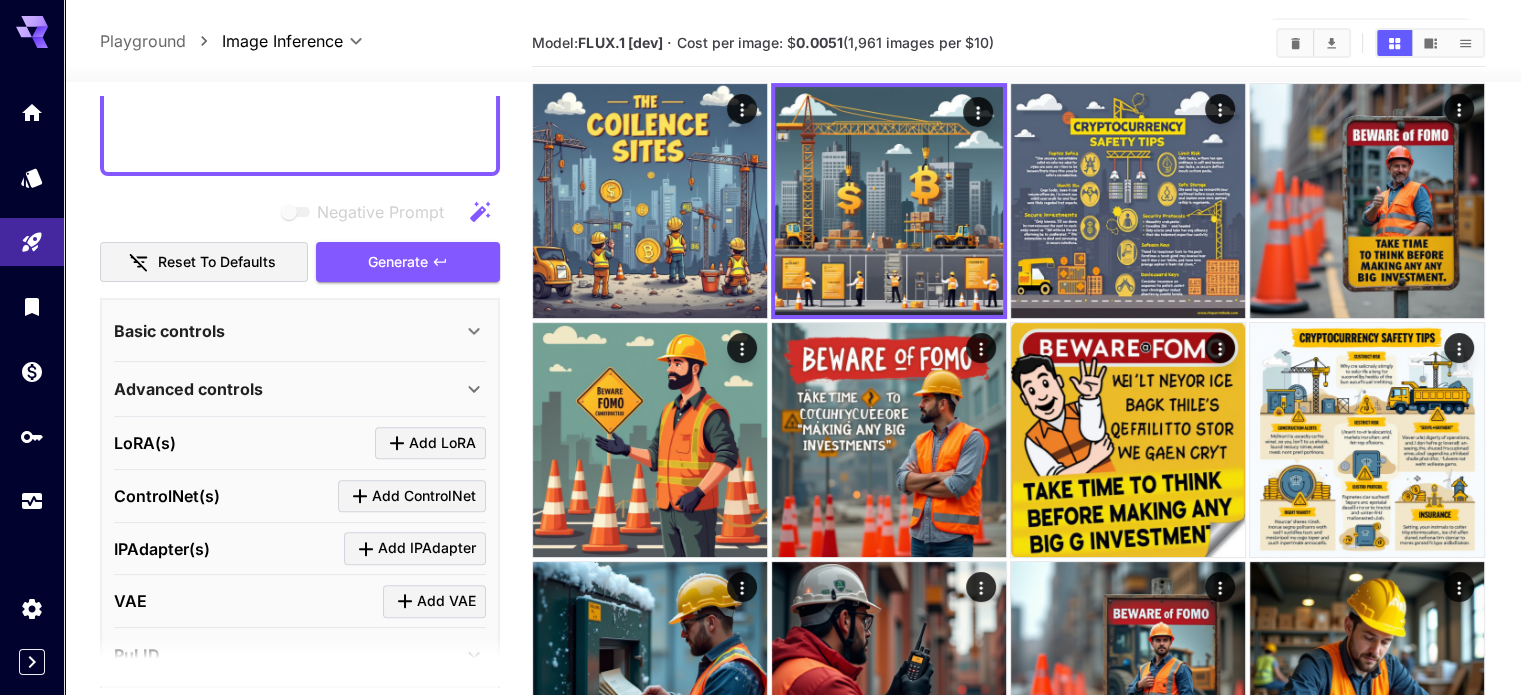 click 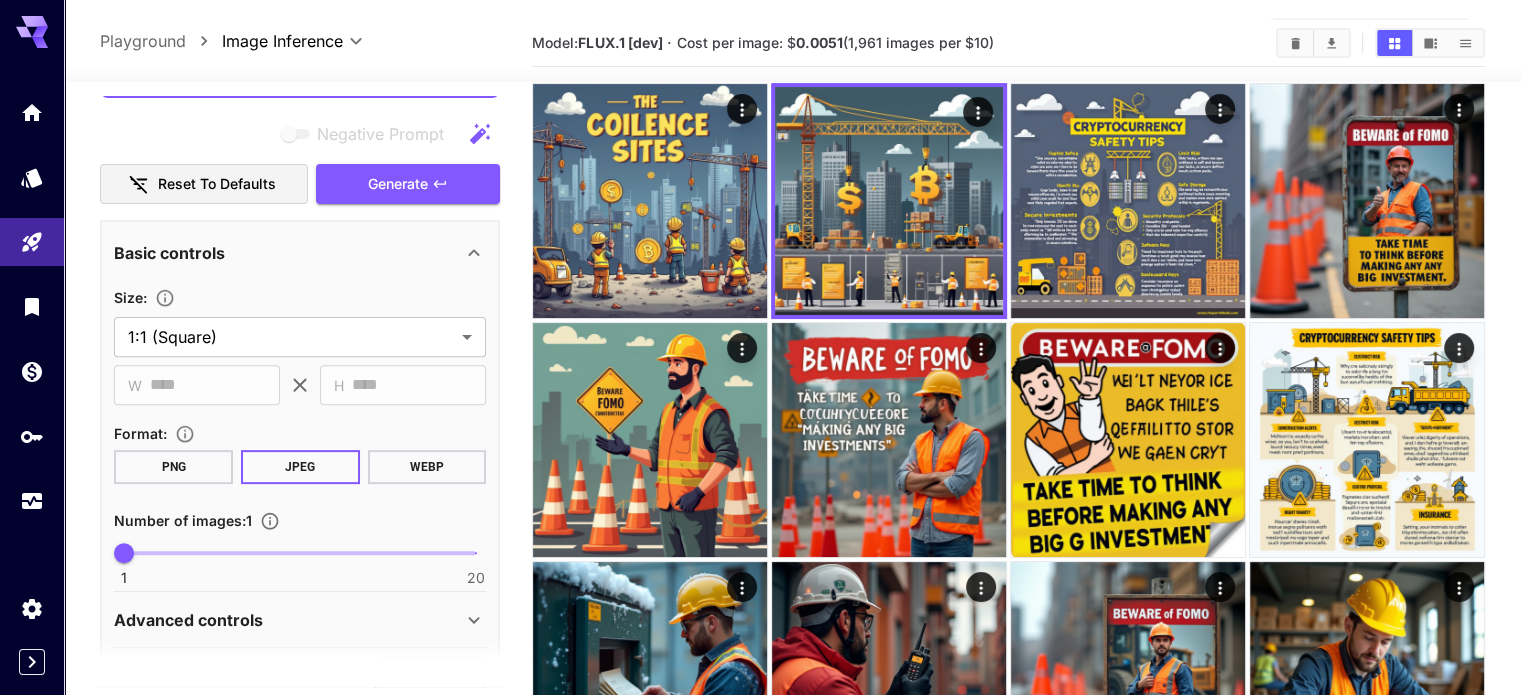 scroll, scrollTop: 700, scrollLeft: 0, axis: vertical 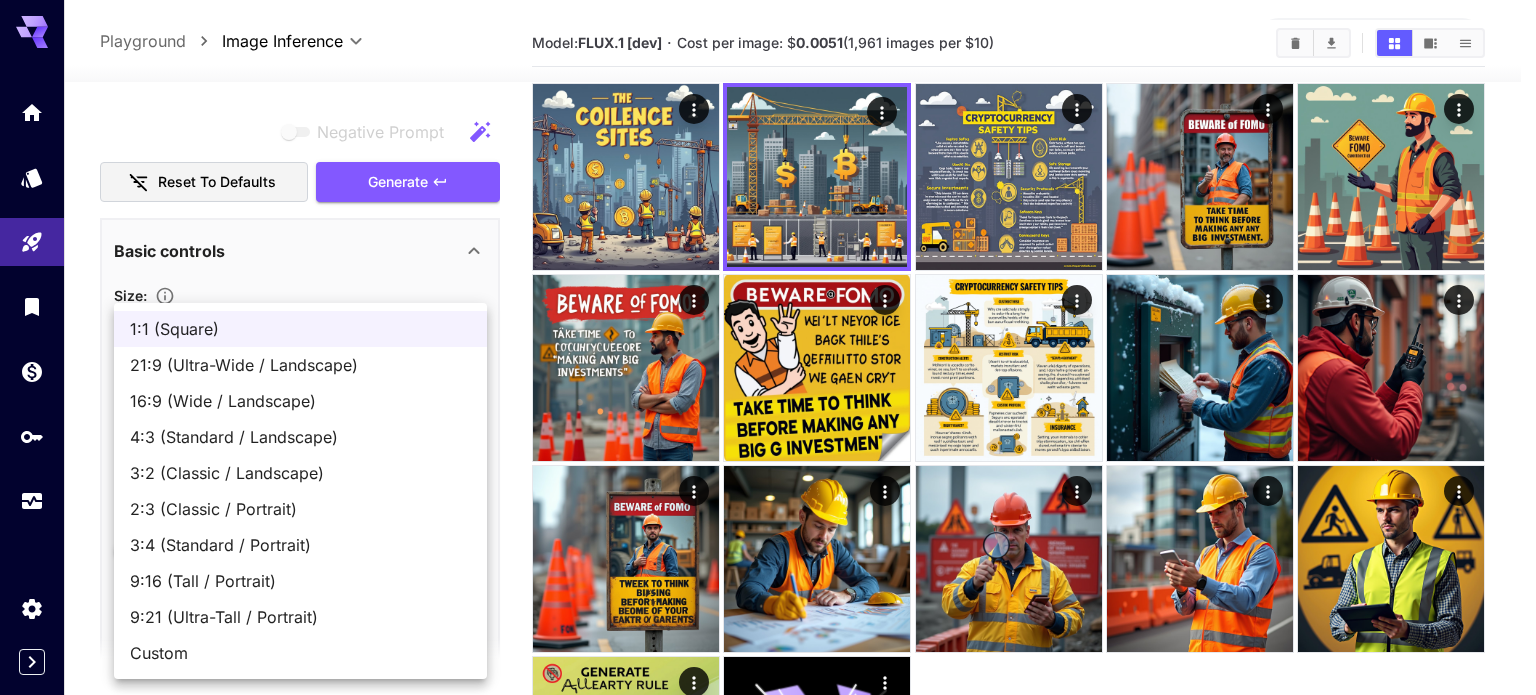 click on "**********" at bounding box center (768, 413) 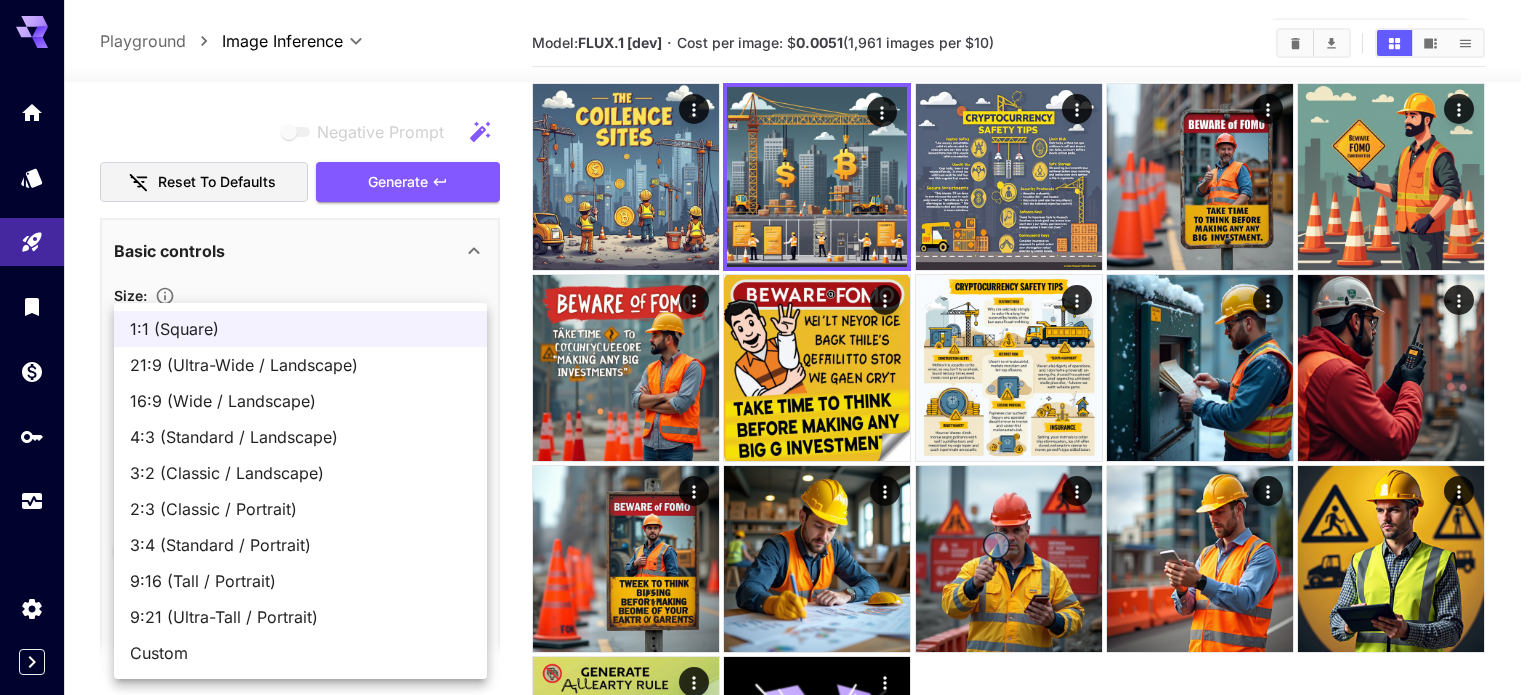 click at bounding box center (768, 347) 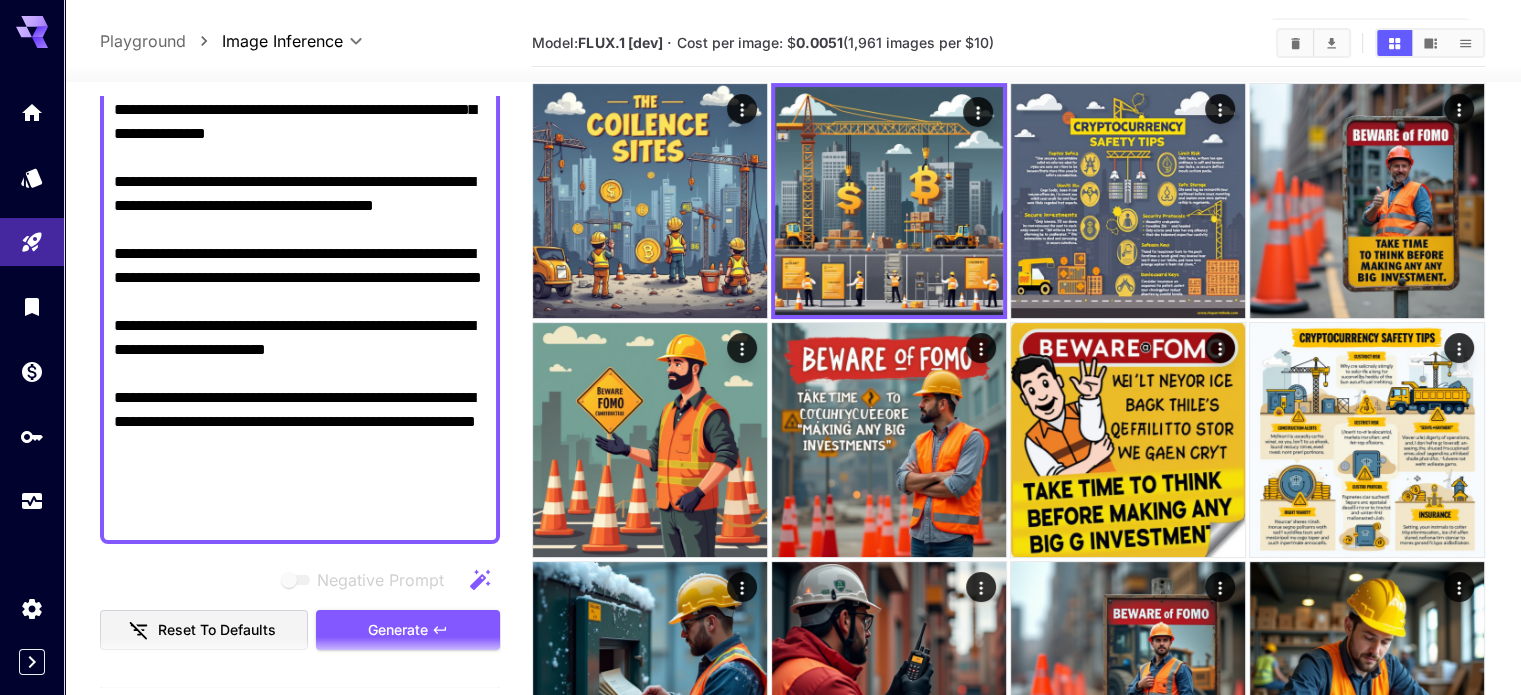 scroll, scrollTop: 0, scrollLeft: 0, axis: both 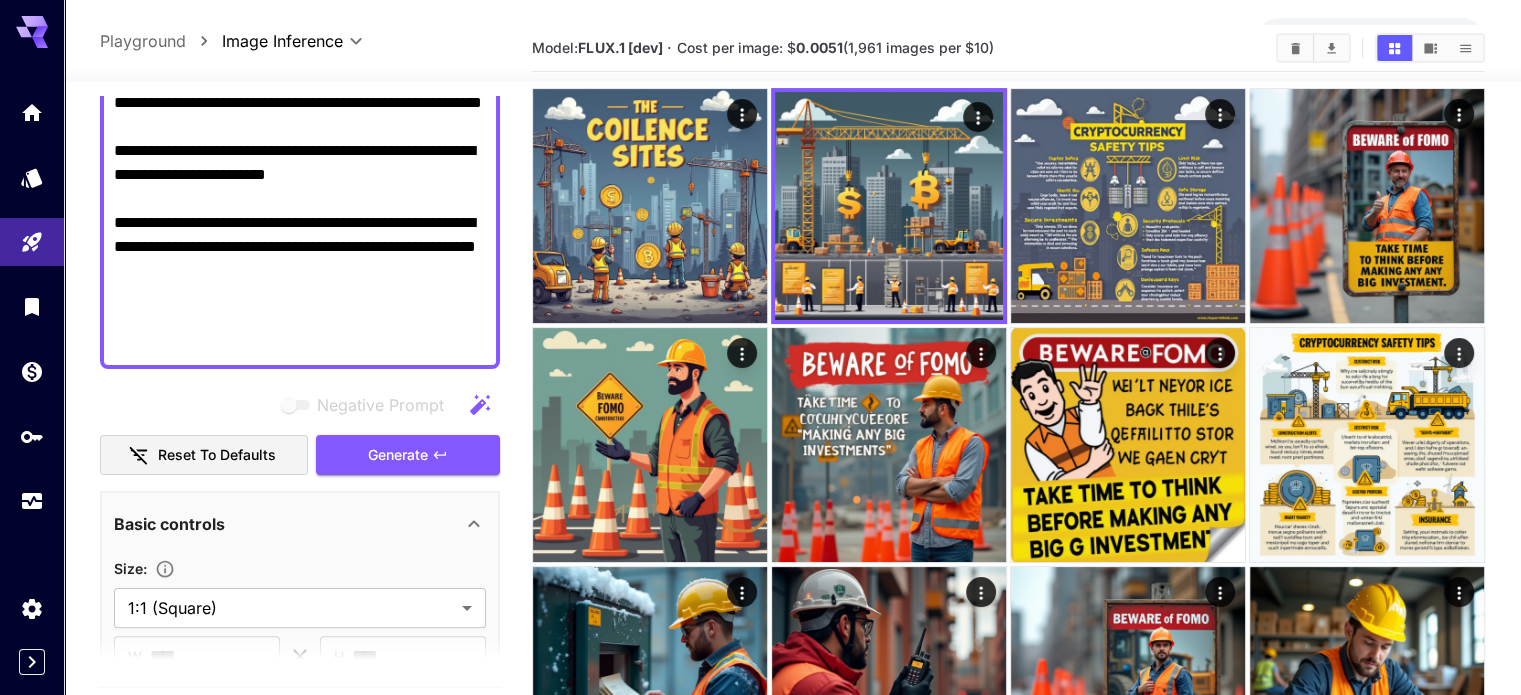 drag, startPoint x: 116, startPoint y: 290, endPoint x: 319, endPoint y: 315, distance: 204.53362 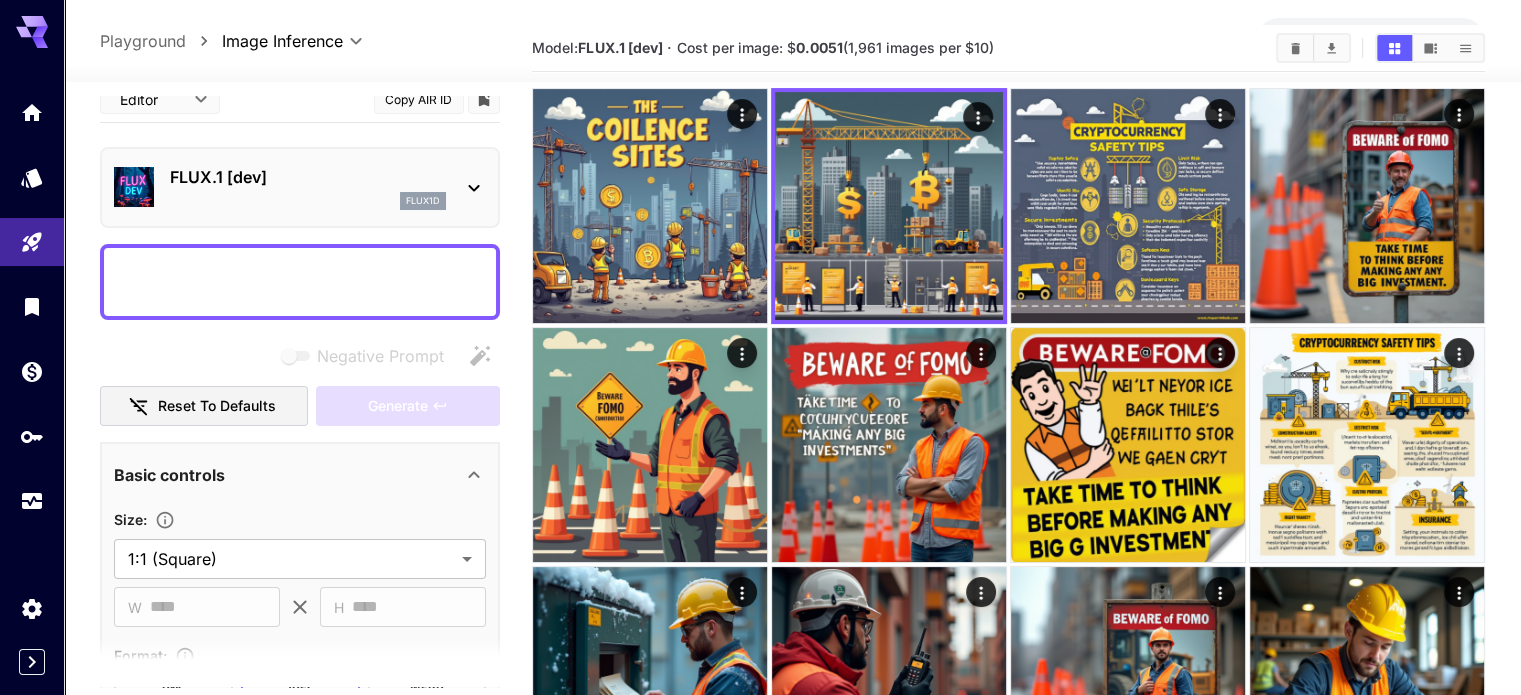 scroll, scrollTop: 0, scrollLeft: 0, axis: both 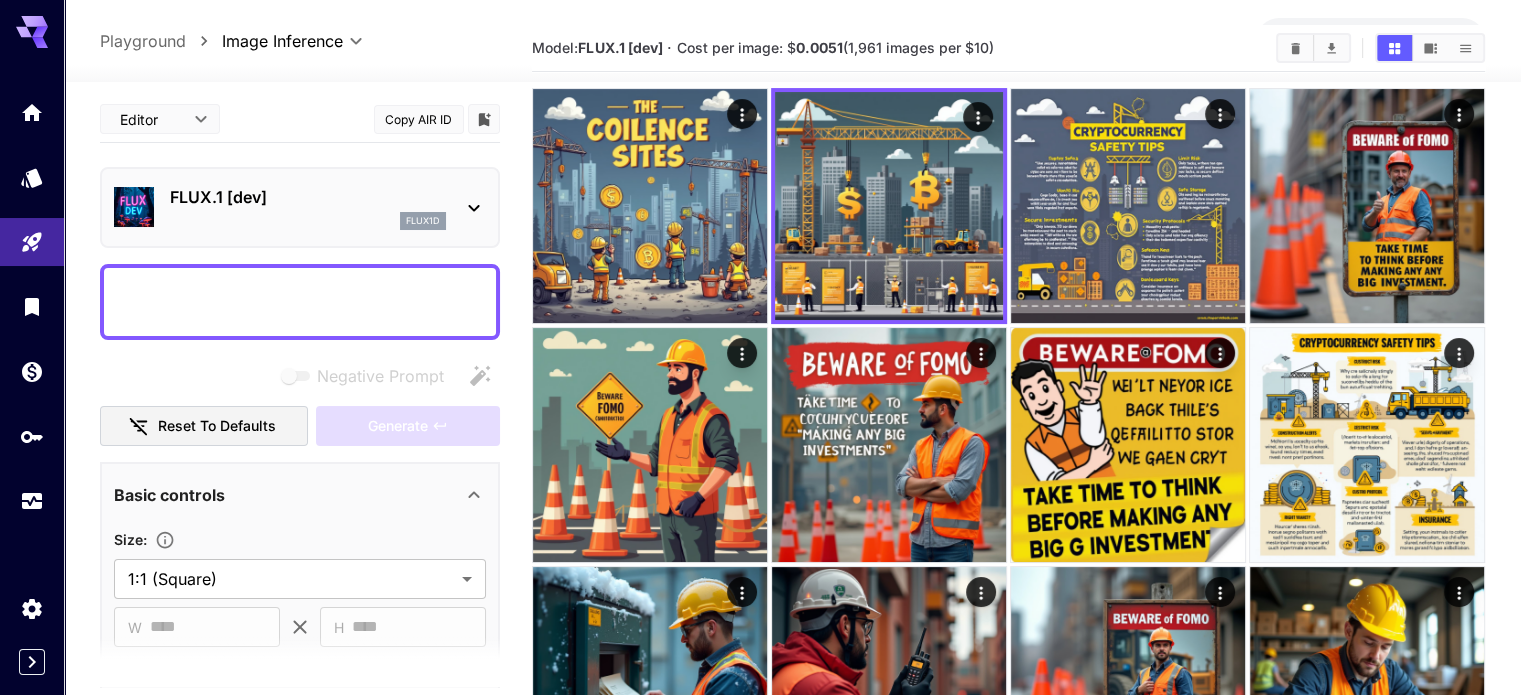 click on "Negative Prompt" at bounding box center (300, 302) 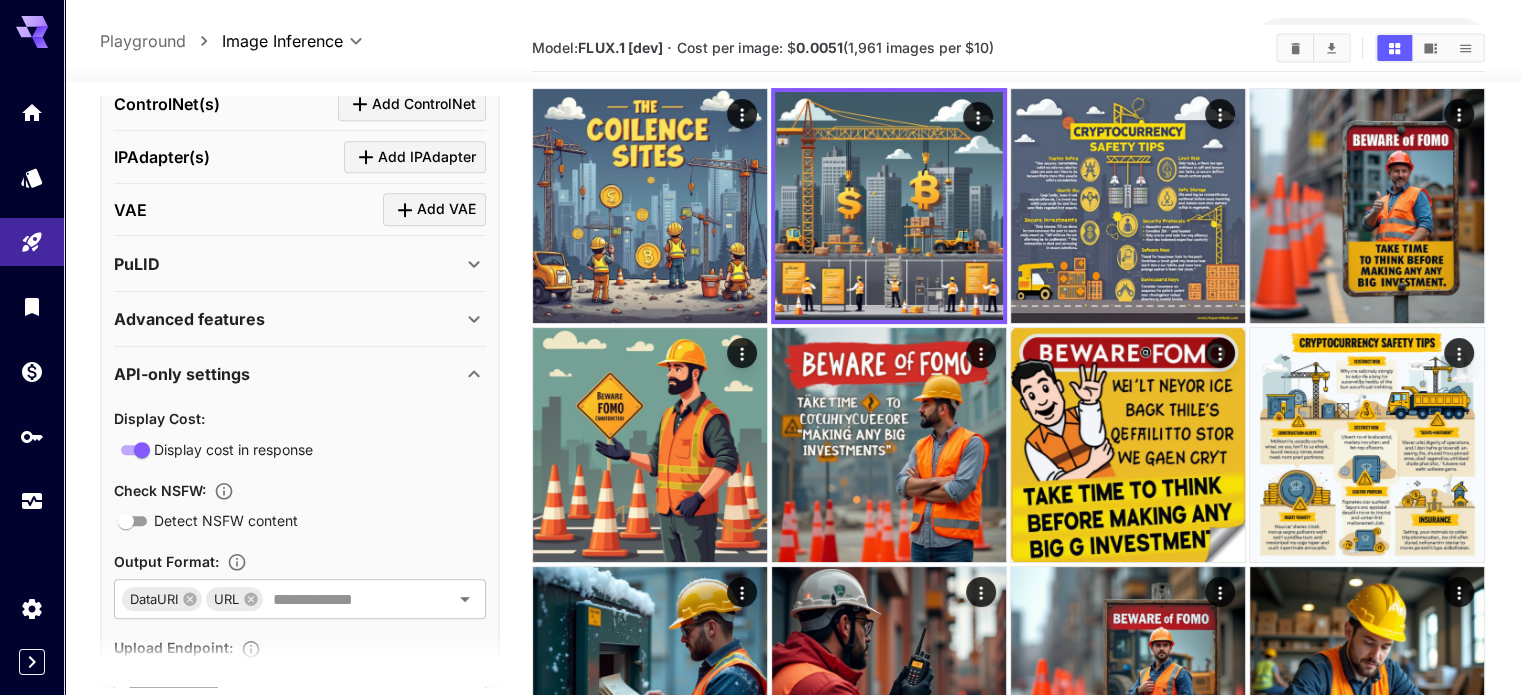 scroll, scrollTop: 1372, scrollLeft: 0, axis: vertical 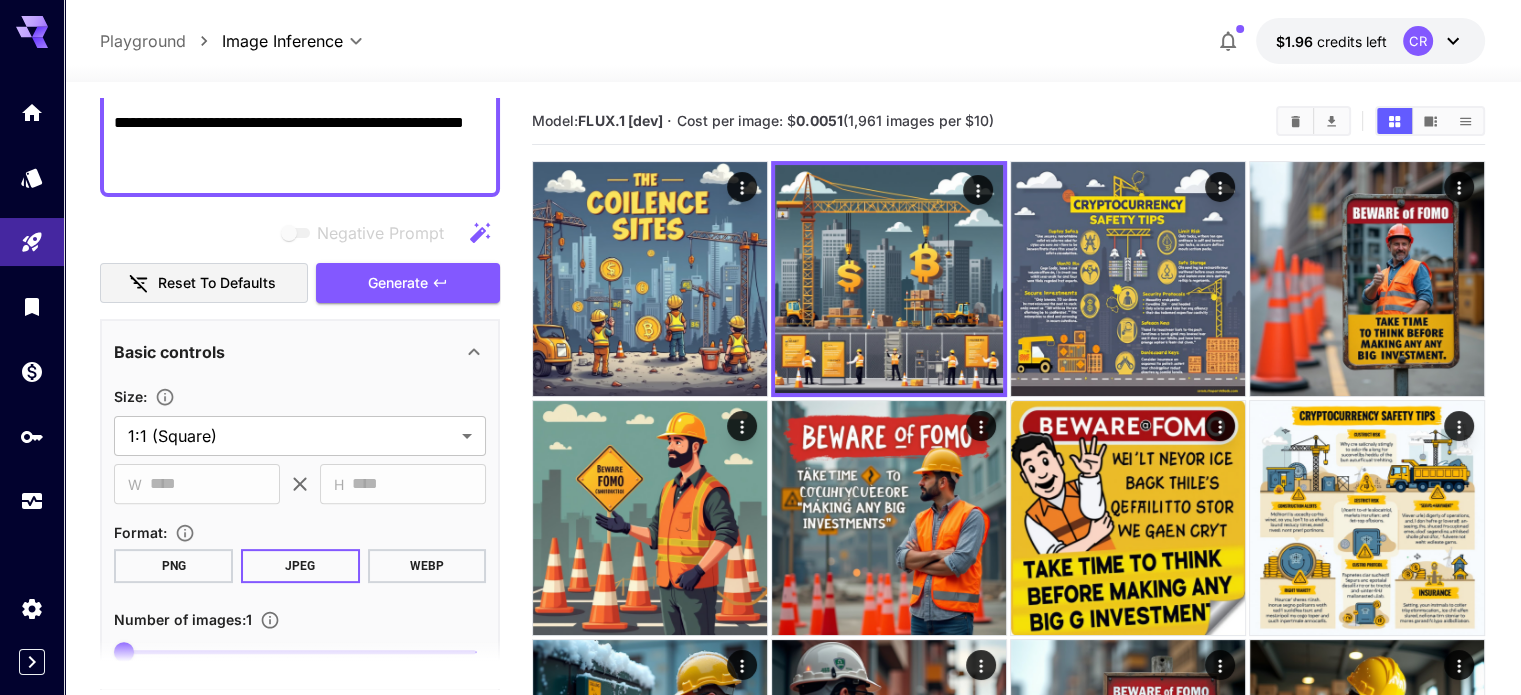 type on "**********" 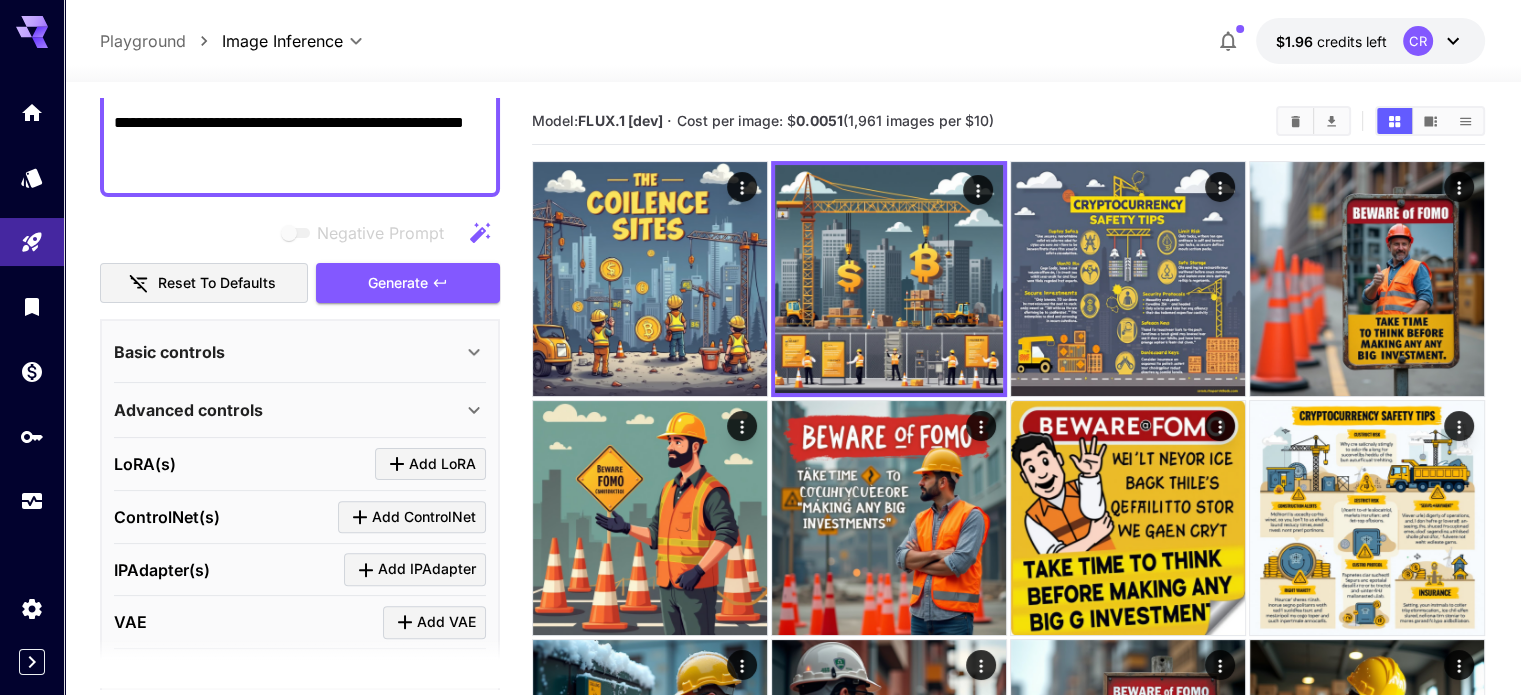 click 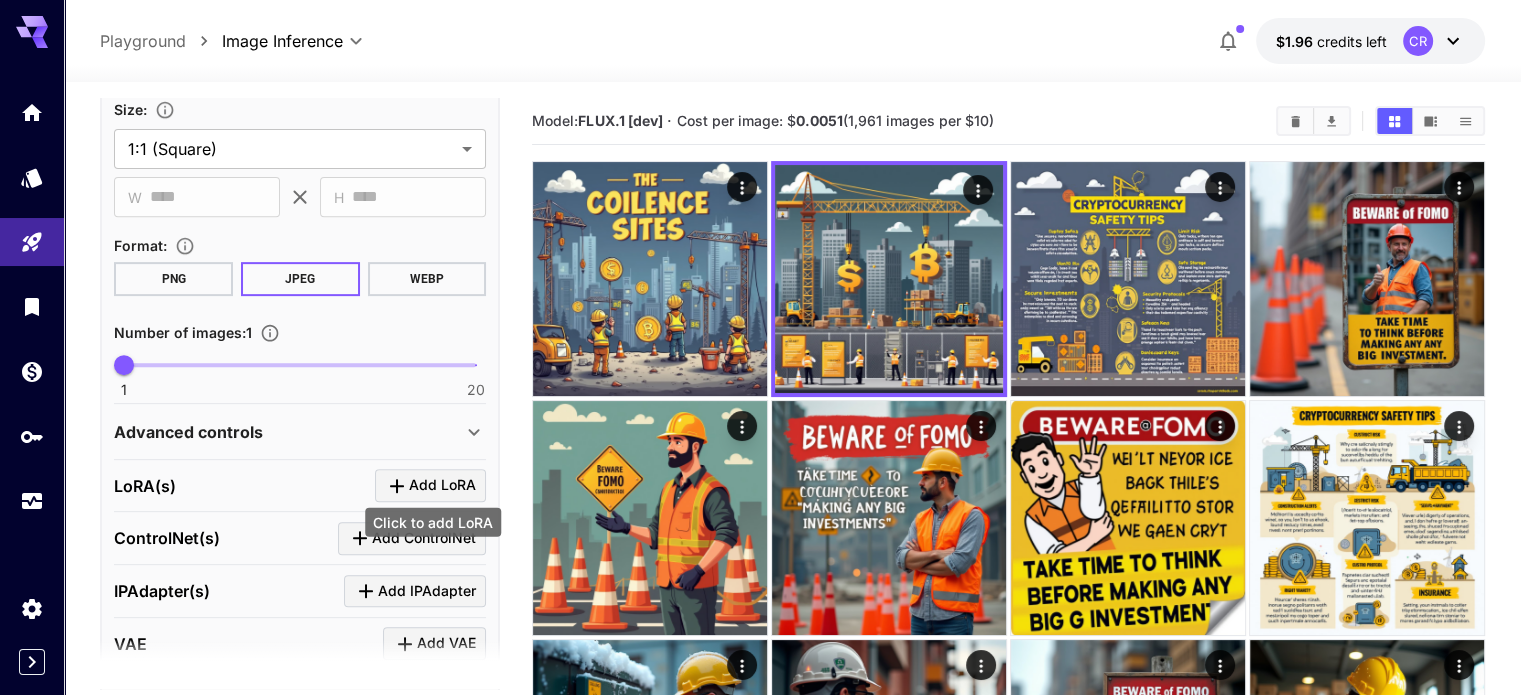 scroll, scrollTop: 844, scrollLeft: 0, axis: vertical 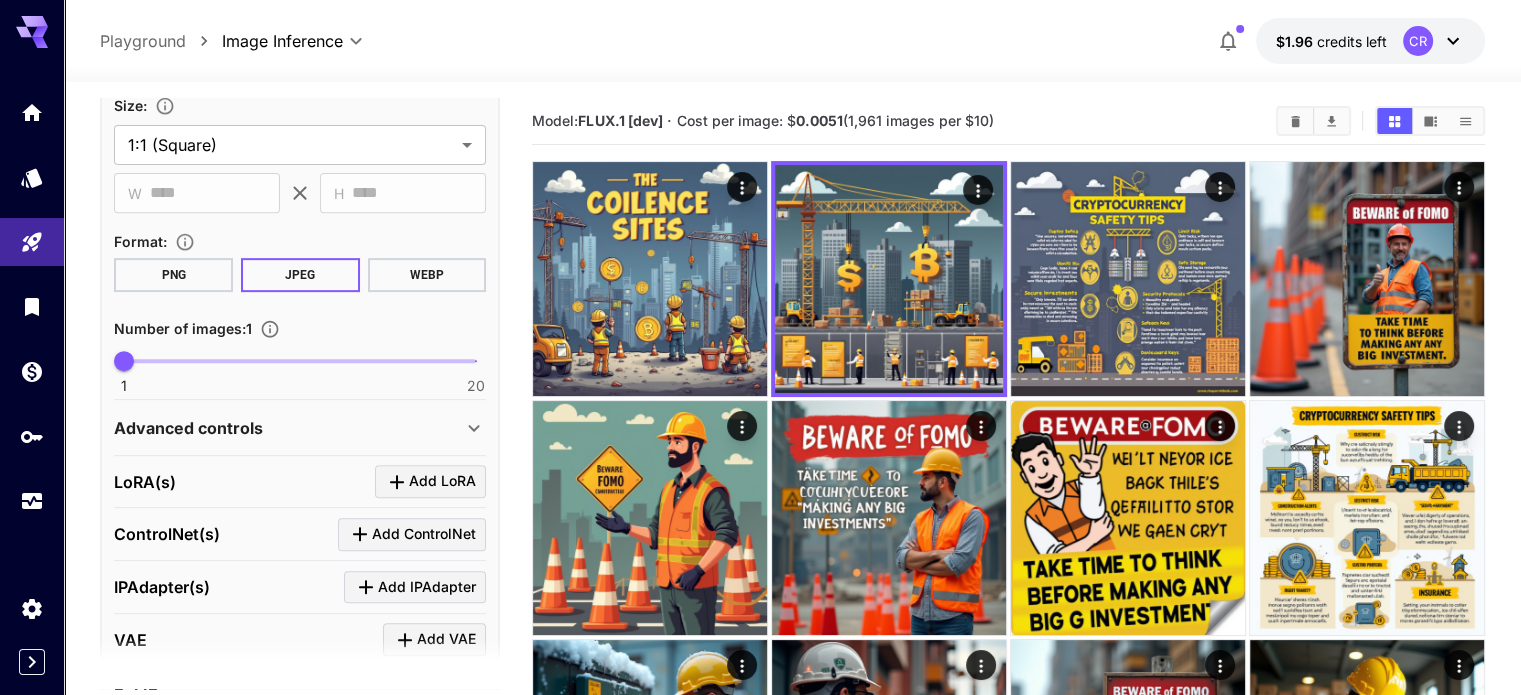 click 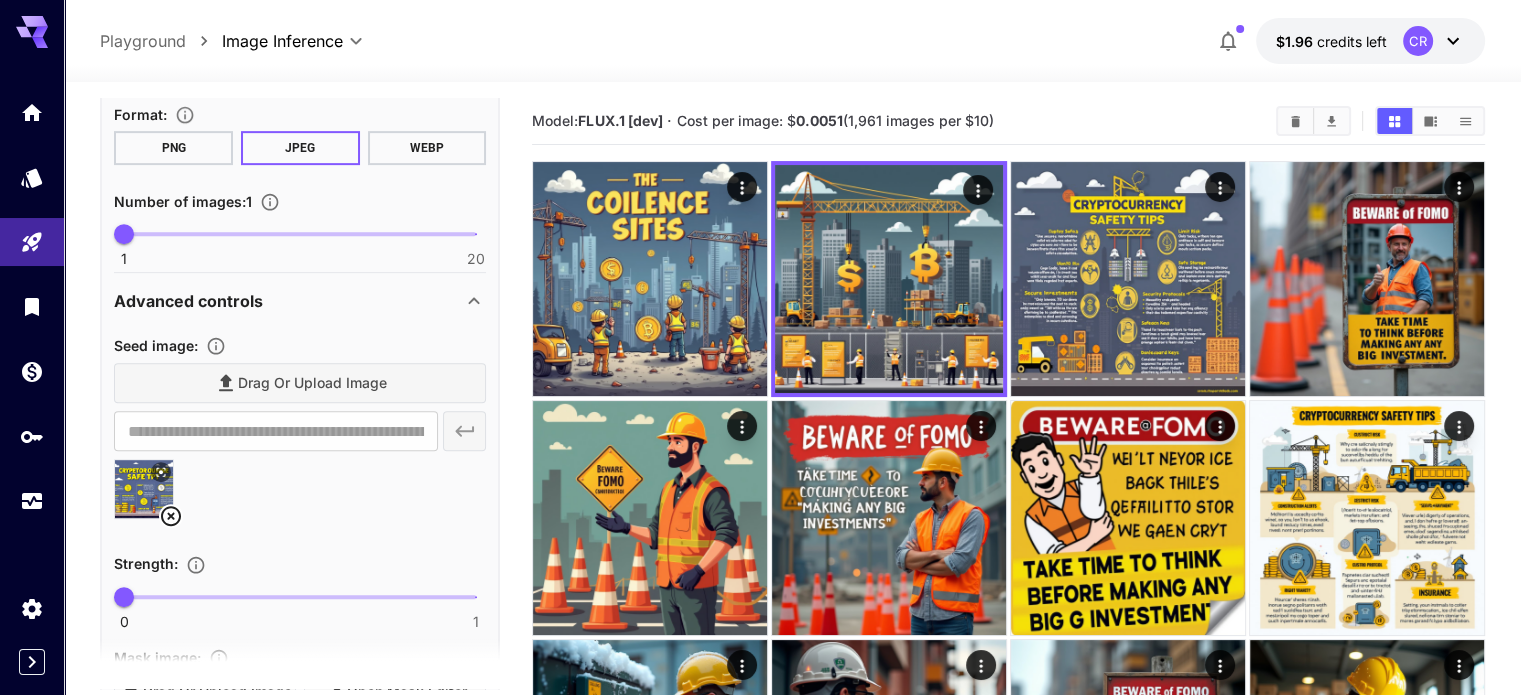 scroll, scrollTop: 972, scrollLeft: 0, axis: vertical 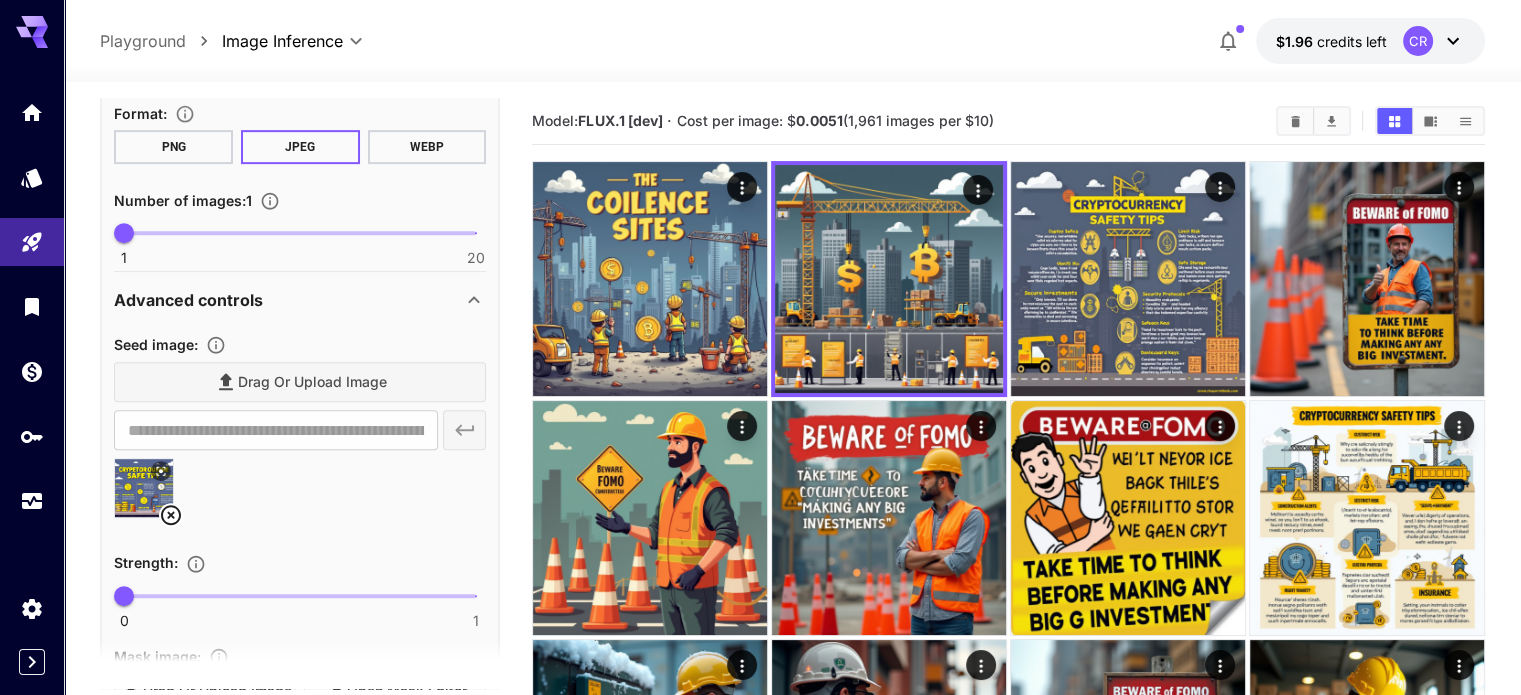 click on "Drag or upload image" at bounding box center (300, 382) 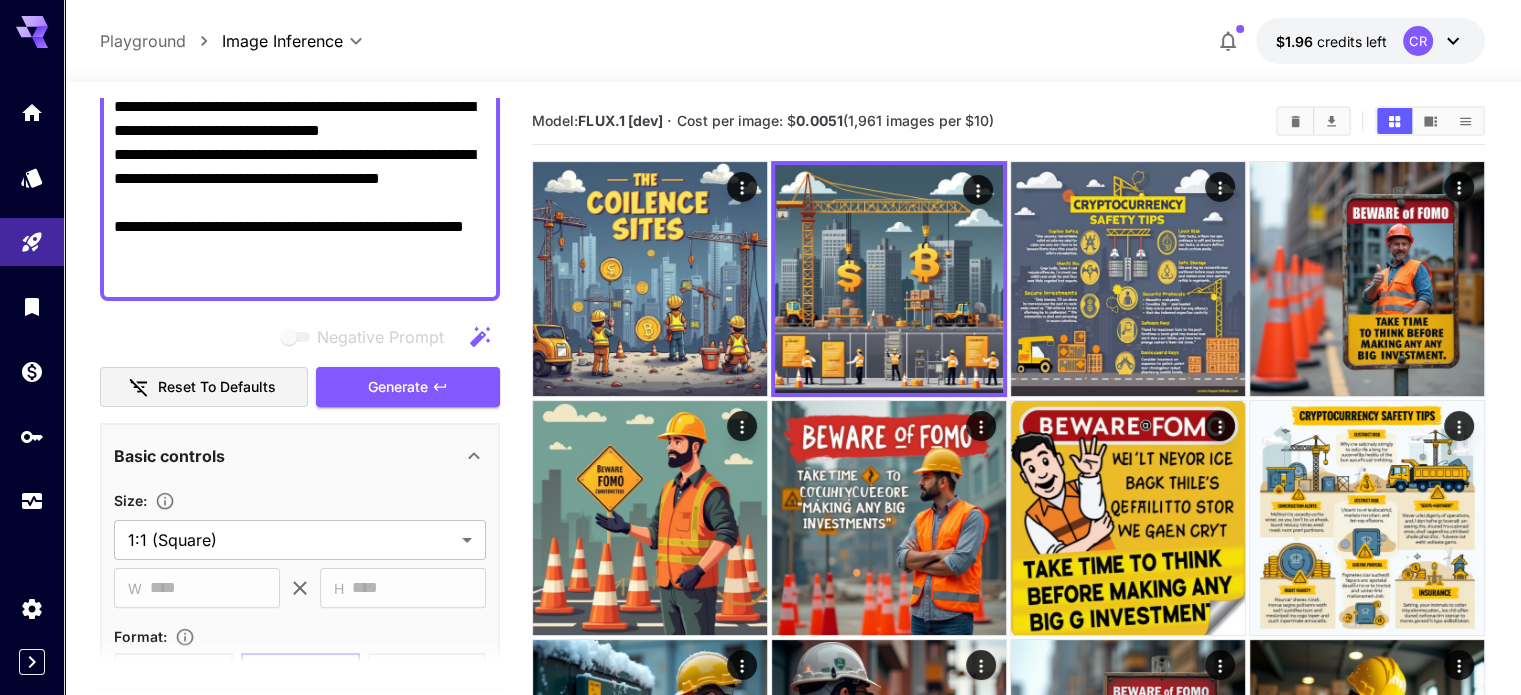 scroll, scrollTop: 452, scrollLeft: 0, axis: vertical 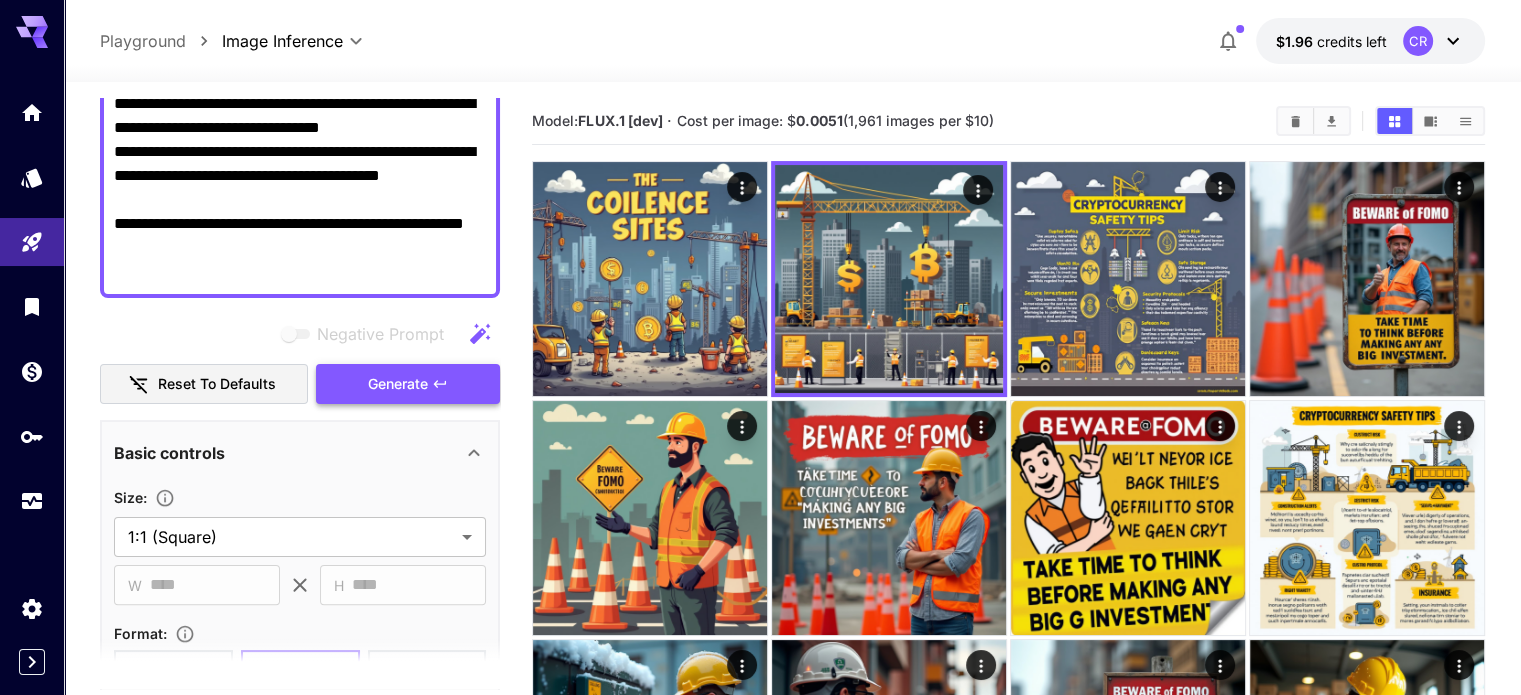click on "Generate" at bounding box center [398, 384] 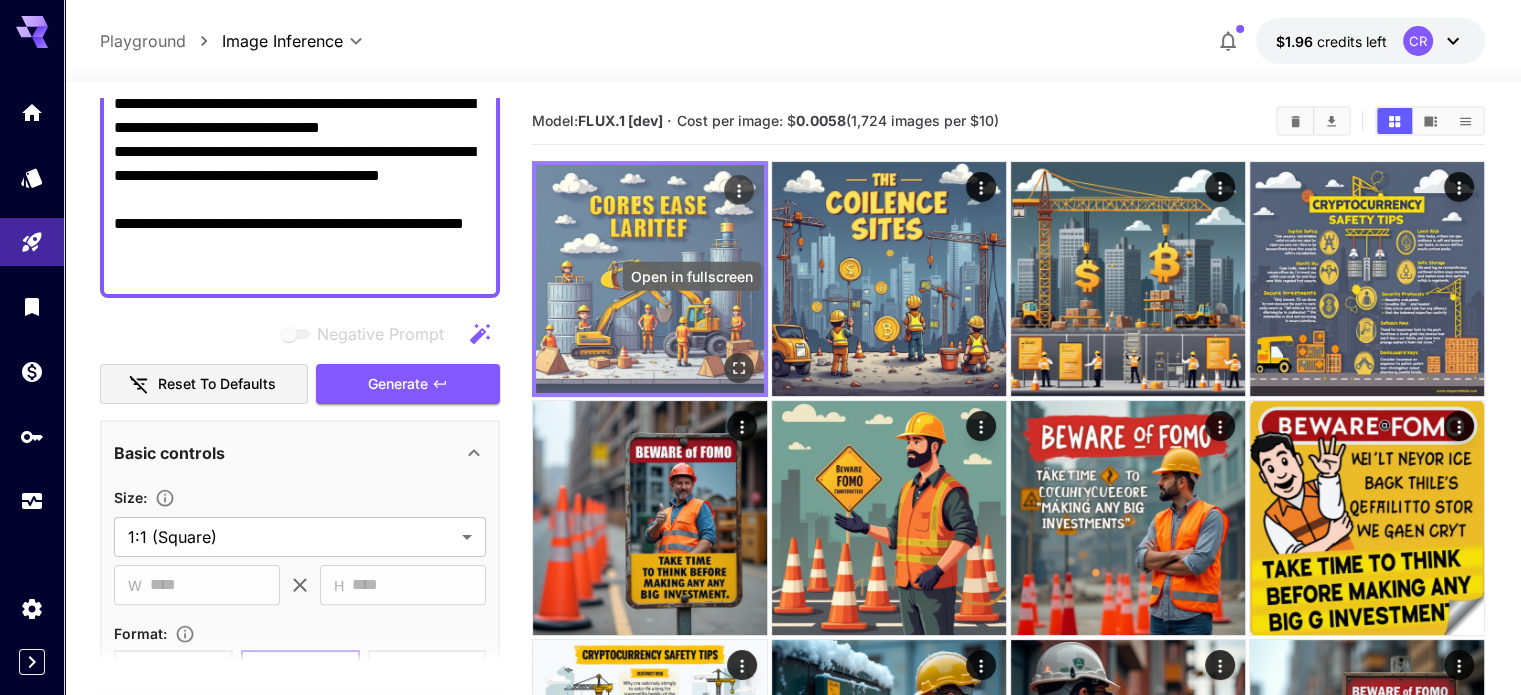 click 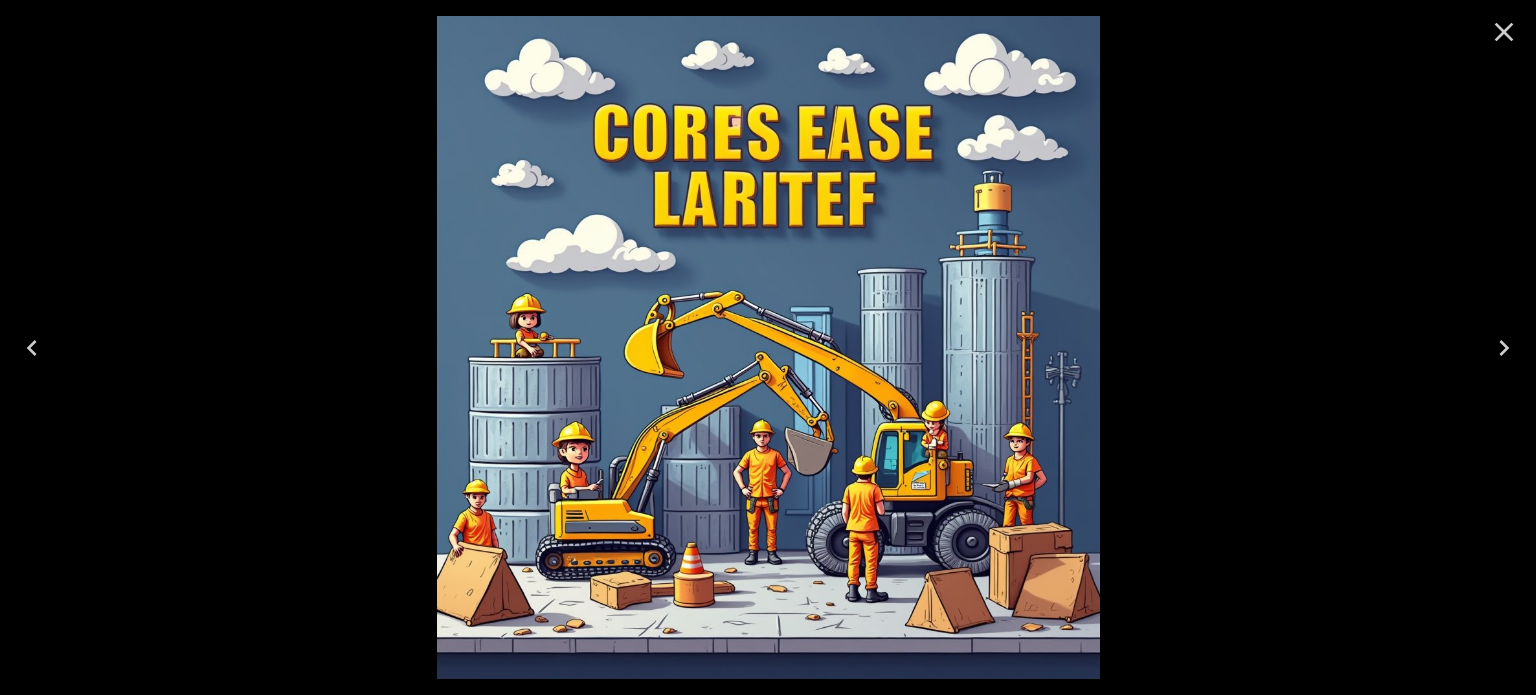click 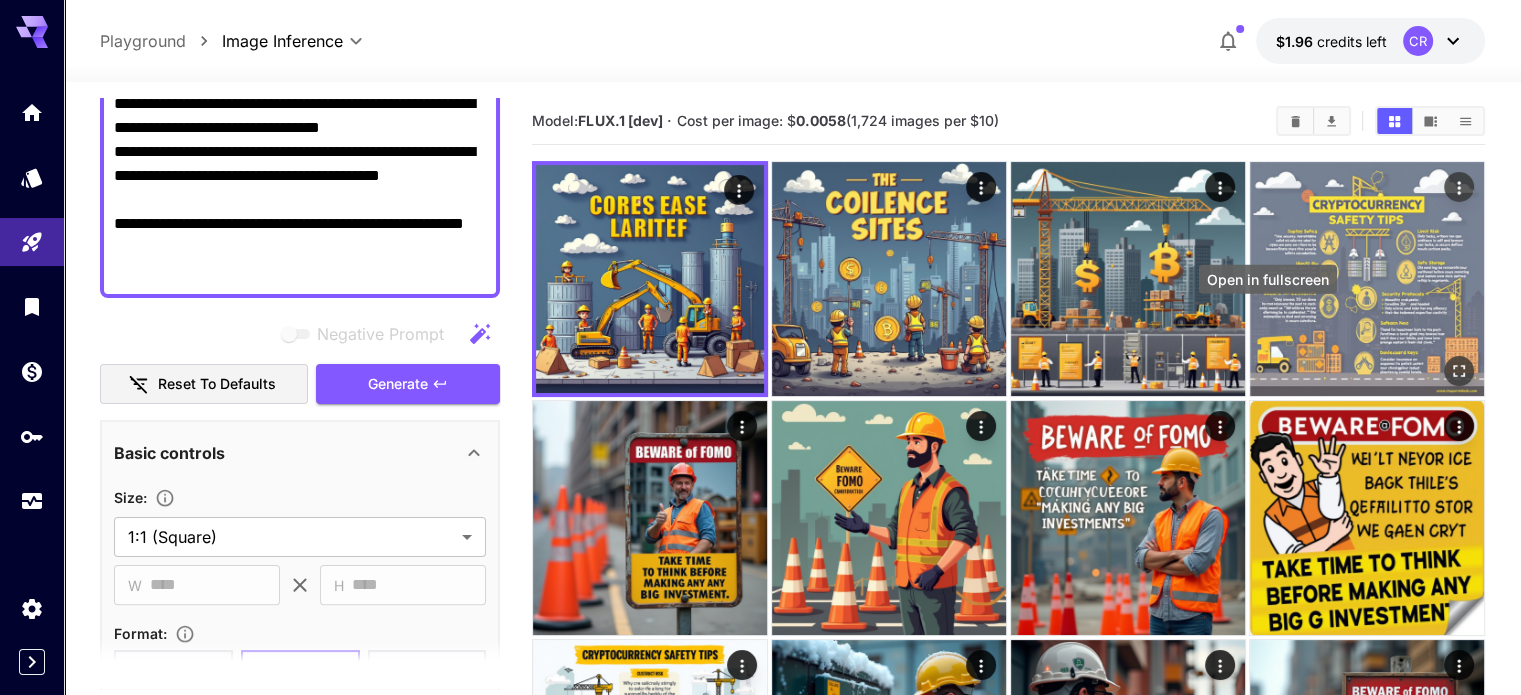 click 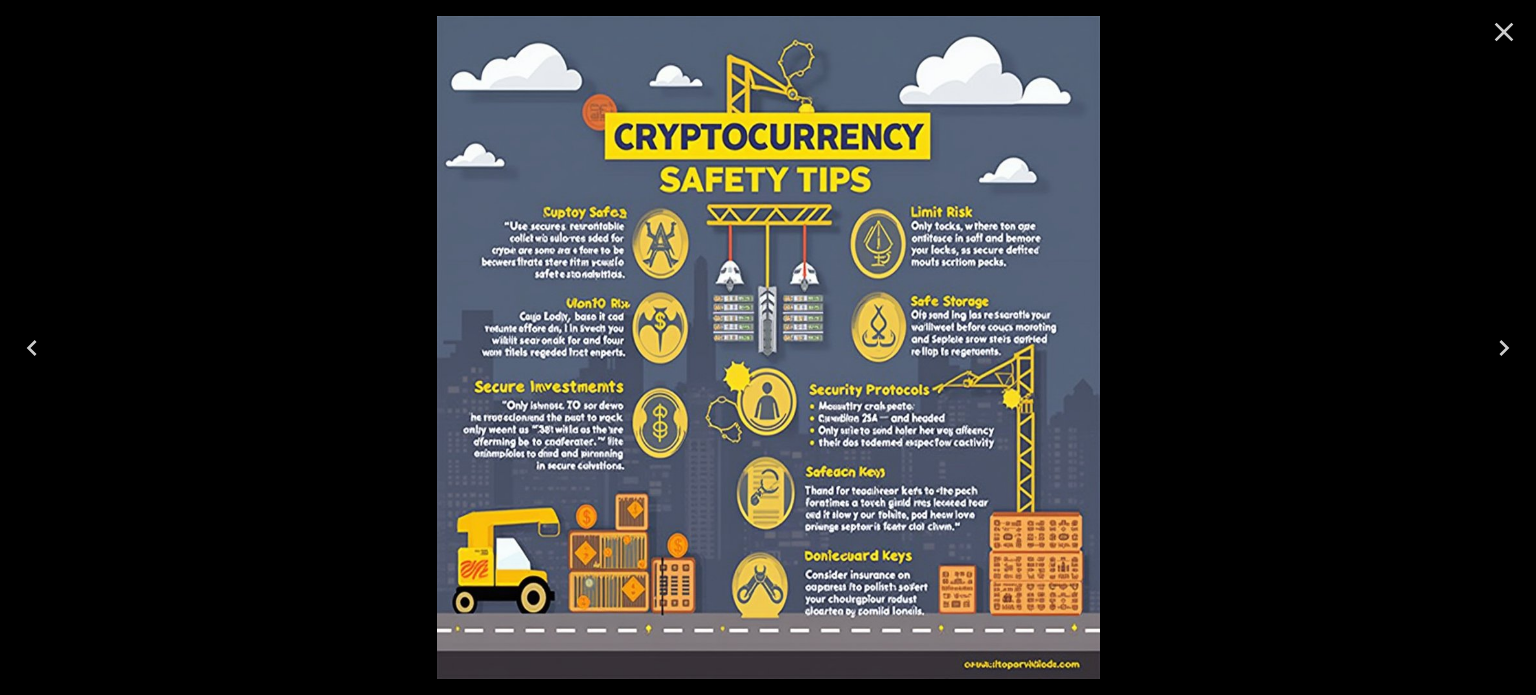 click 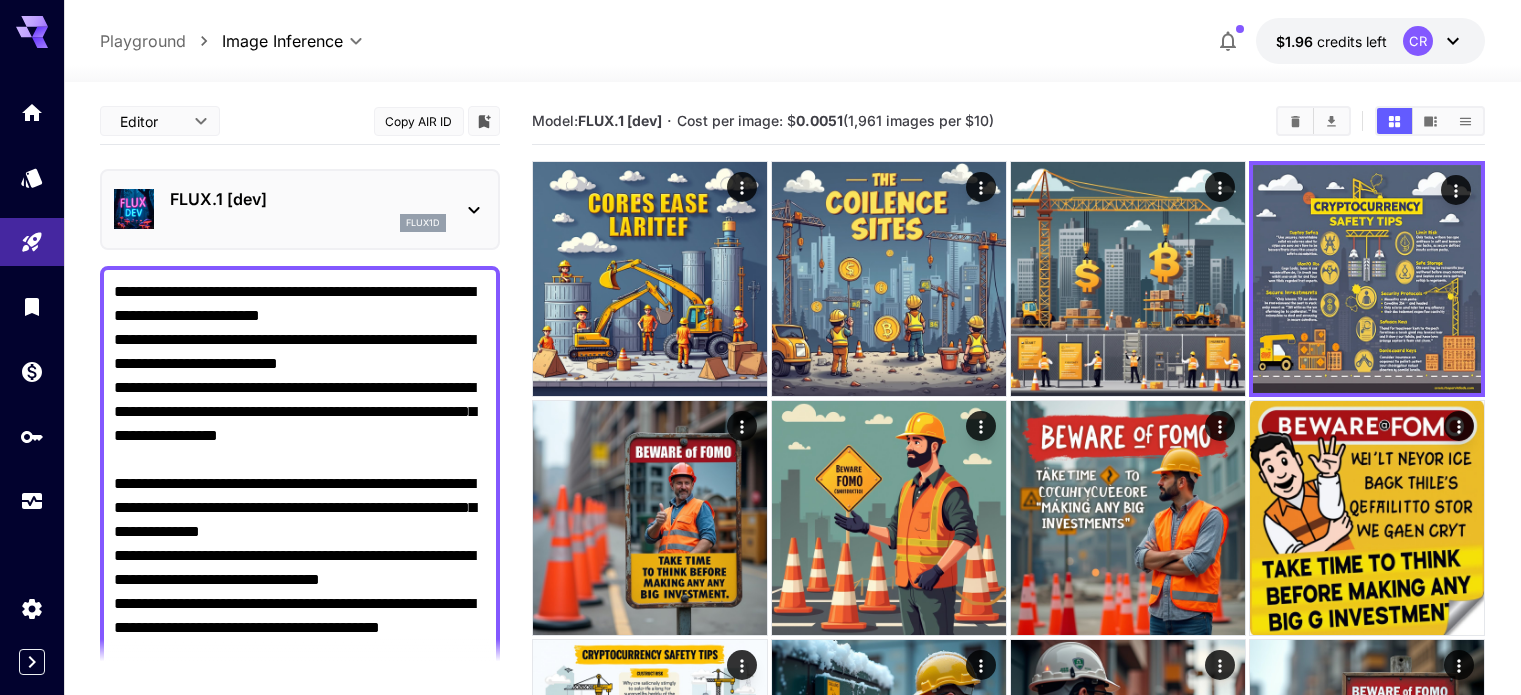 scroll, scrollTop: 0, scrollLeft: 0, axis: both 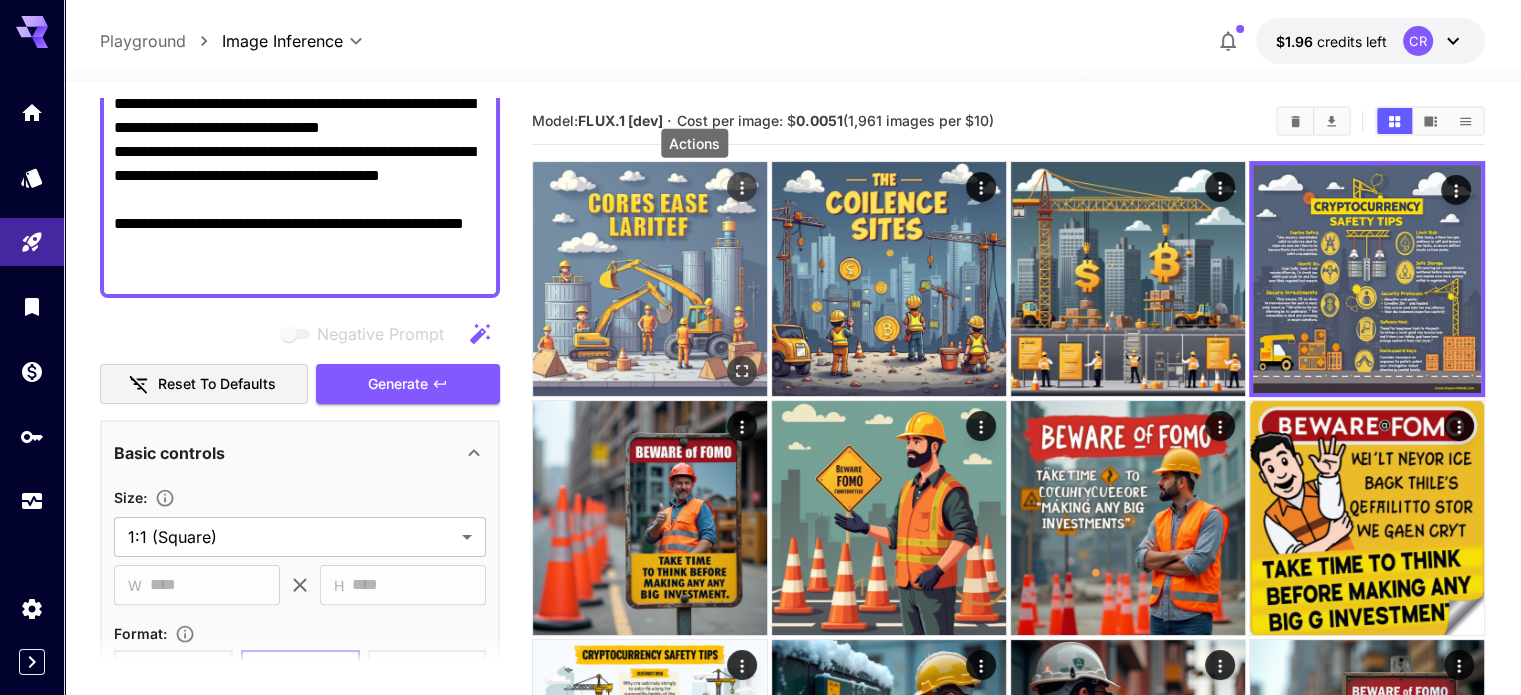 click 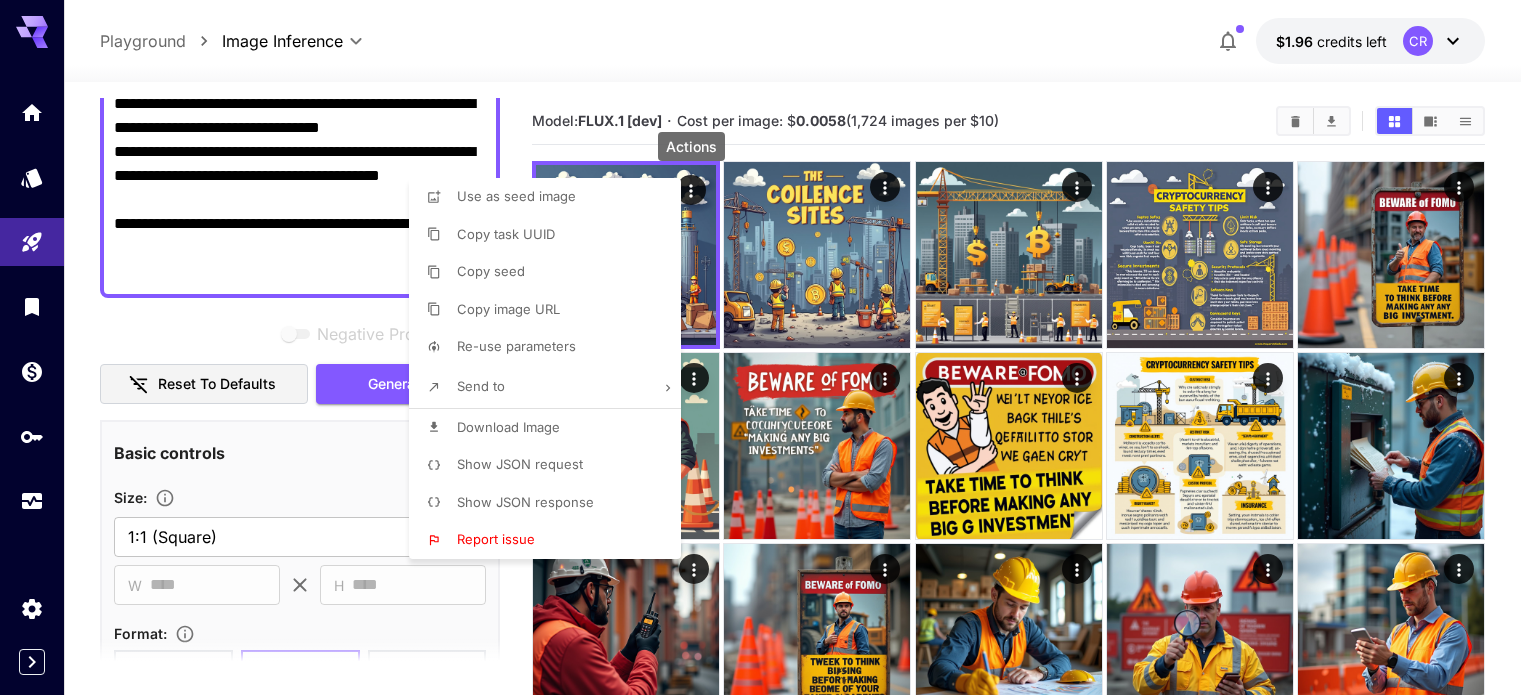 click at bounding box center [768, 347] 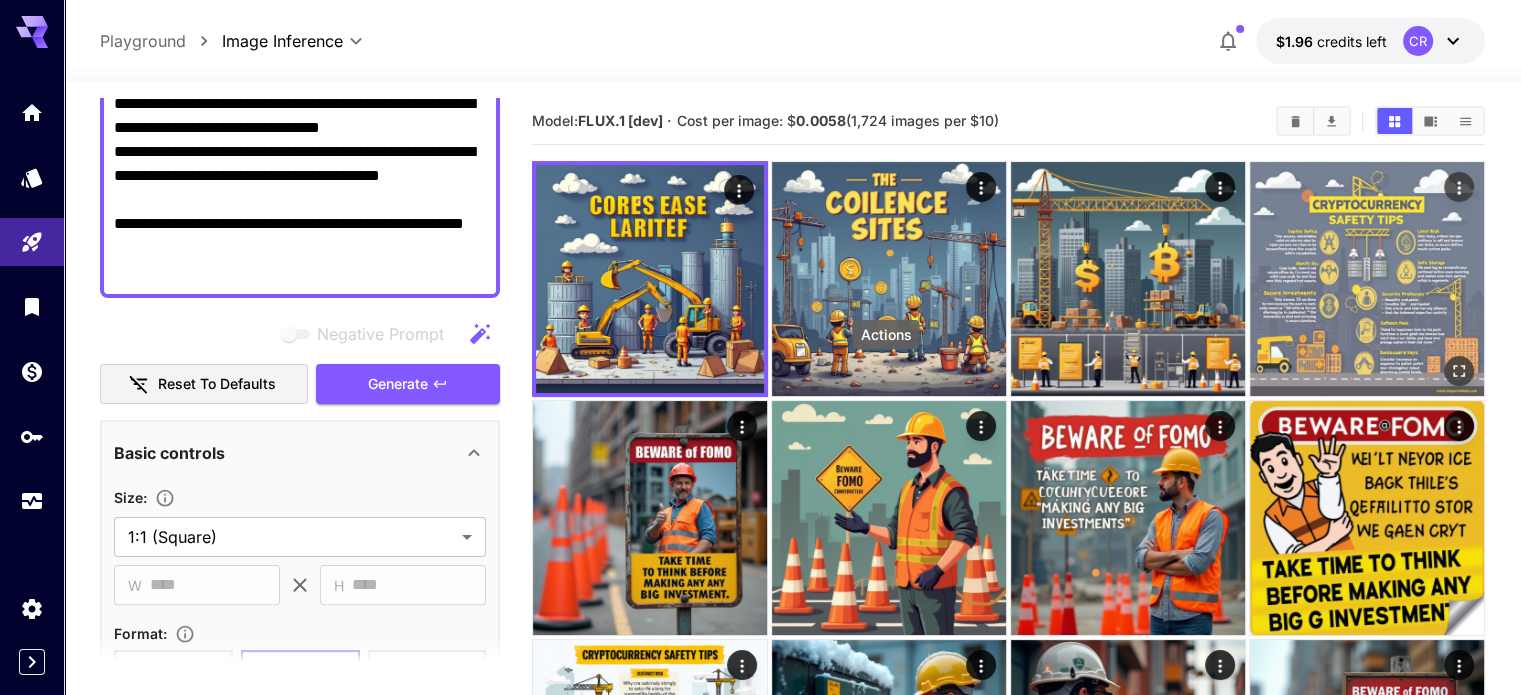 scroll, scrollTop: 0, scrollLeft: 0, axis: both 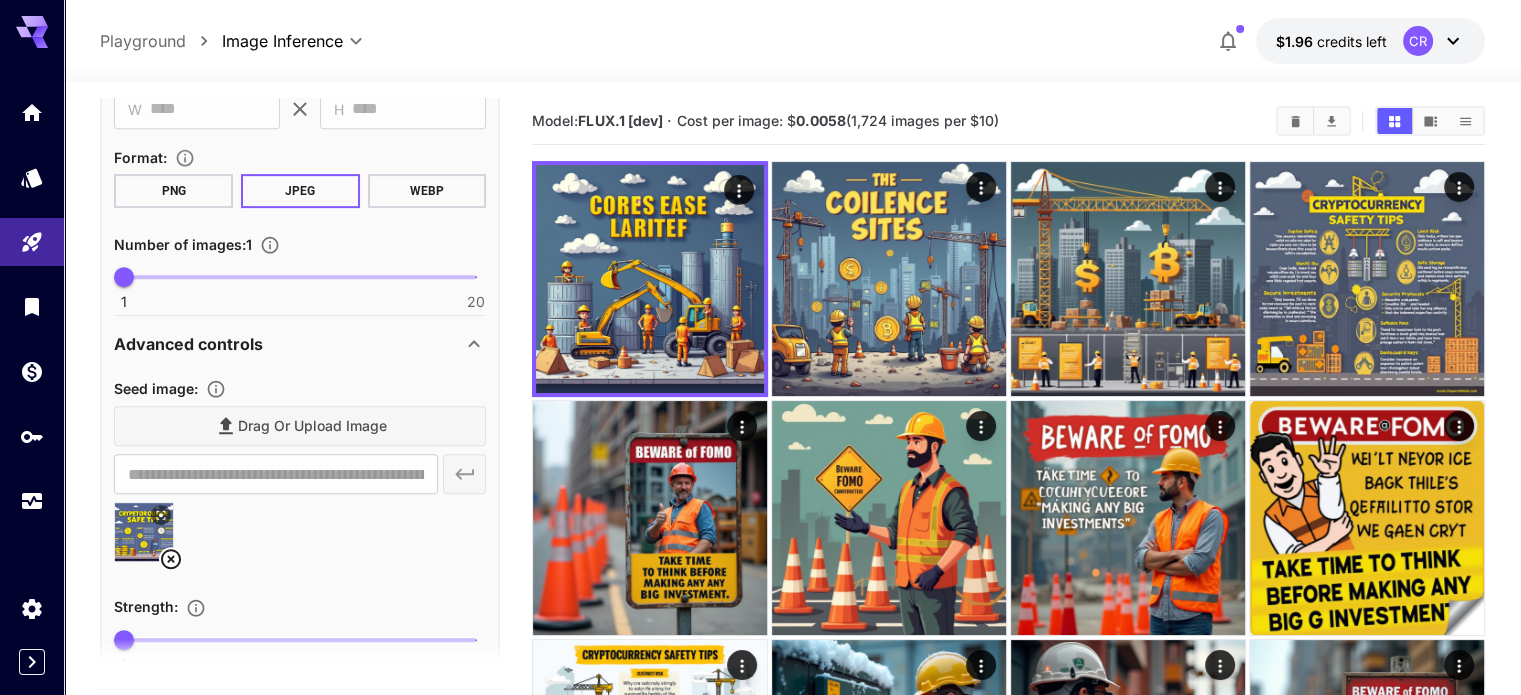 click 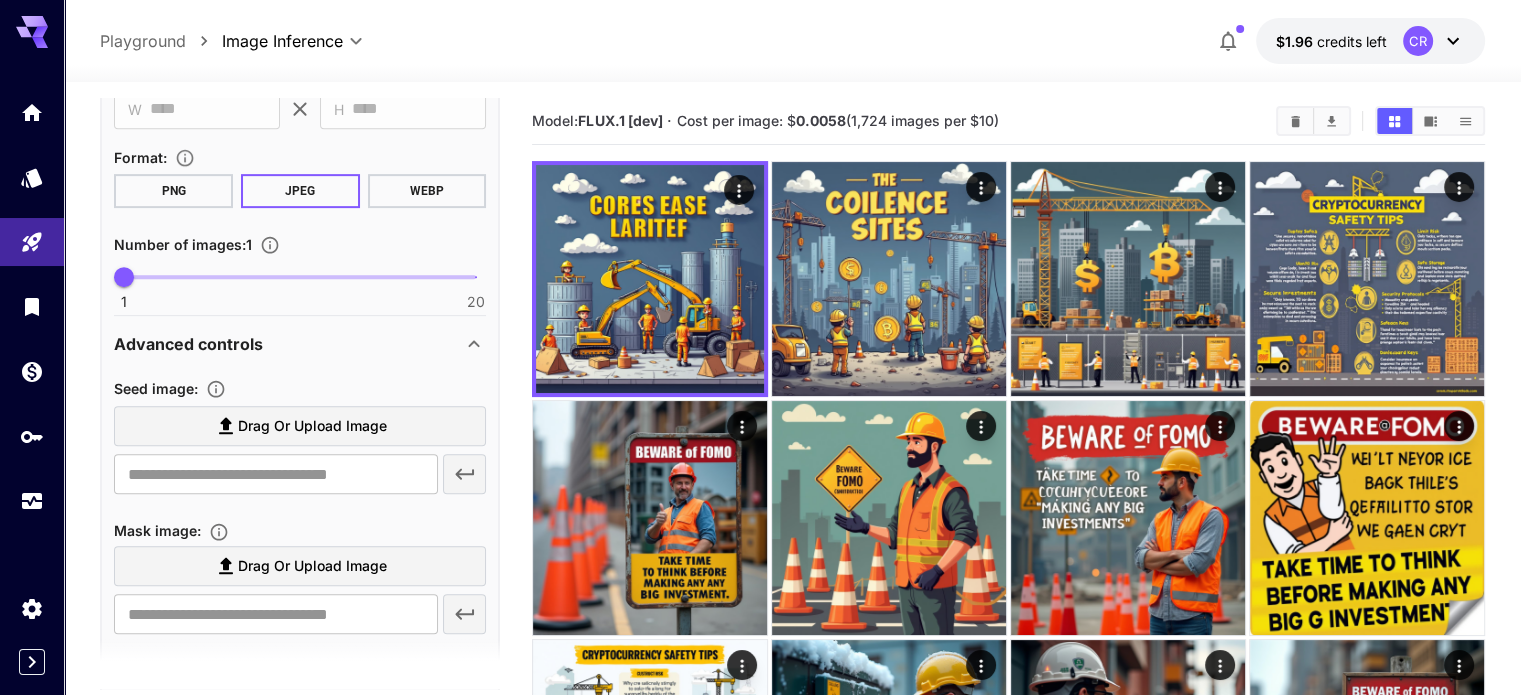 click on "Drag or upload image" at bounding box center (312, 426) 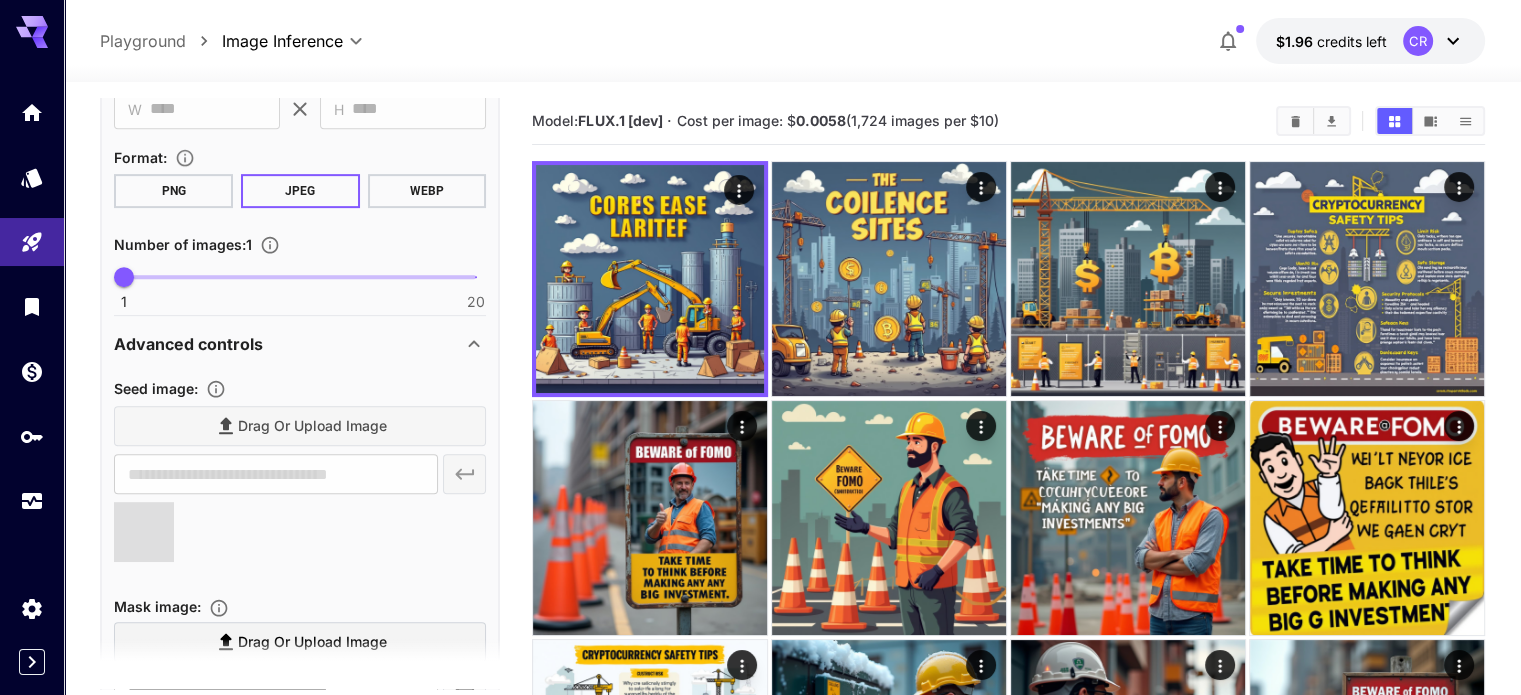 type on "**********" 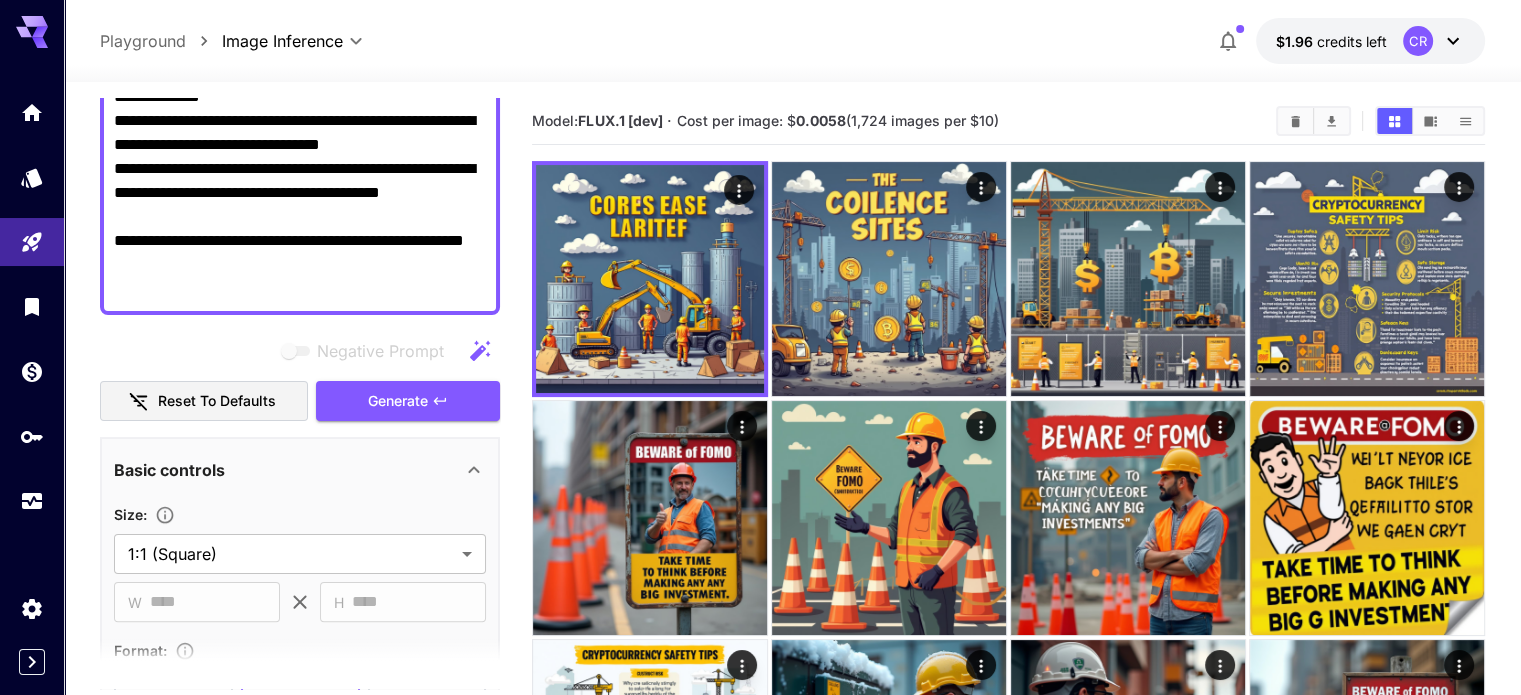 scroll, scrollTop: 216, scrollLeft: 0, axis: vertical 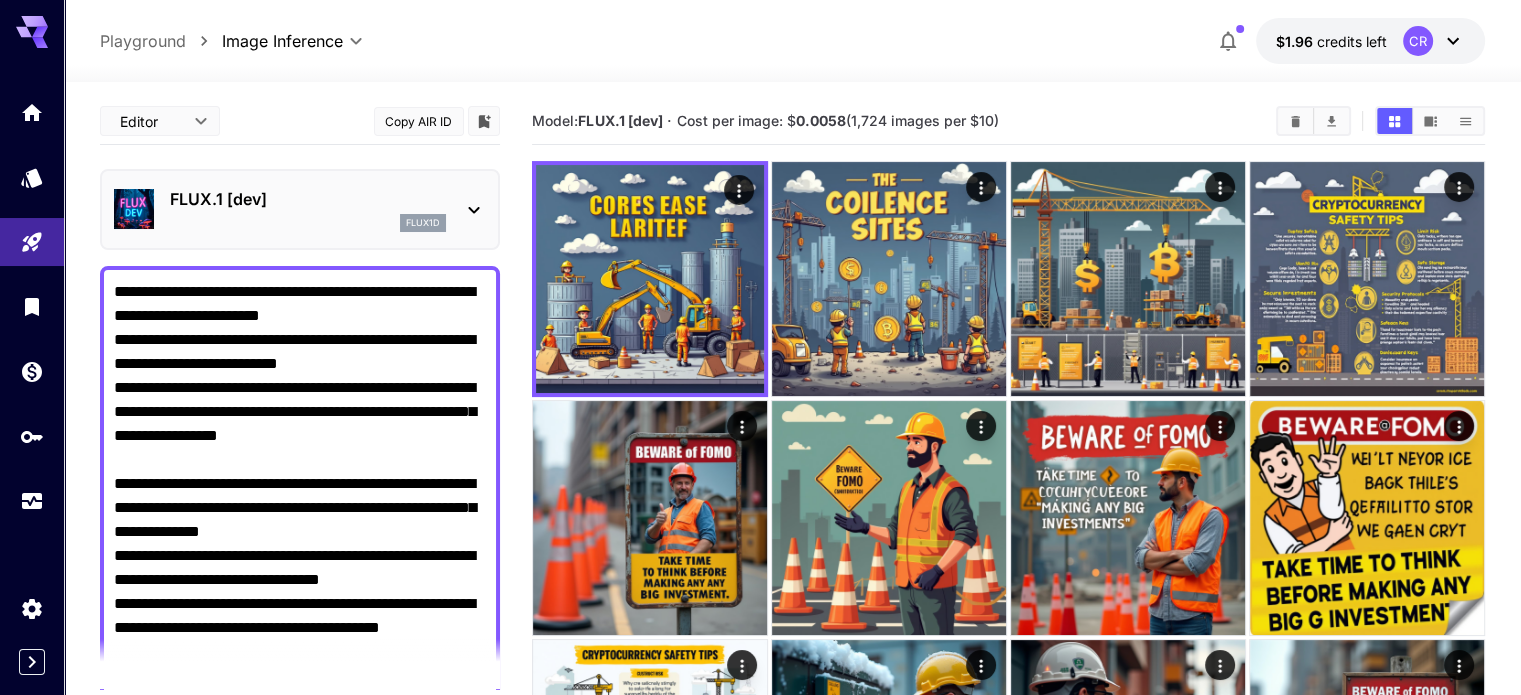 drag, startPoint x: 225, startPoint y: 498, endPoint x: 100, endPoint y: 104, distance: 413.35336 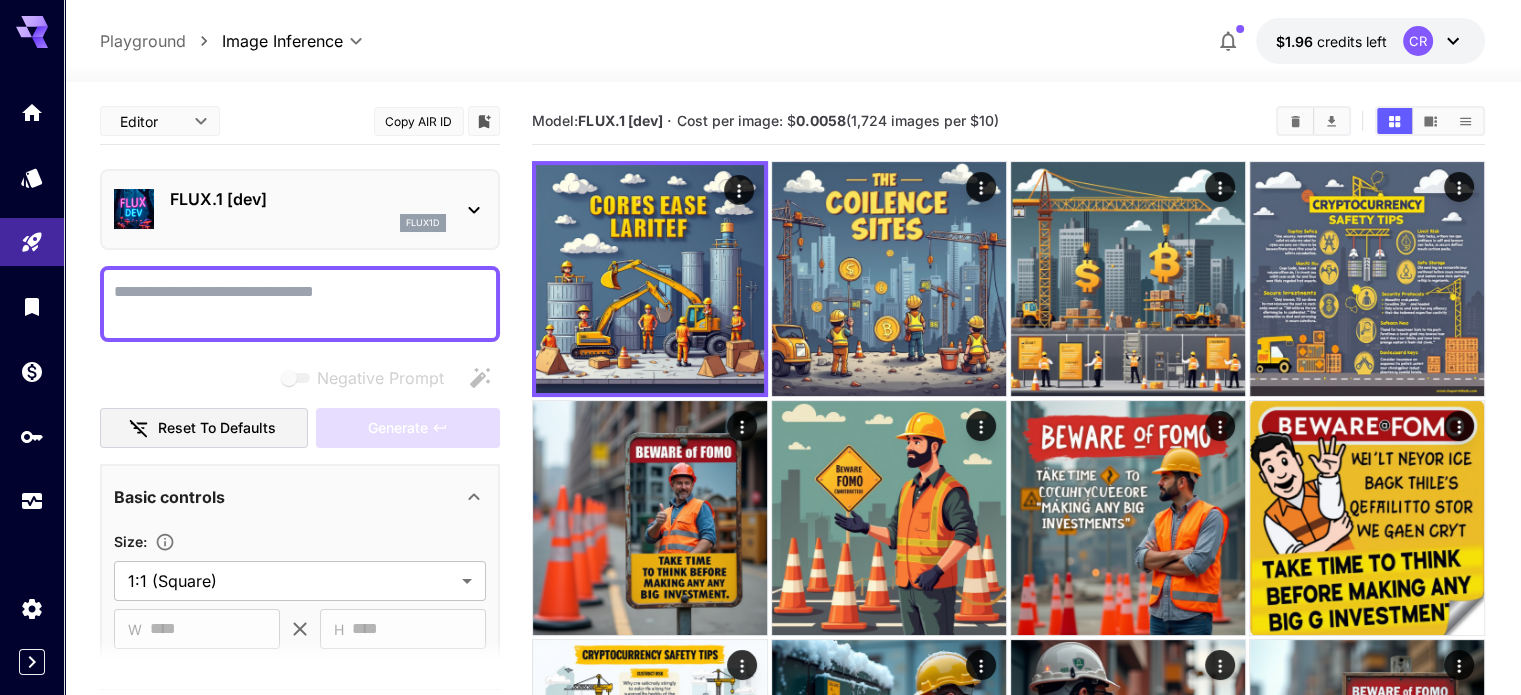 click on "Negative Prompt" at bounding box center [300, 304] 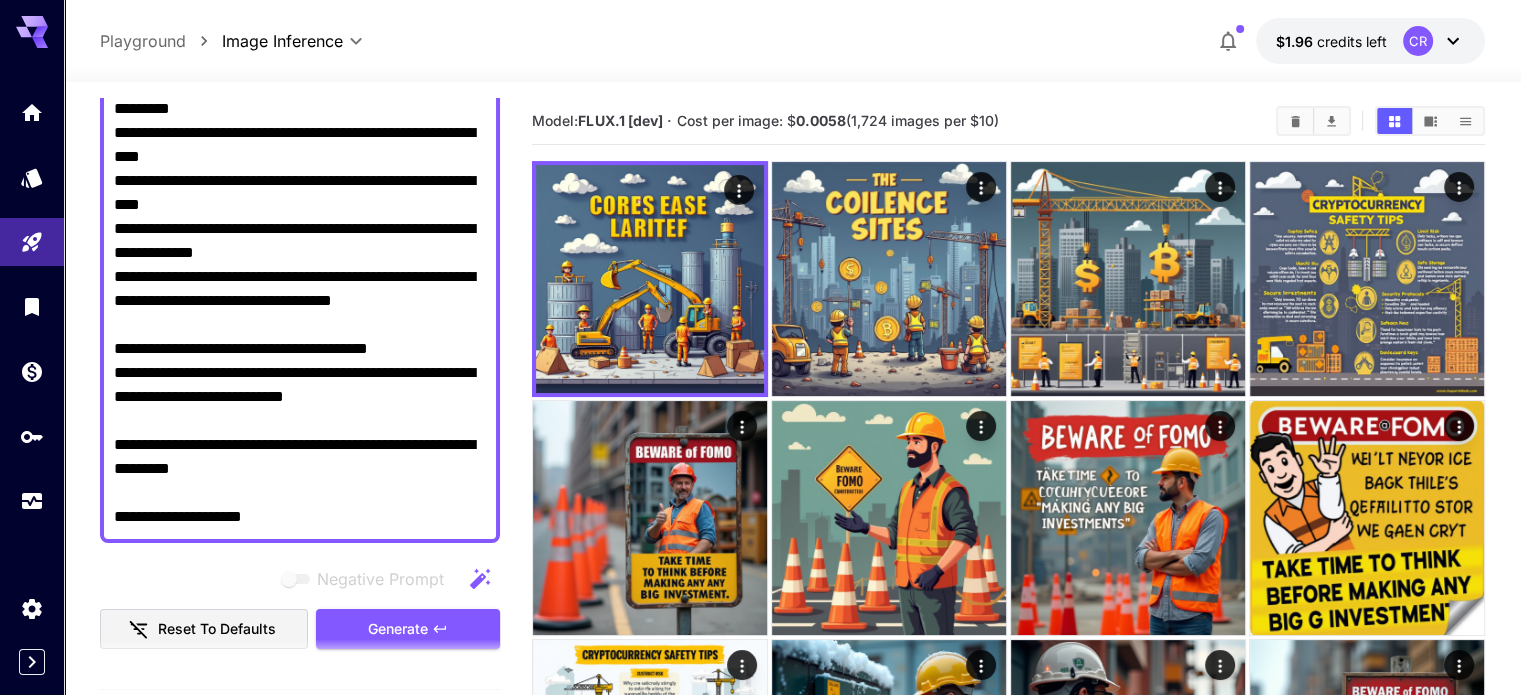 scroll, scrollTop: 254, scrollLeft: 0, axis: vertical 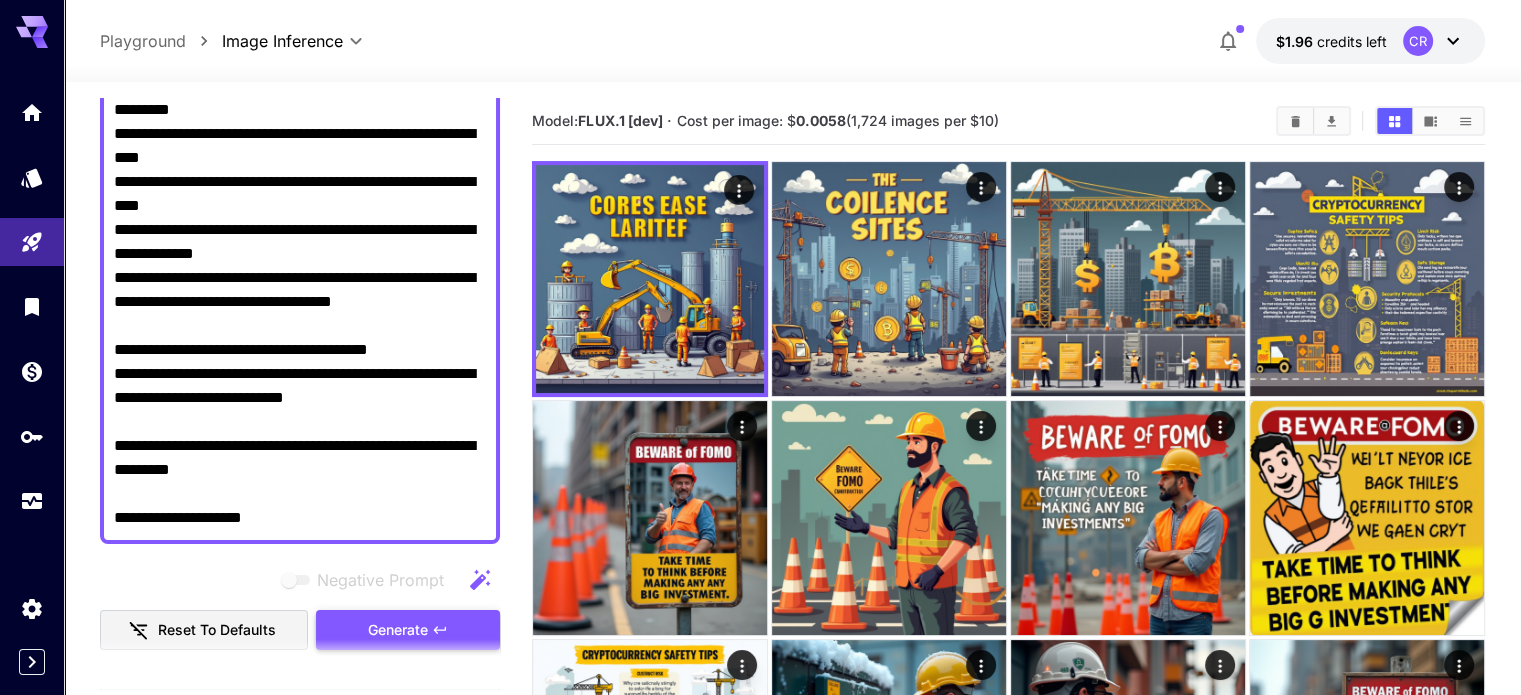 type on "**********" 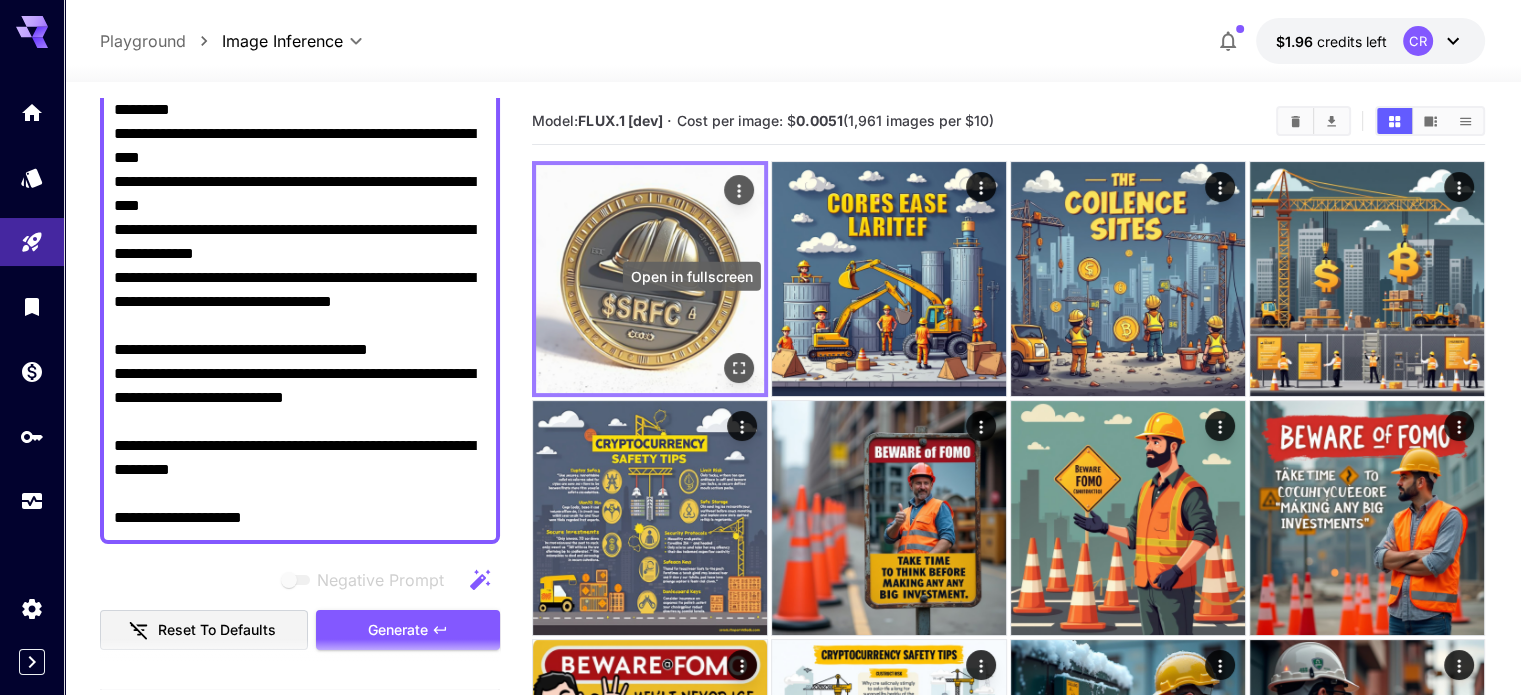 click 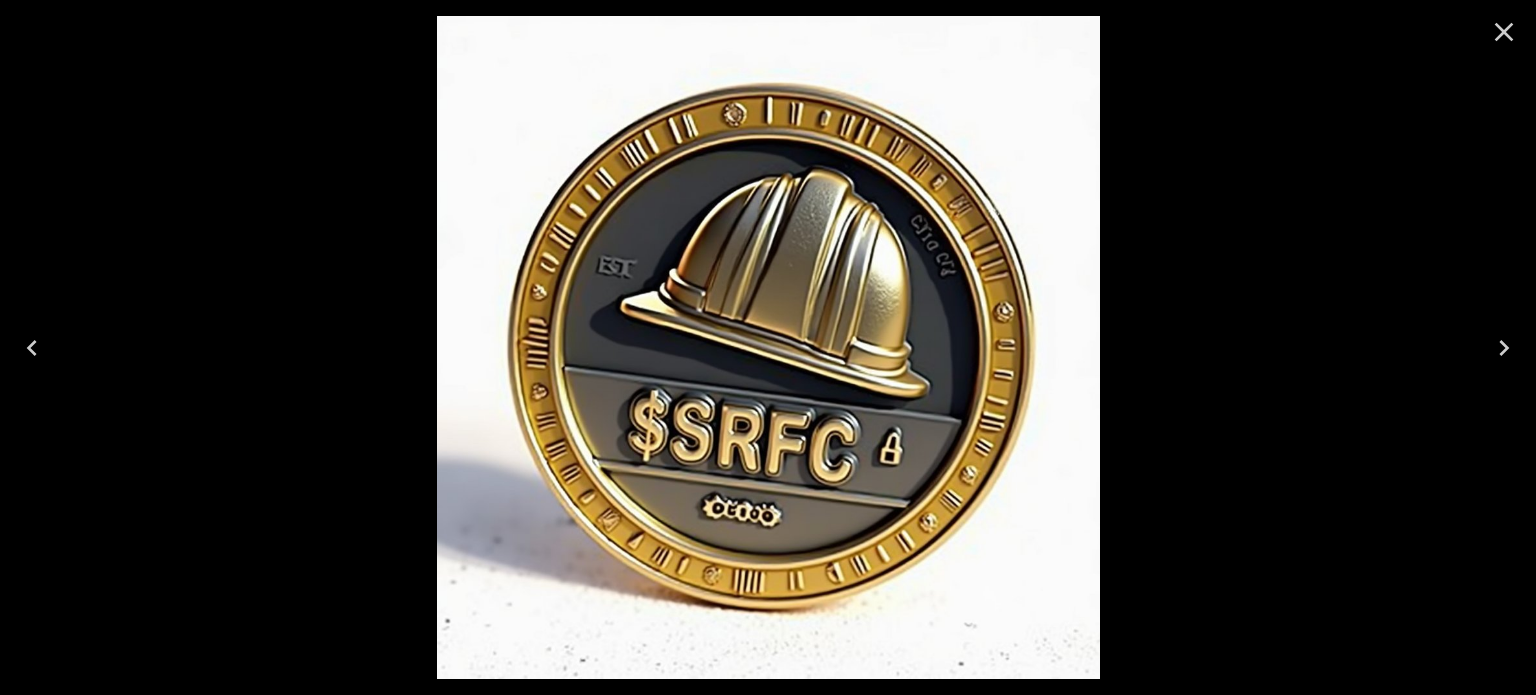 click 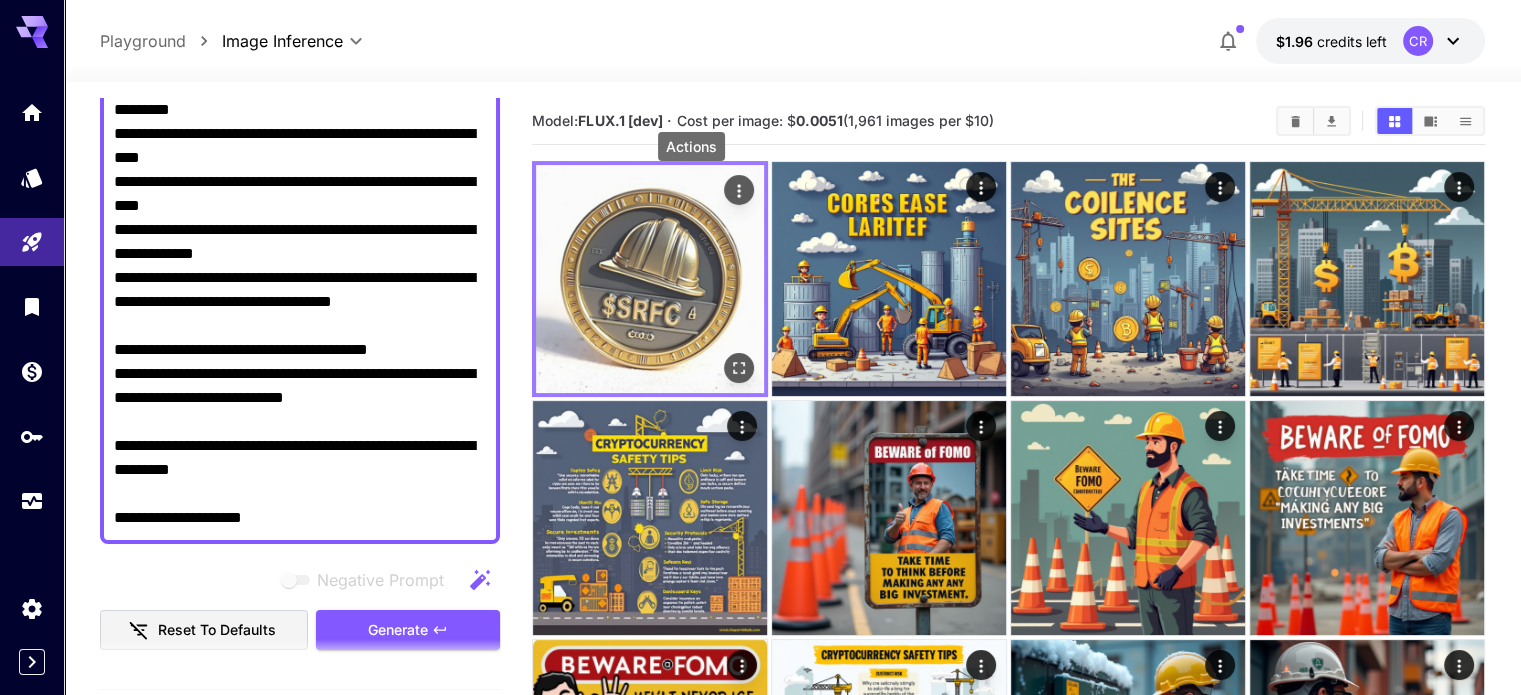 click 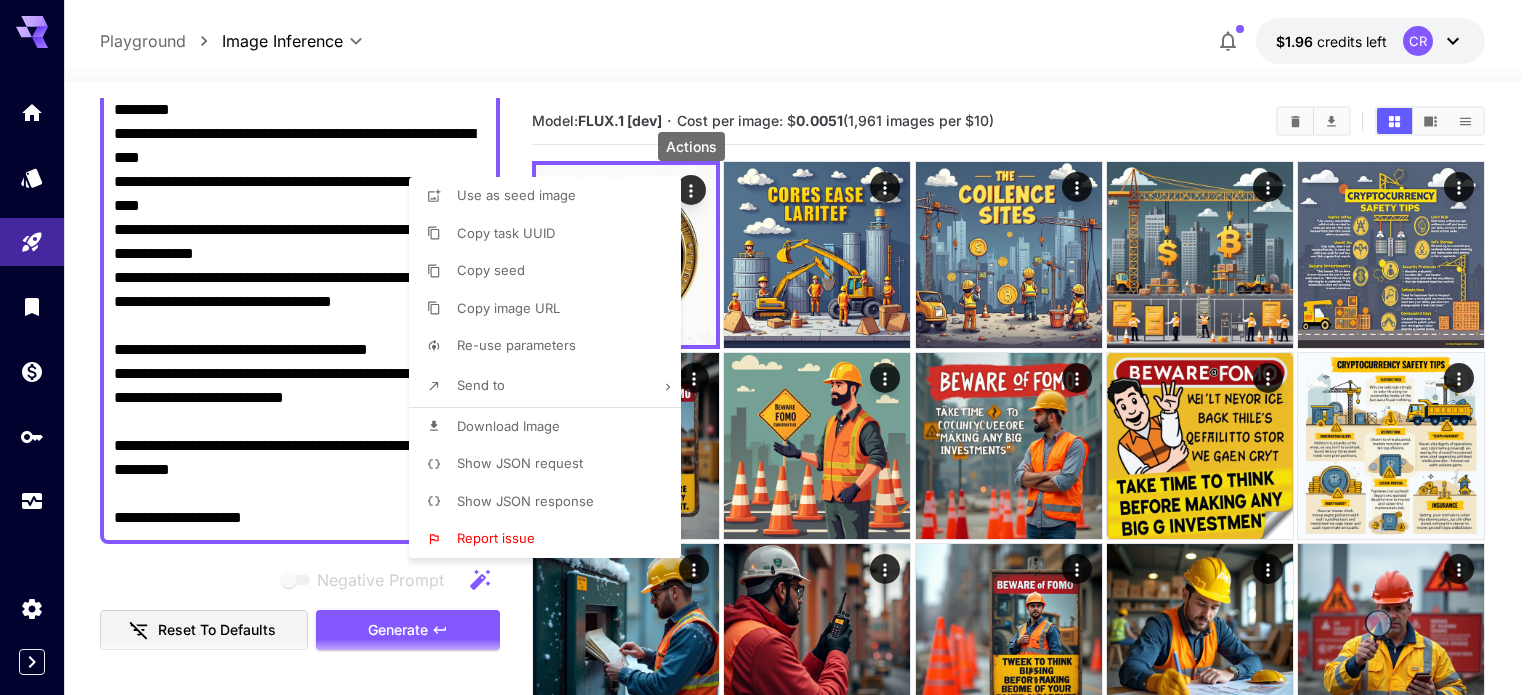 click on "Download Image" at bounding box center [508, 426] 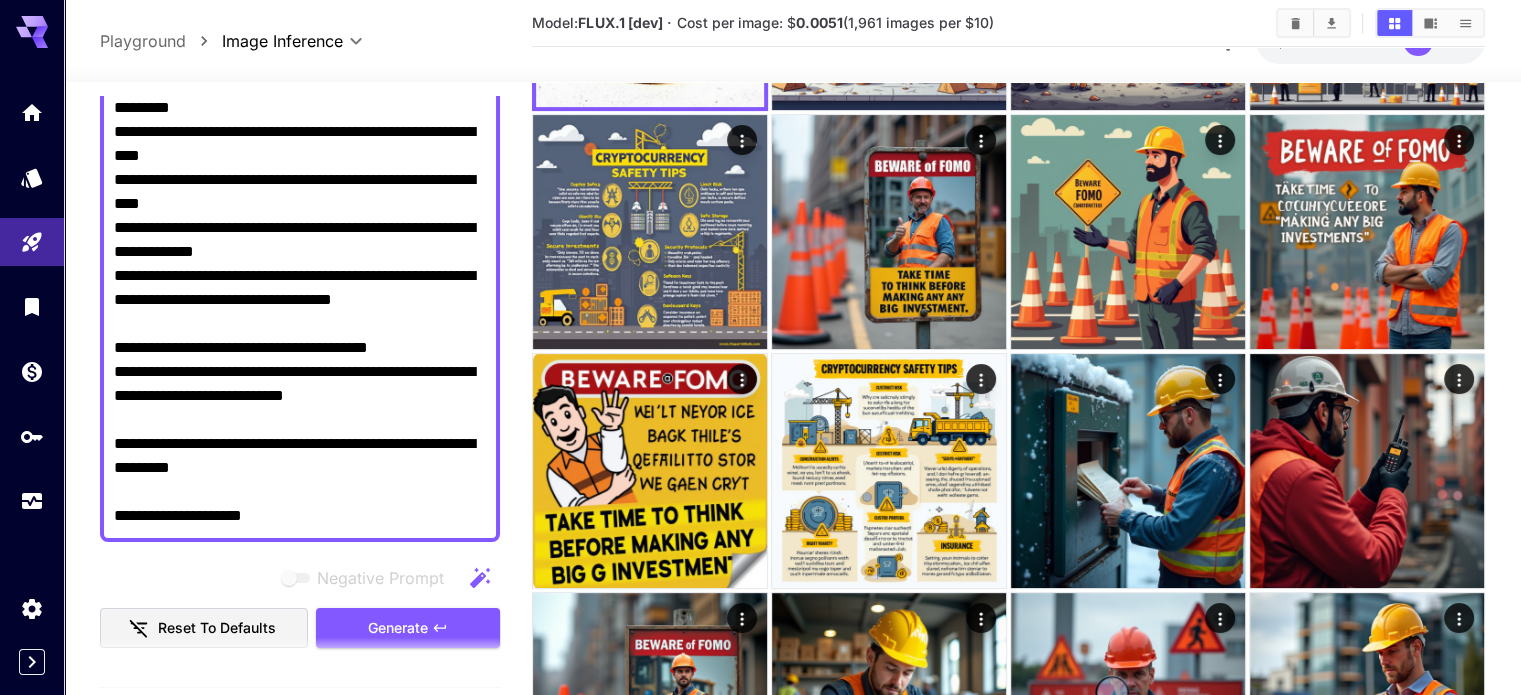 scroll, scrollTop: 0, scrollLeft: 0, axis: both 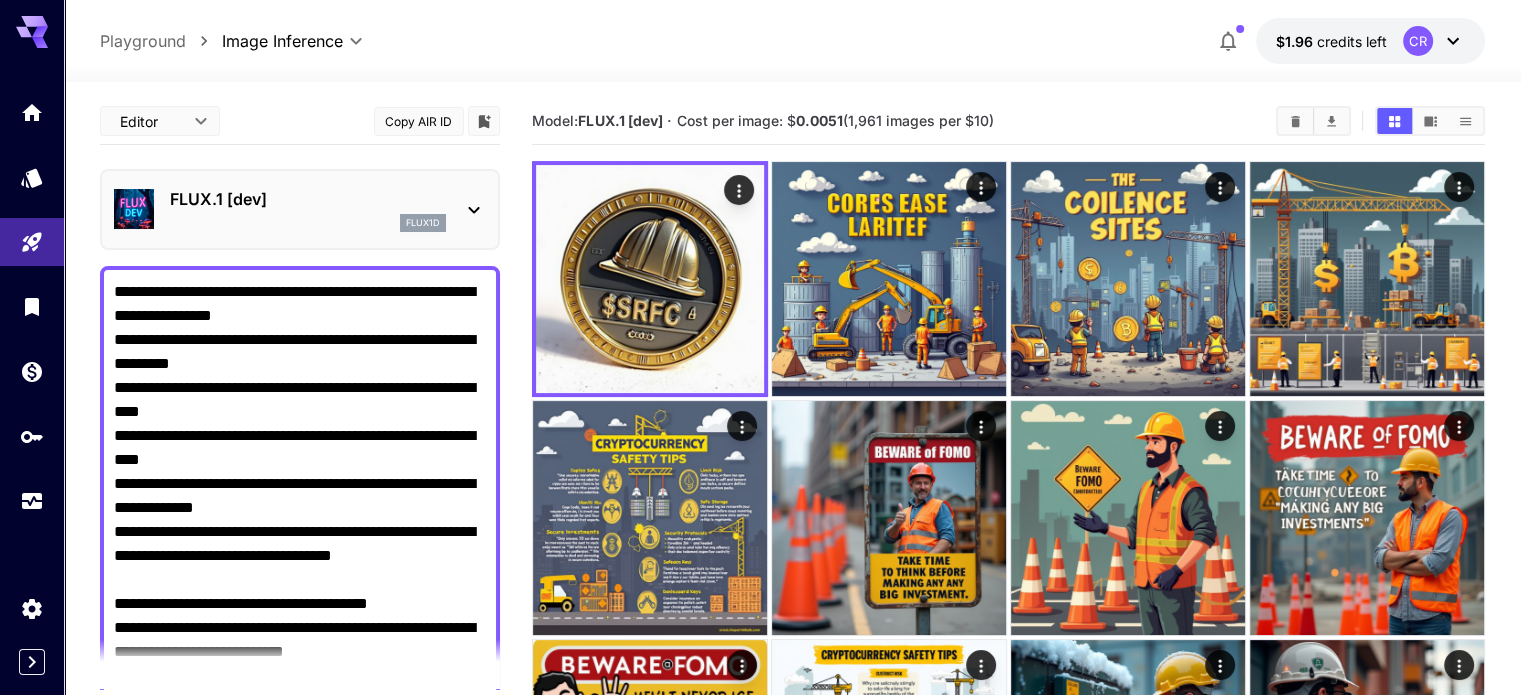 drag, startPoint x: 280, startPoint y: 524, endPoint x: 100, endPoint y: 280, distance: 303.2095 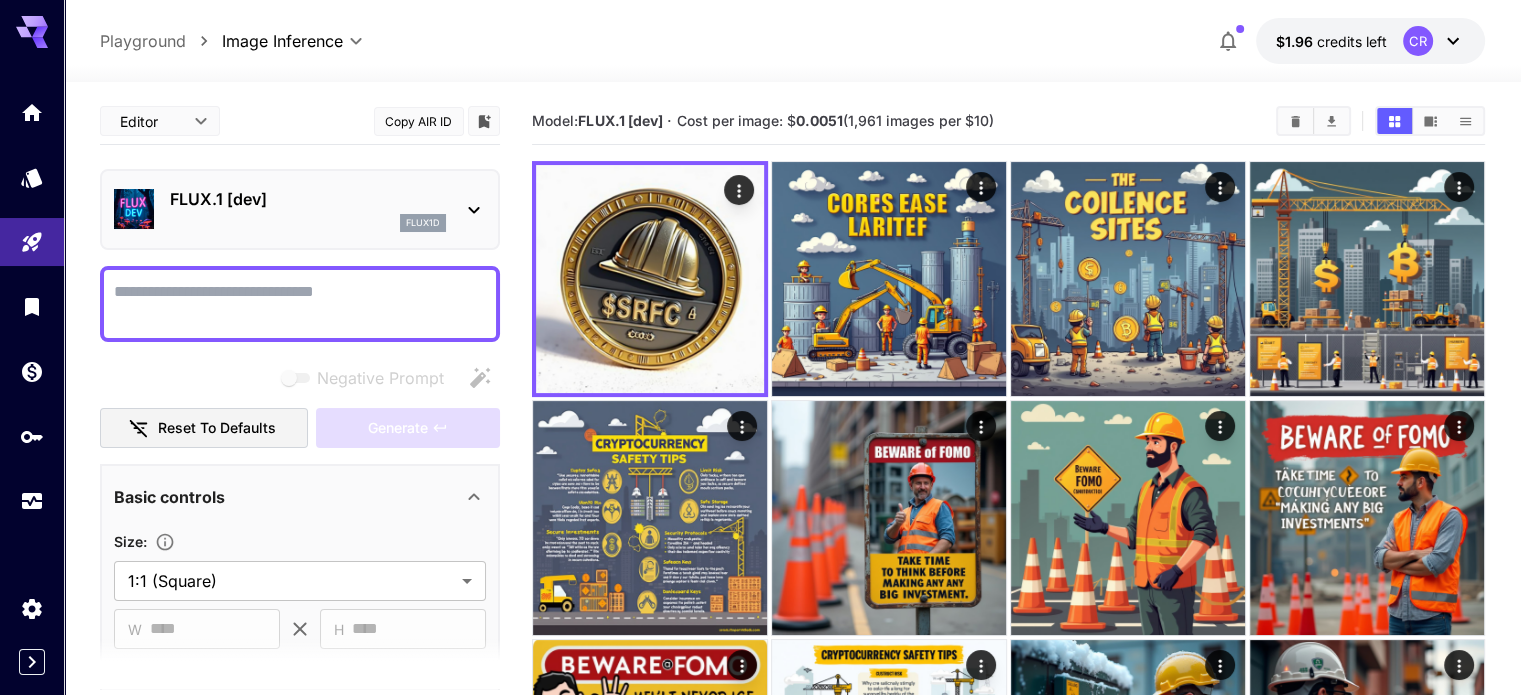 type 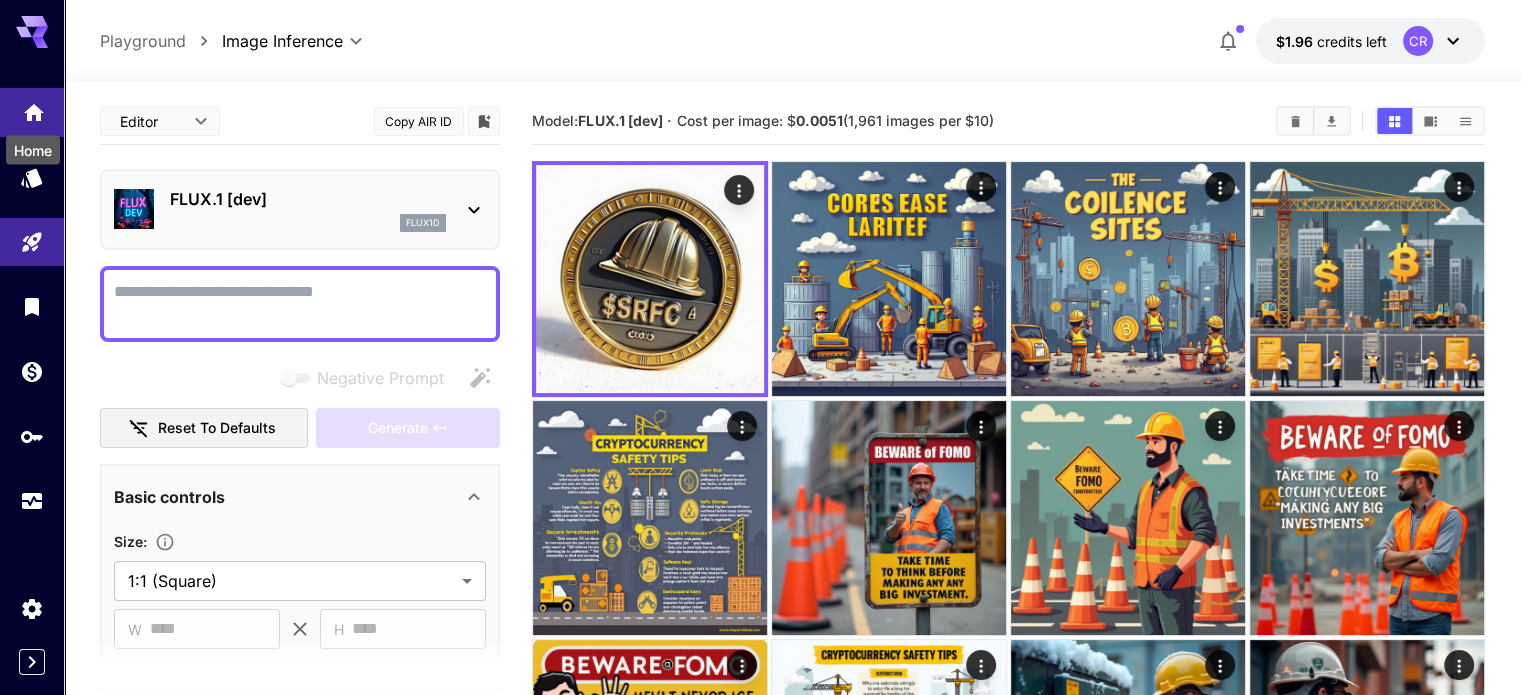 click 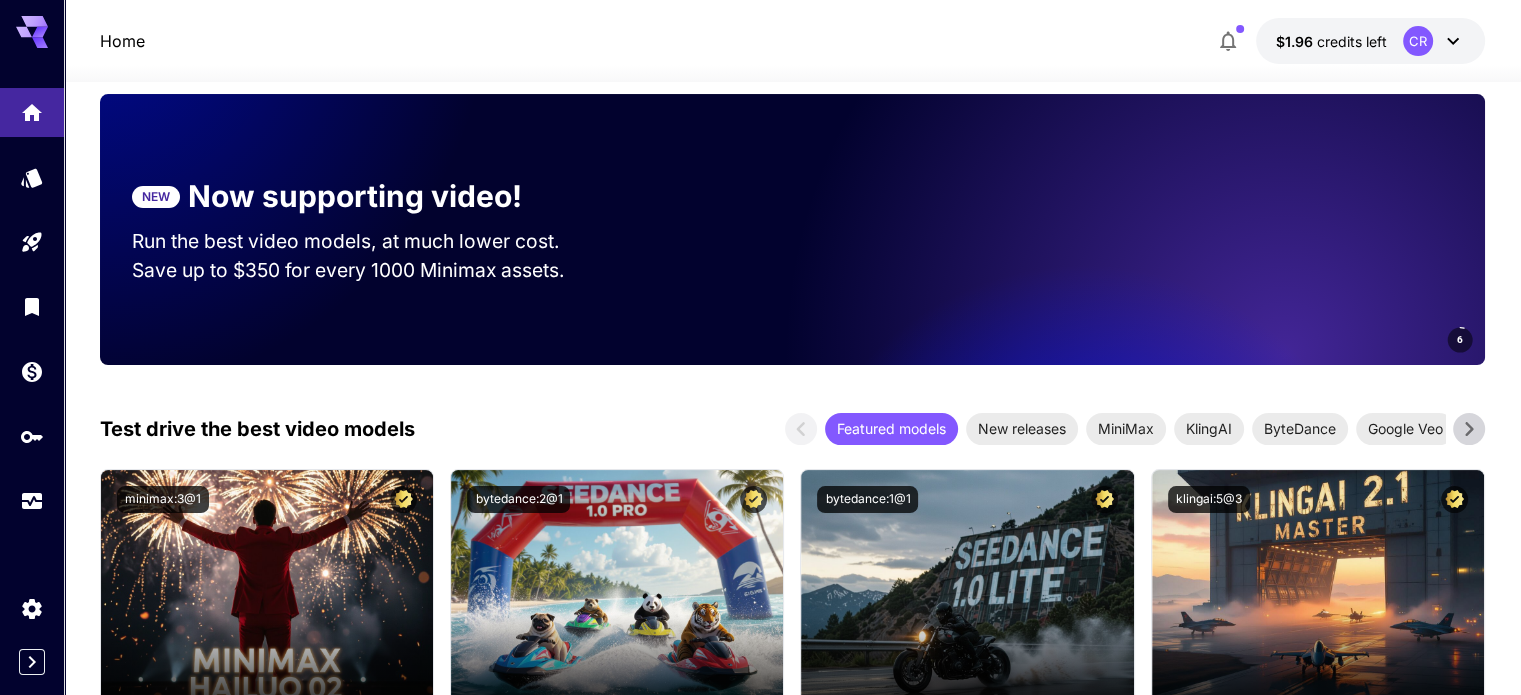 scroll, scrollTop: 0, scrollLeft: 0, axis: both 